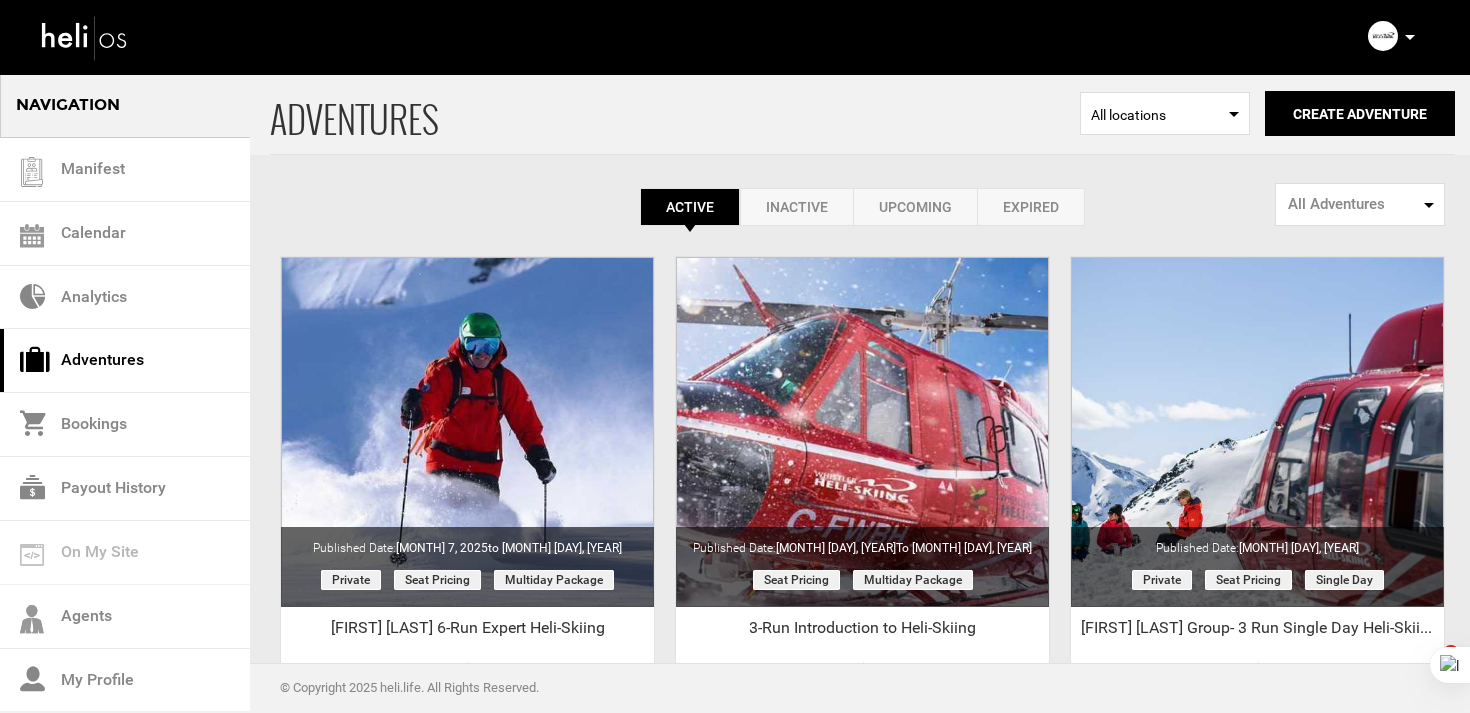 scroll, scrollTop: 850, scrollLeft: 0, axis: vertical 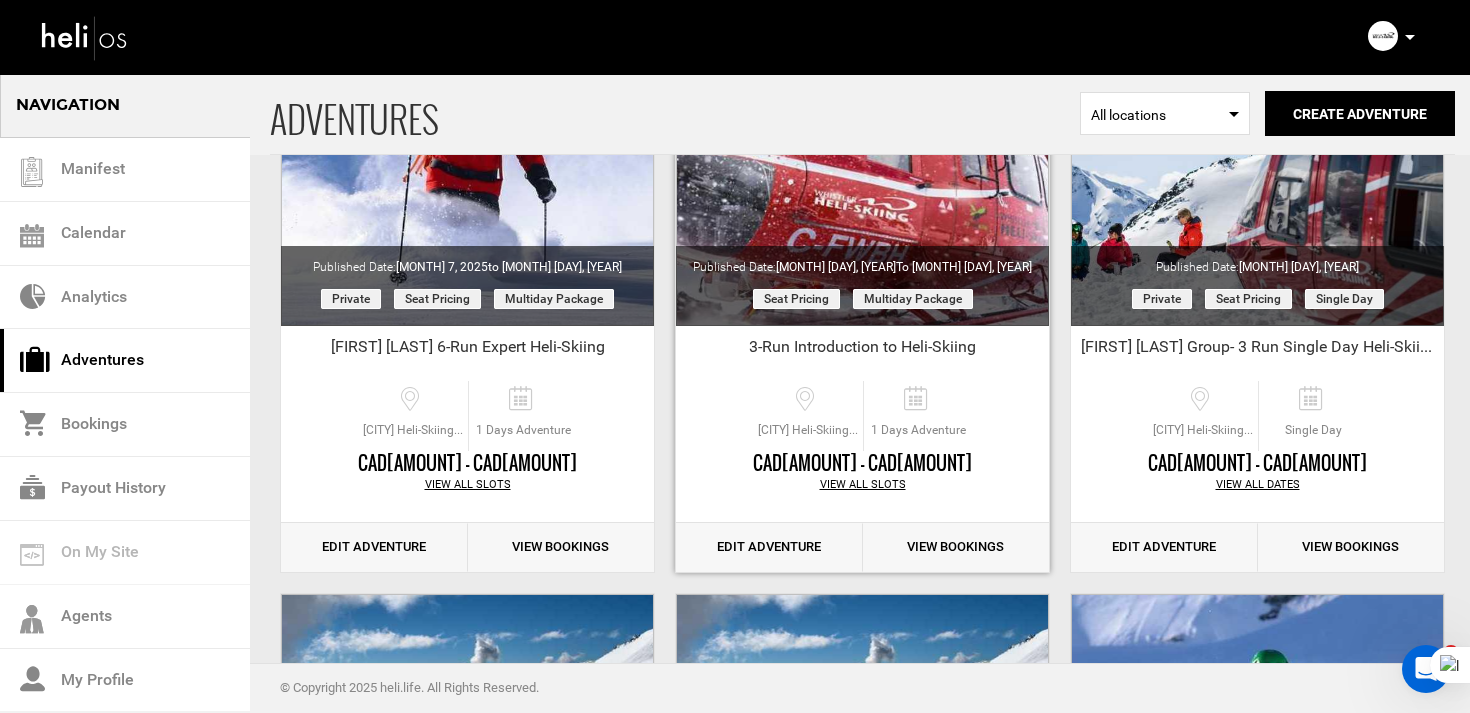 click on "Edit Adventure" at bounding box center (769, 547) 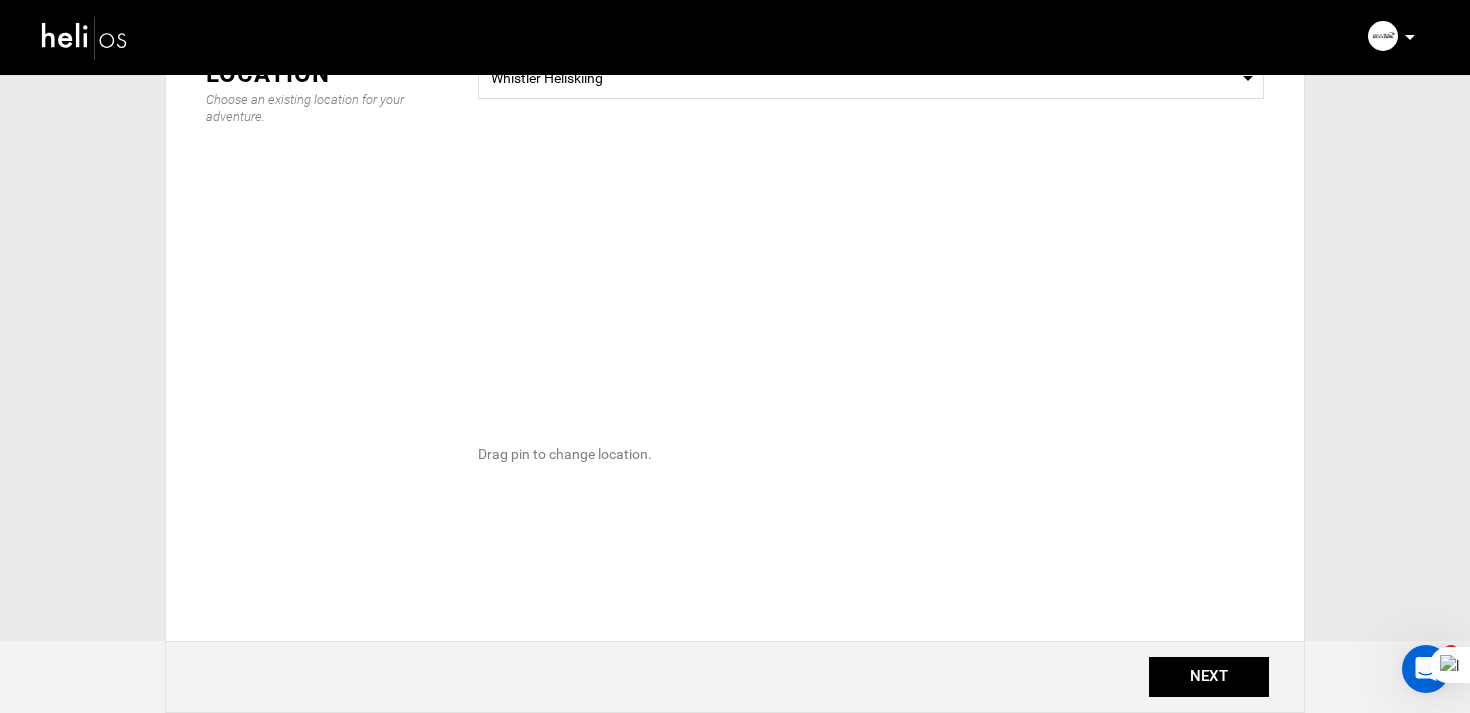 scroll, scrollTop: 0, scrollLeft: 0, axis: both 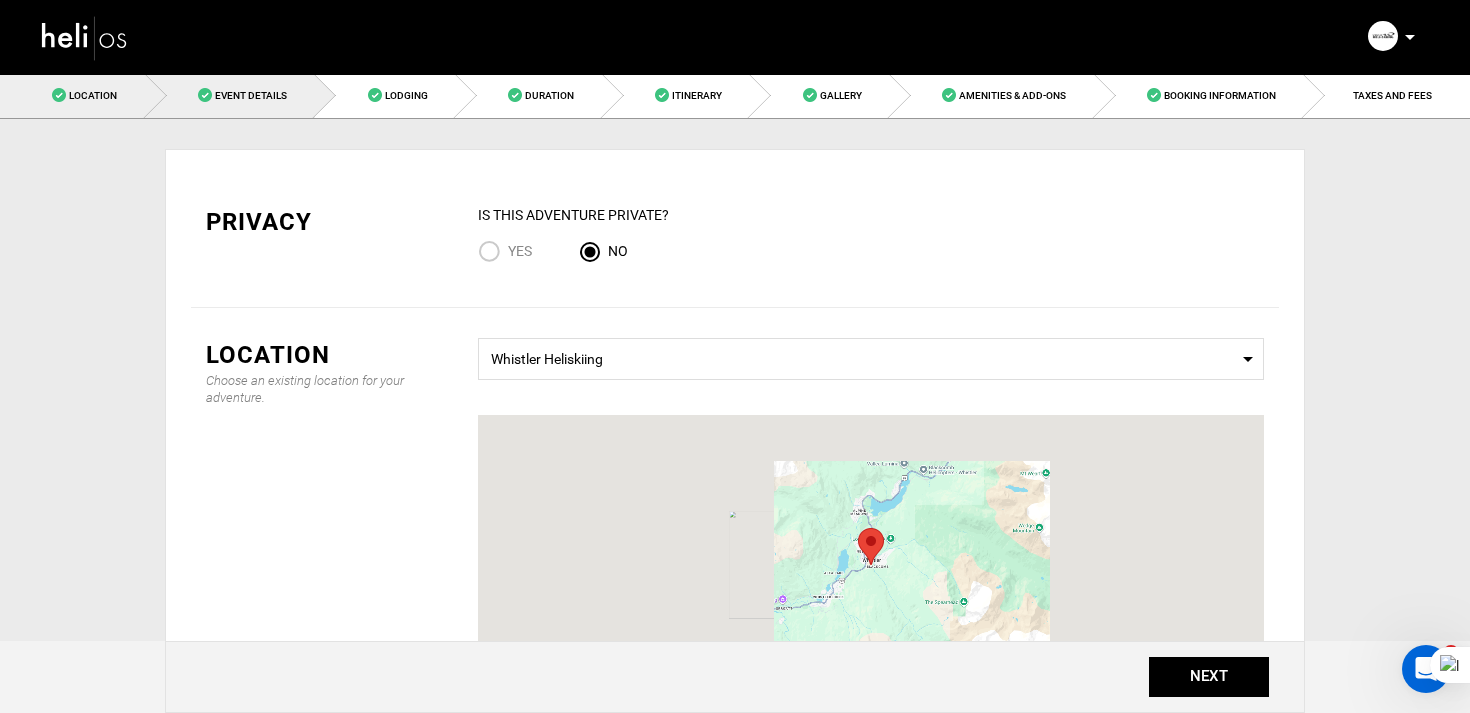 click on "Event Details" at bounding box center [251, 95] 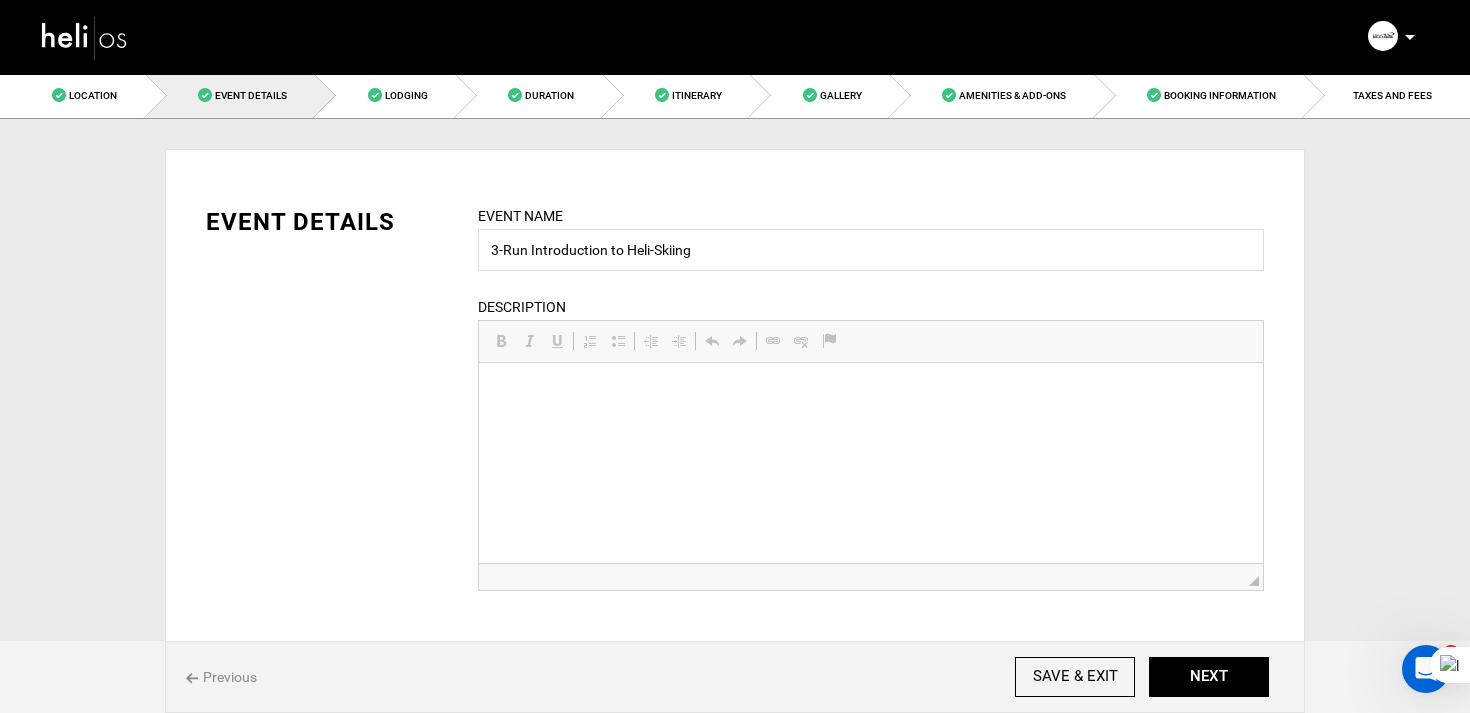 scroll, scrollTop: 149, scrollLeft: 0, axis: vertical 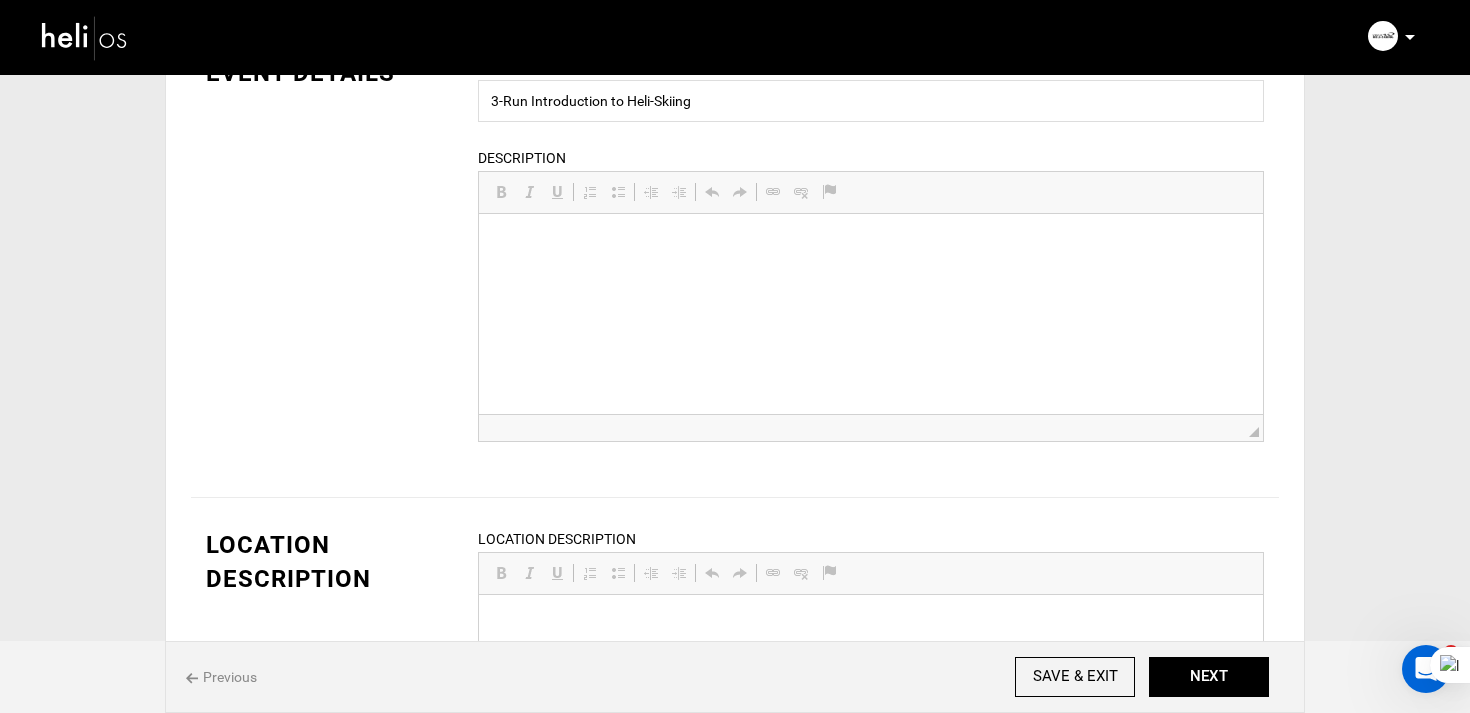 click on "Event Name 3-Run Introduction to Heli-Skiing Event name can not be less than 3 characters. Description Rich Text Editor, editor10 Editor toolbars Basic Styles Bold Keyboard shortcut Command+B Italic Keyboard shortcut Command+I Underline Keyboard shortcut Command+U Paragraph Insert/Remove Numbered List Insert/Remove Bulleted List Decrease Indent Increase Indent Clipboard/Undo Undo Keyboard shortcut Command+Z Redo Keyboard shortcut Command+Y Links Link Keyboard shortcut Command+K Unlink Anchor Press ALT 0 for help ◢" at bounding box center [871, 261] 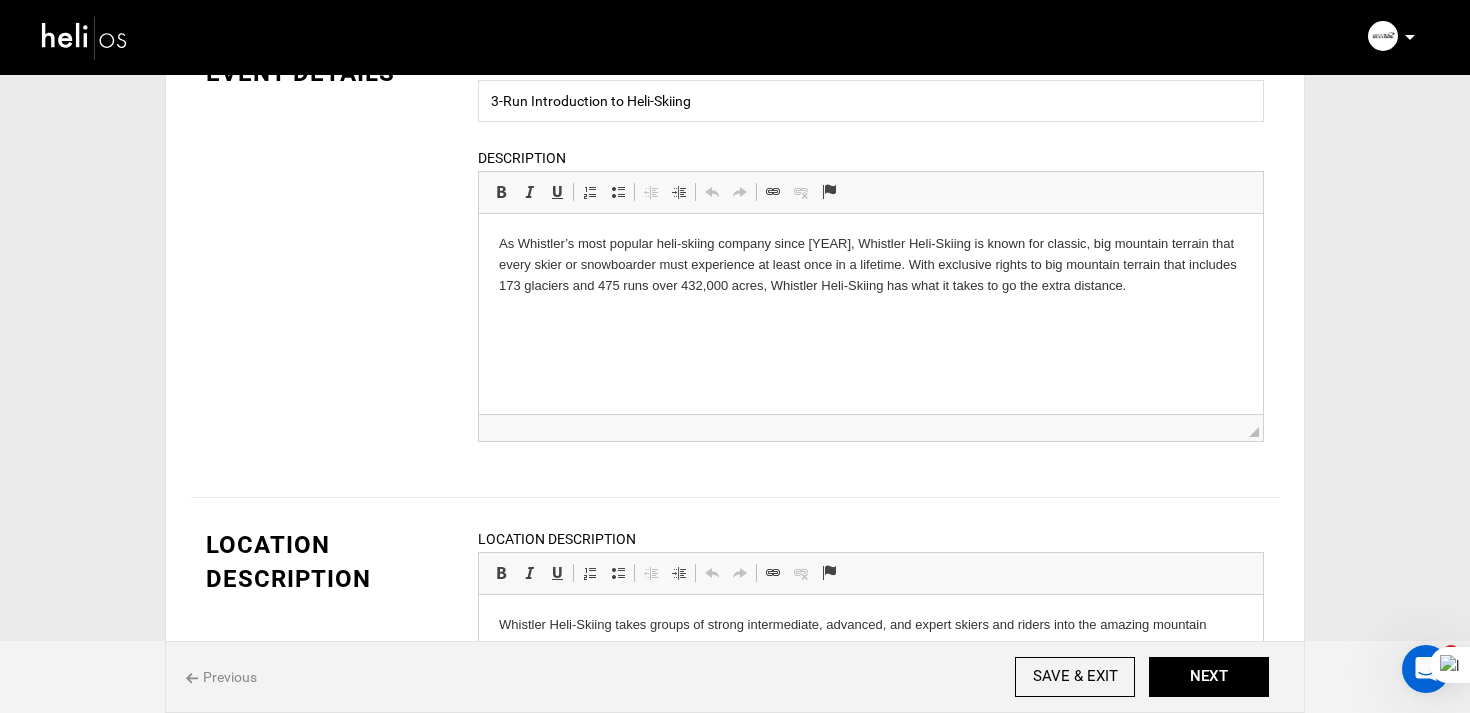 scroll, scrollTop: 0, scrollLeft: 0, axis: both 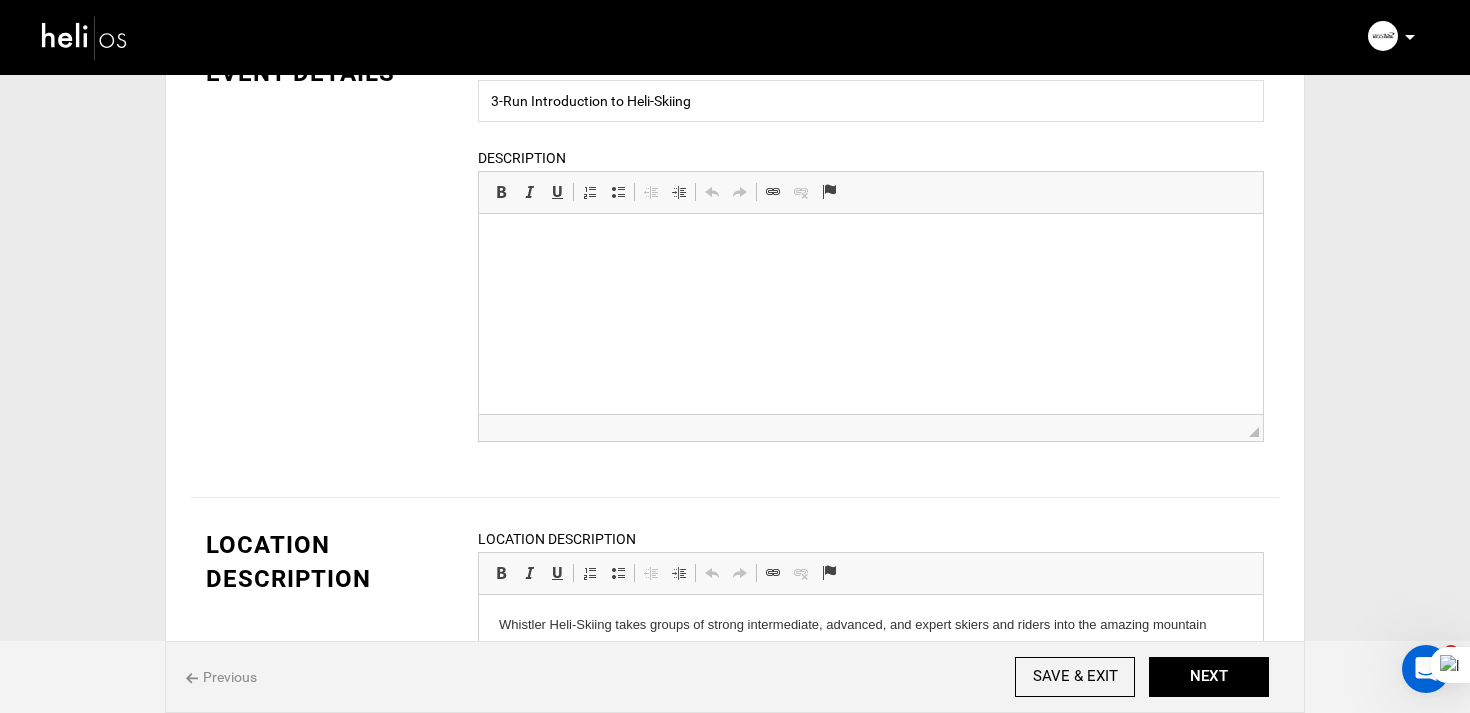 click at bounding box center (871, 214) 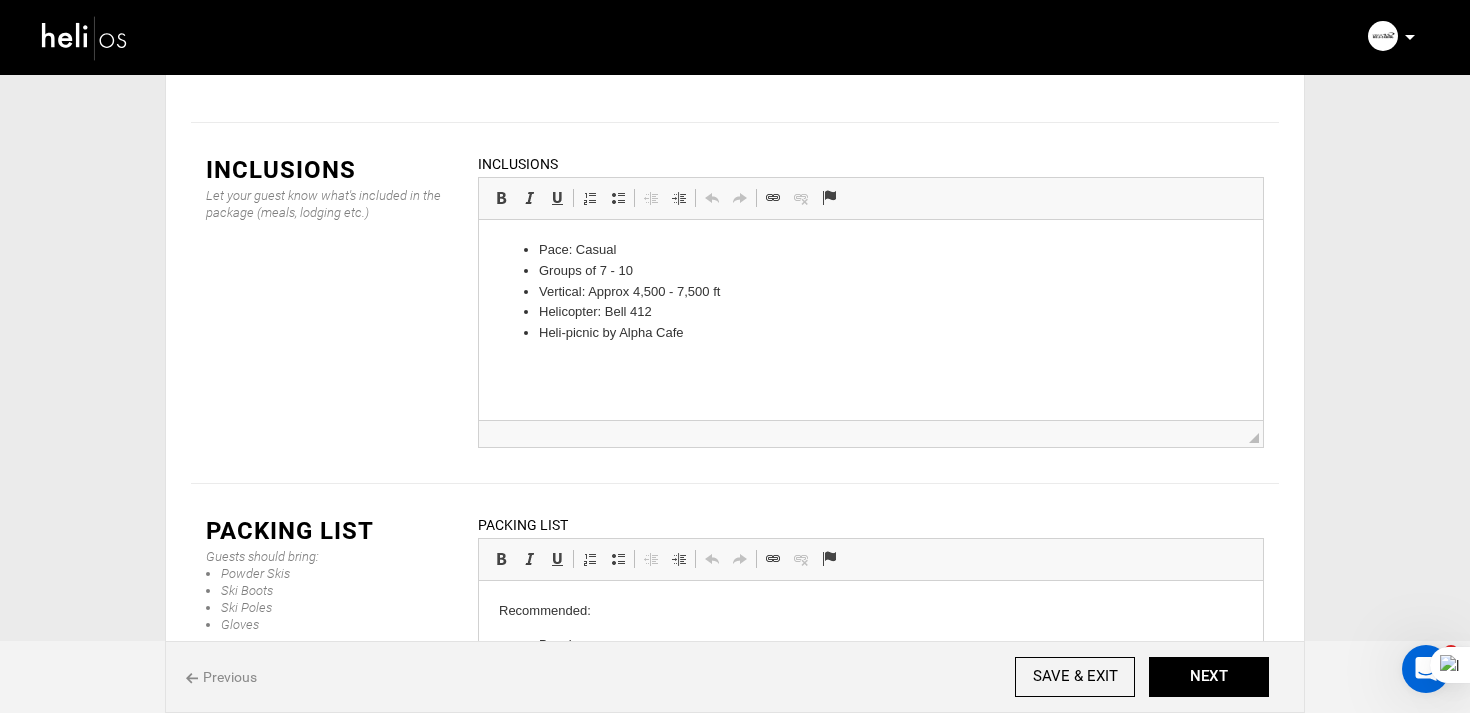 scroll, scrollTop: 2838, scrollLeft: 0, axis: vertical 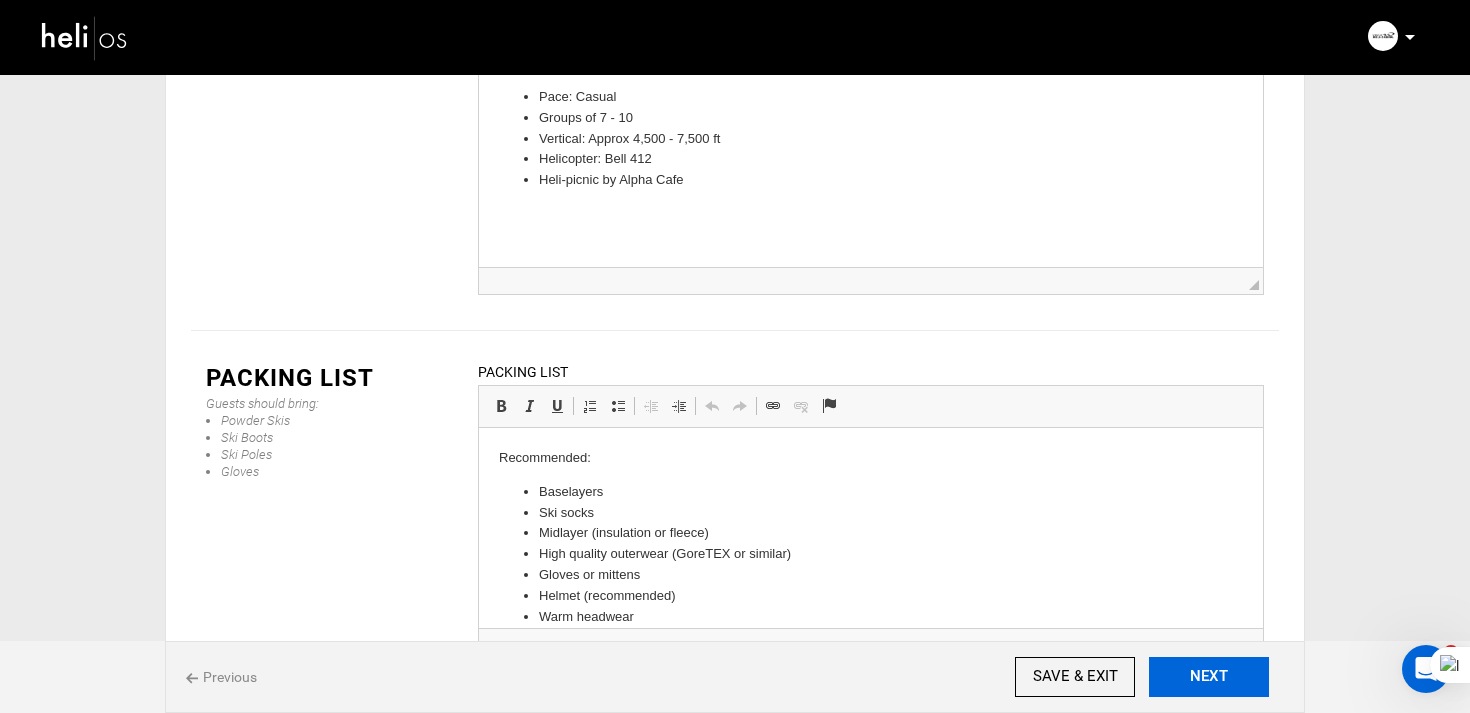click on "NEXT" at bounding box center [1209, 677] 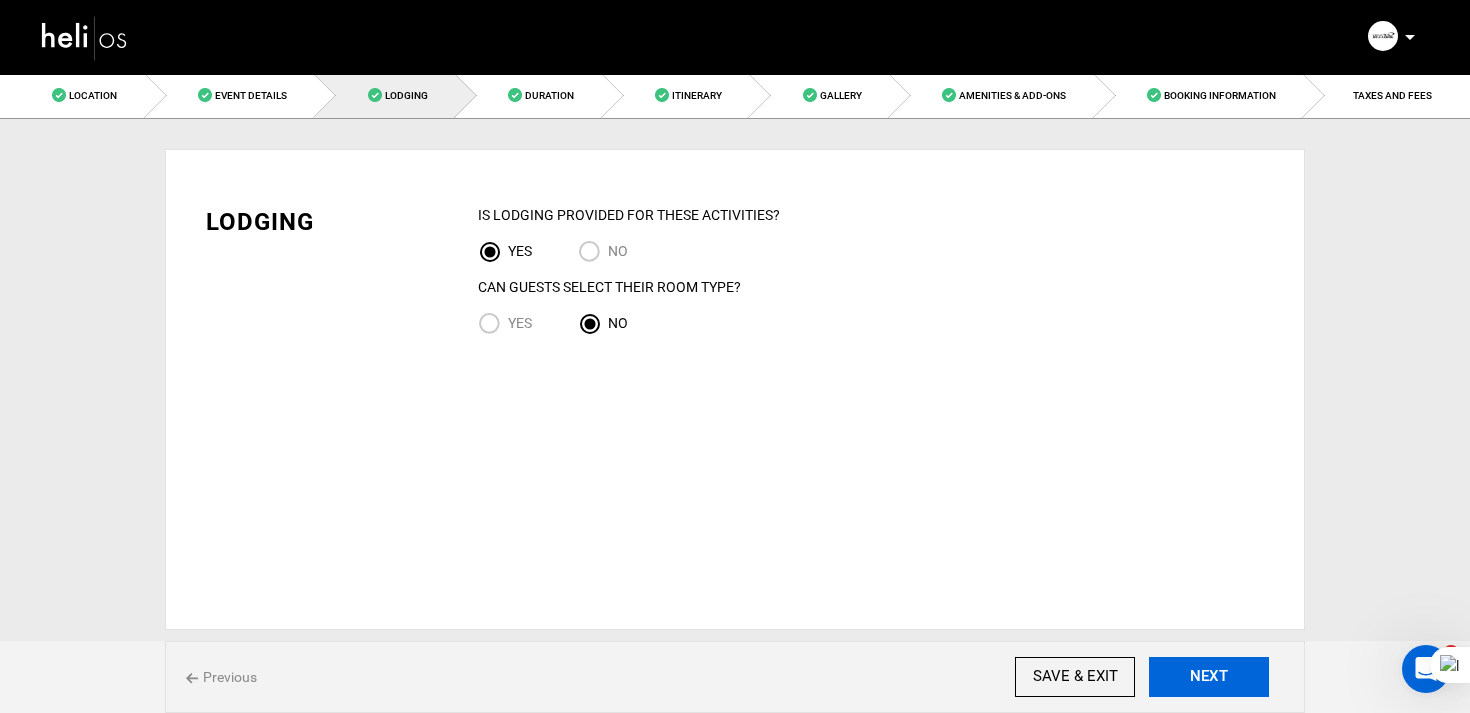 click on "NEXT" at bounding box center [1209, 677] 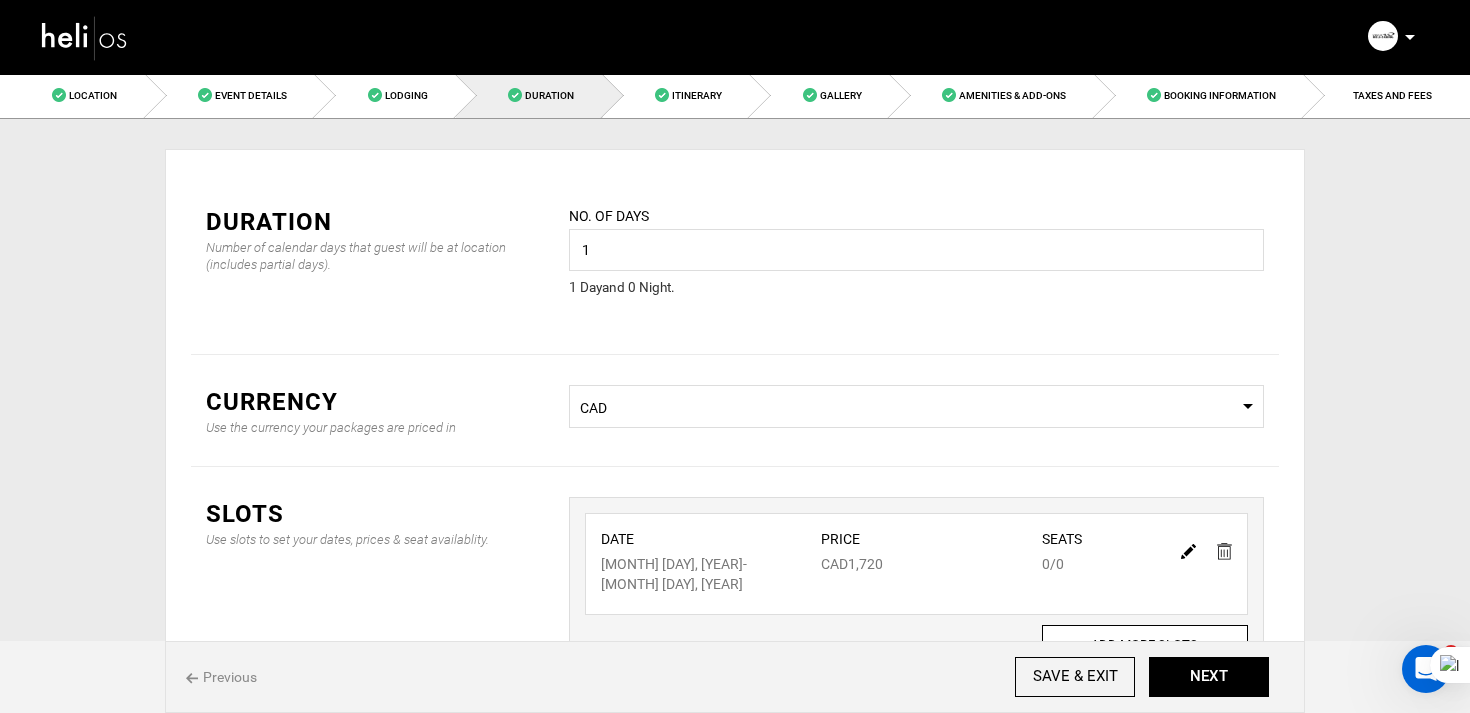 scroll, scrollTop: 151, scrollLeft: 0, axis: vertical 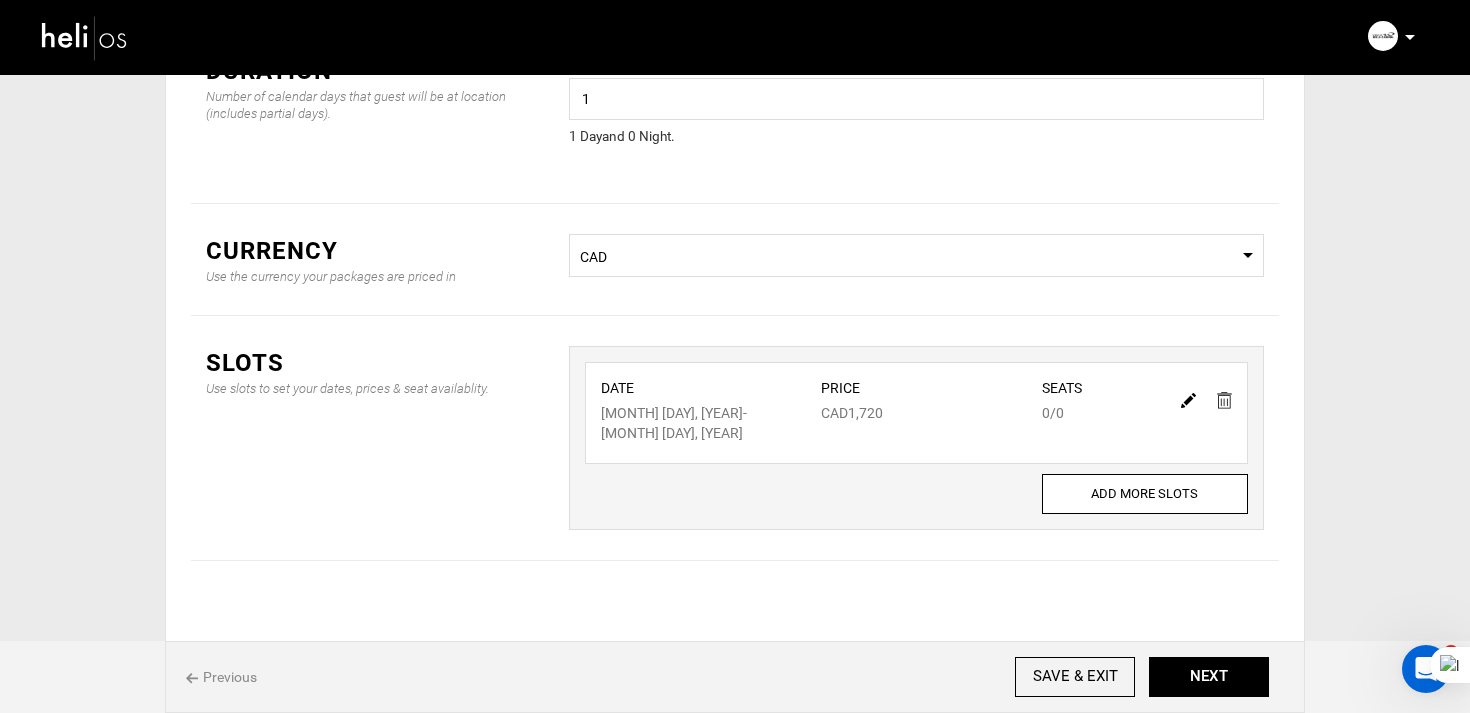 click at bounding box center [1188, 400] 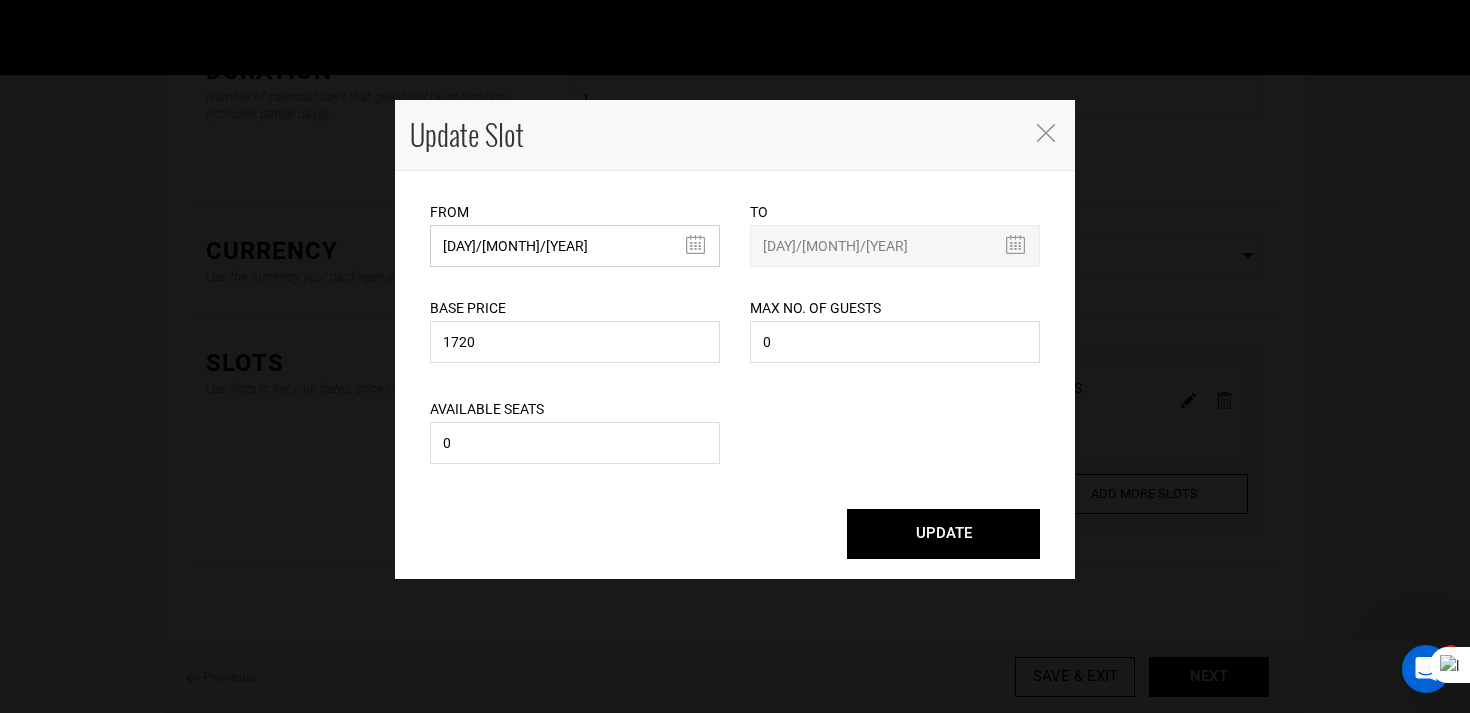 click on "[DAY]/[MONTH]/[YEAR]" at bounding box center (575, 246) 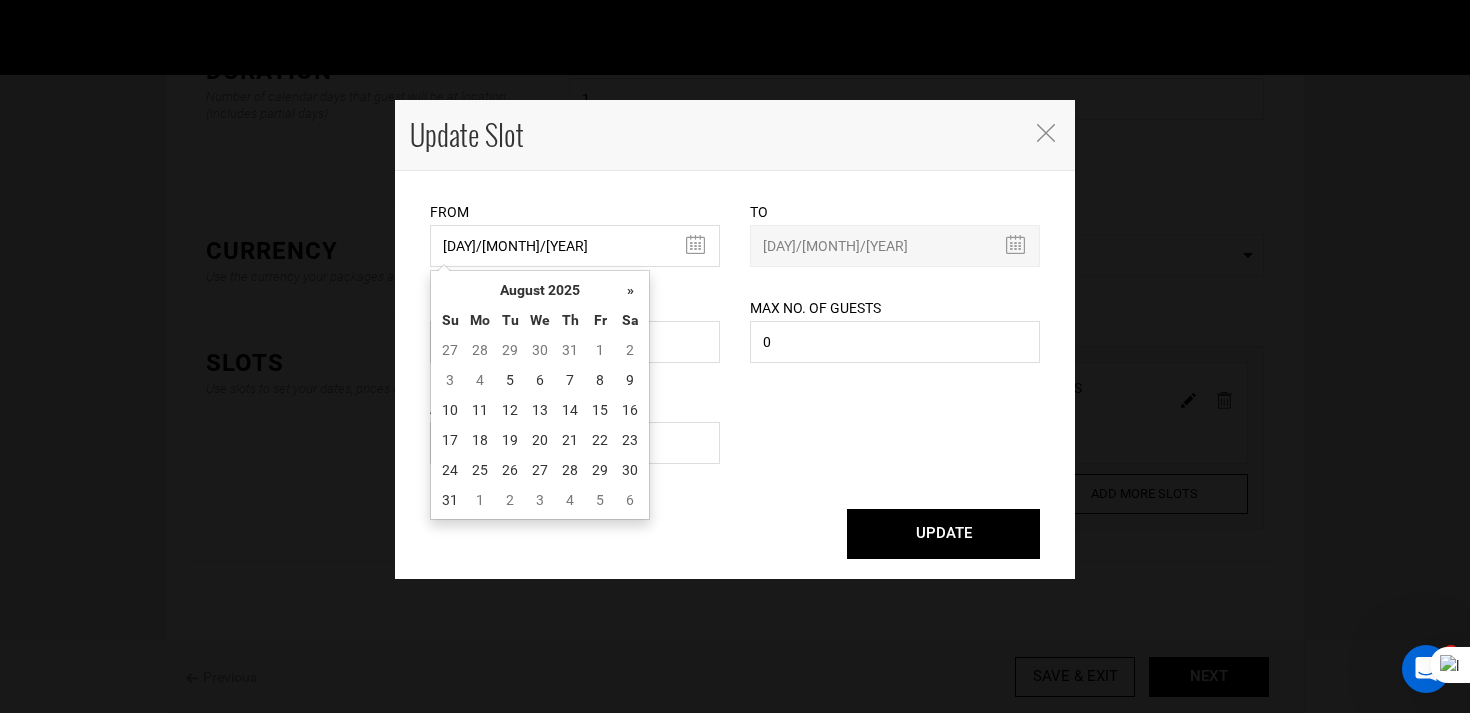 click on "August 2025" at bounding box center (540, 290) 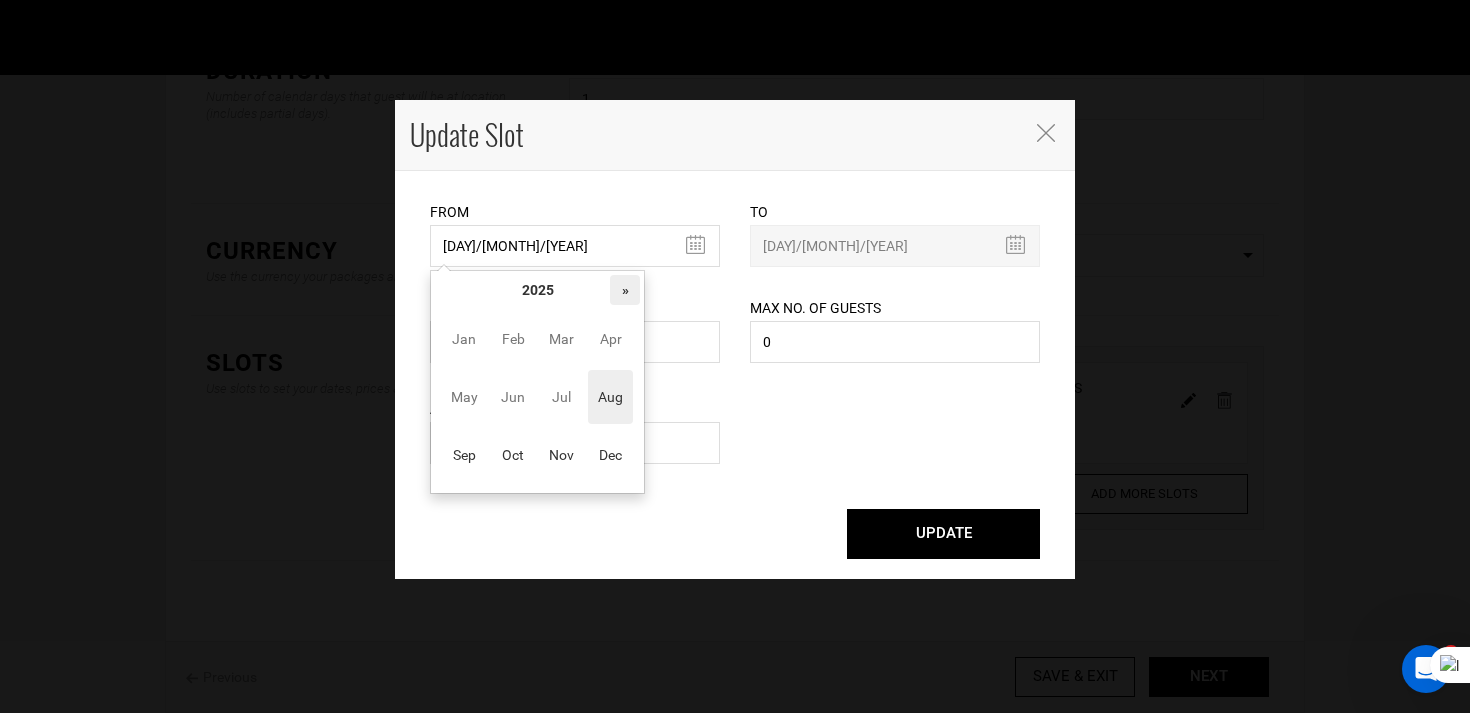click on "»" at bounding box center (625, 290) 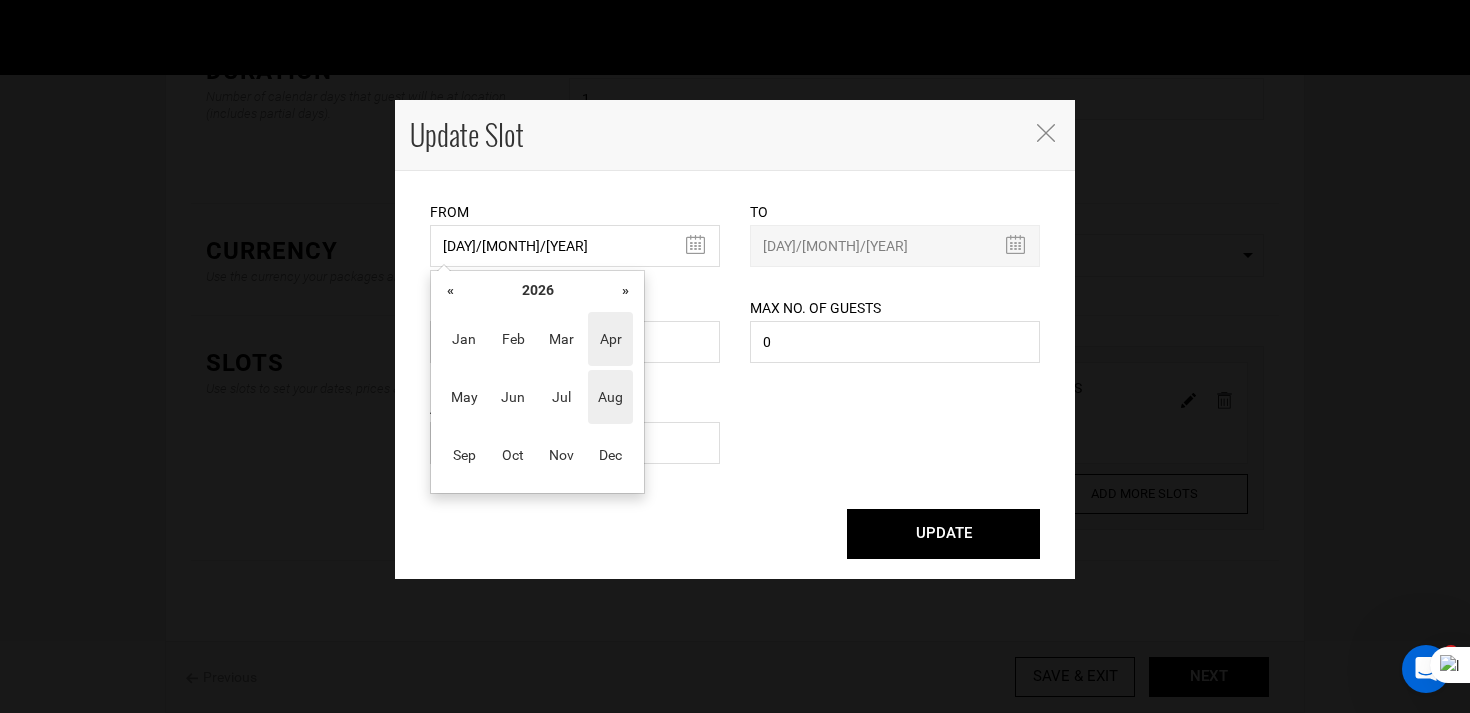 click on "Apr" at bounding box center [610, 339] 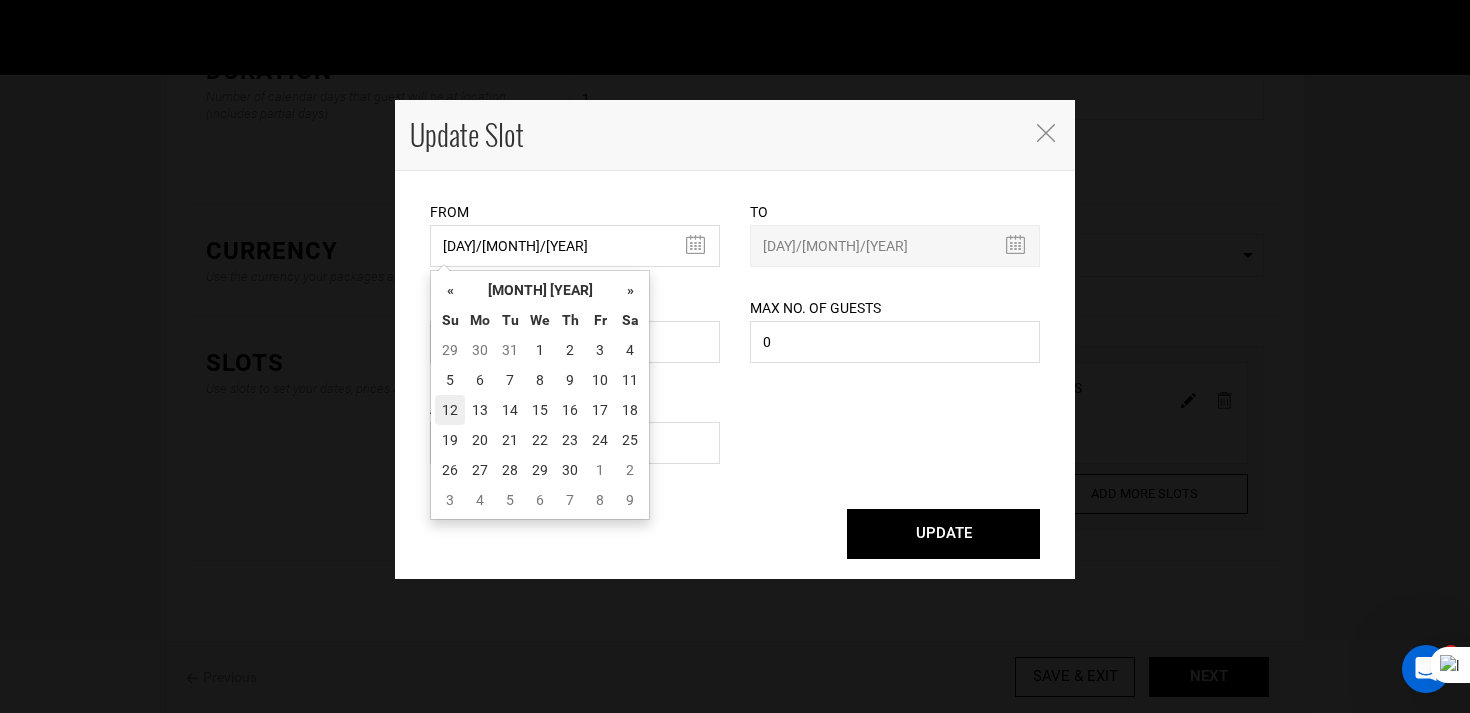 click on "12" at bounding box center [450, 410] 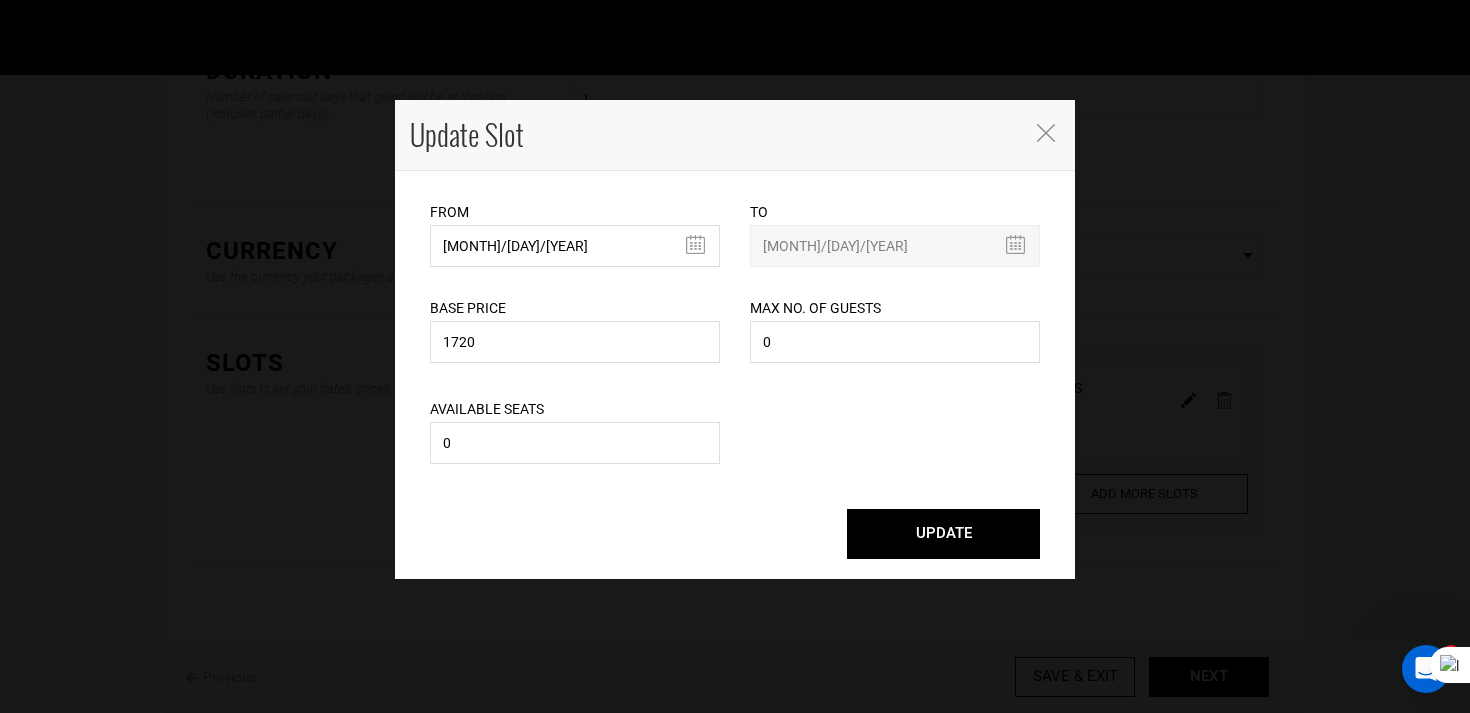 click on "UPDATE" at bounding box center (943, 534) 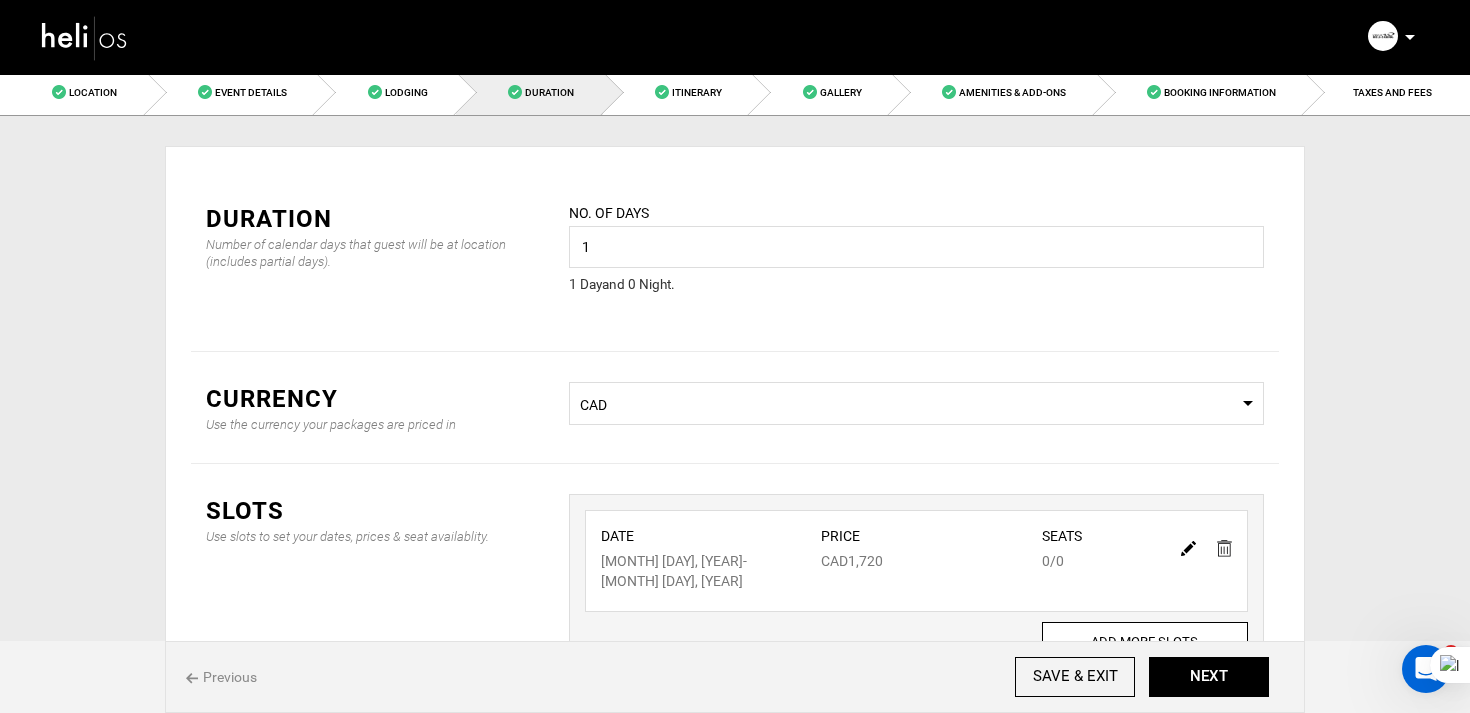 scroll, scrollTop: 0, scrollLeft: 0, axis: both 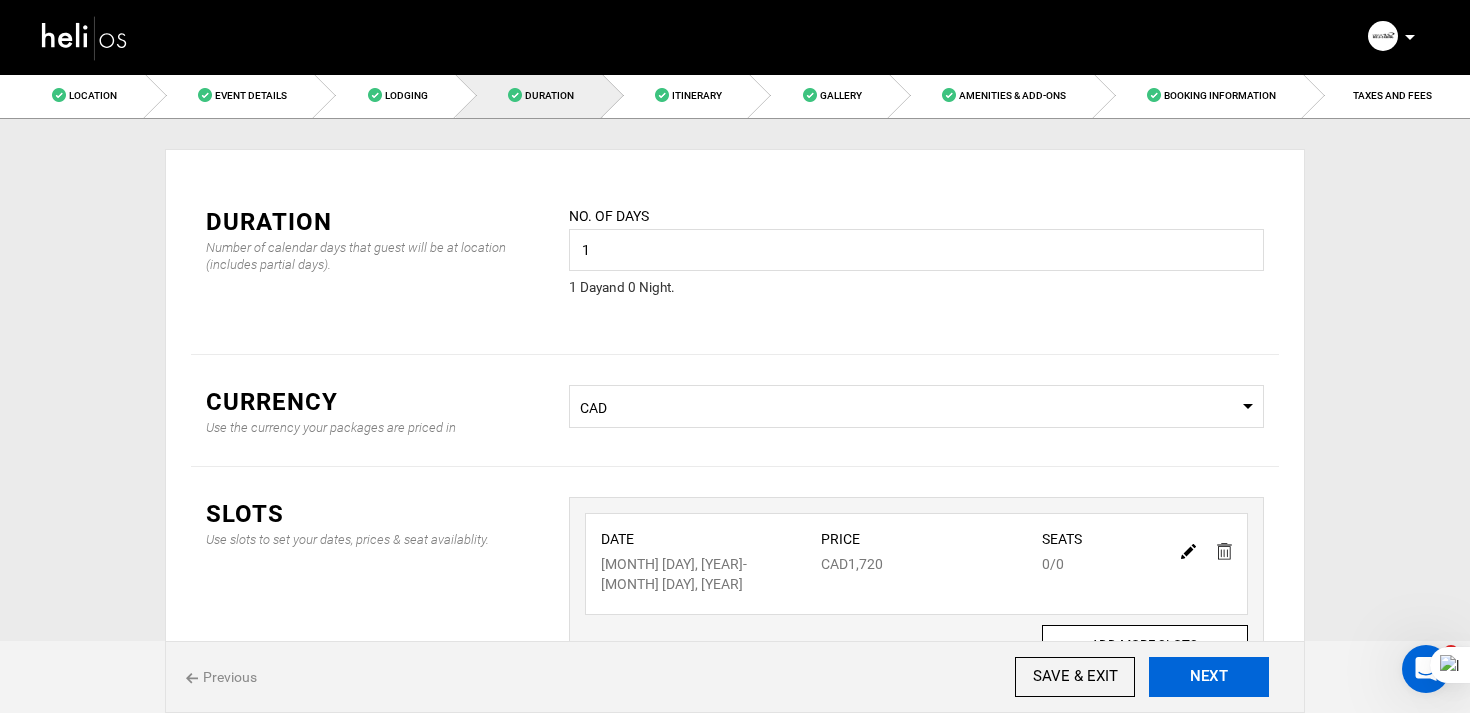 click on "NEXT" at bounding box center (1209, 677) 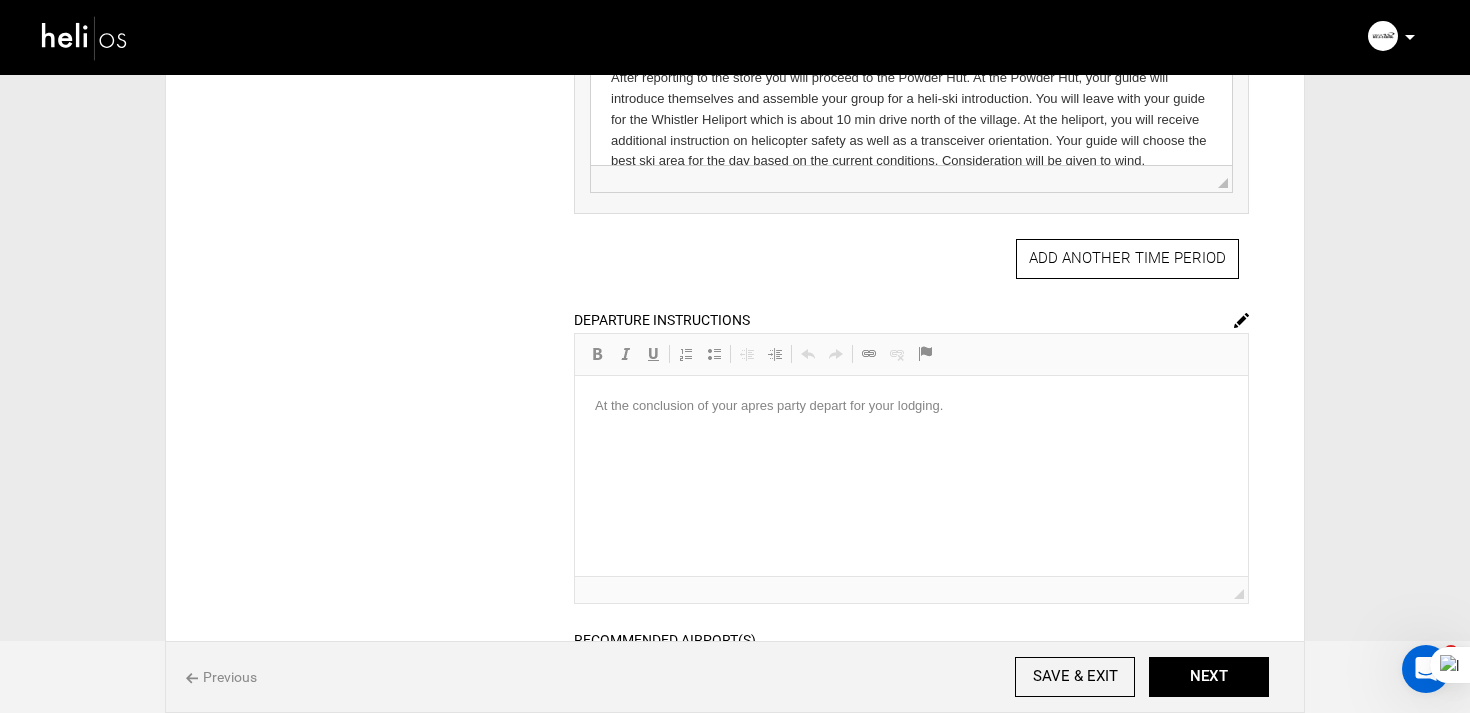 scroll, scrollTop: 729, scrollLeft: 0, axis: vertical 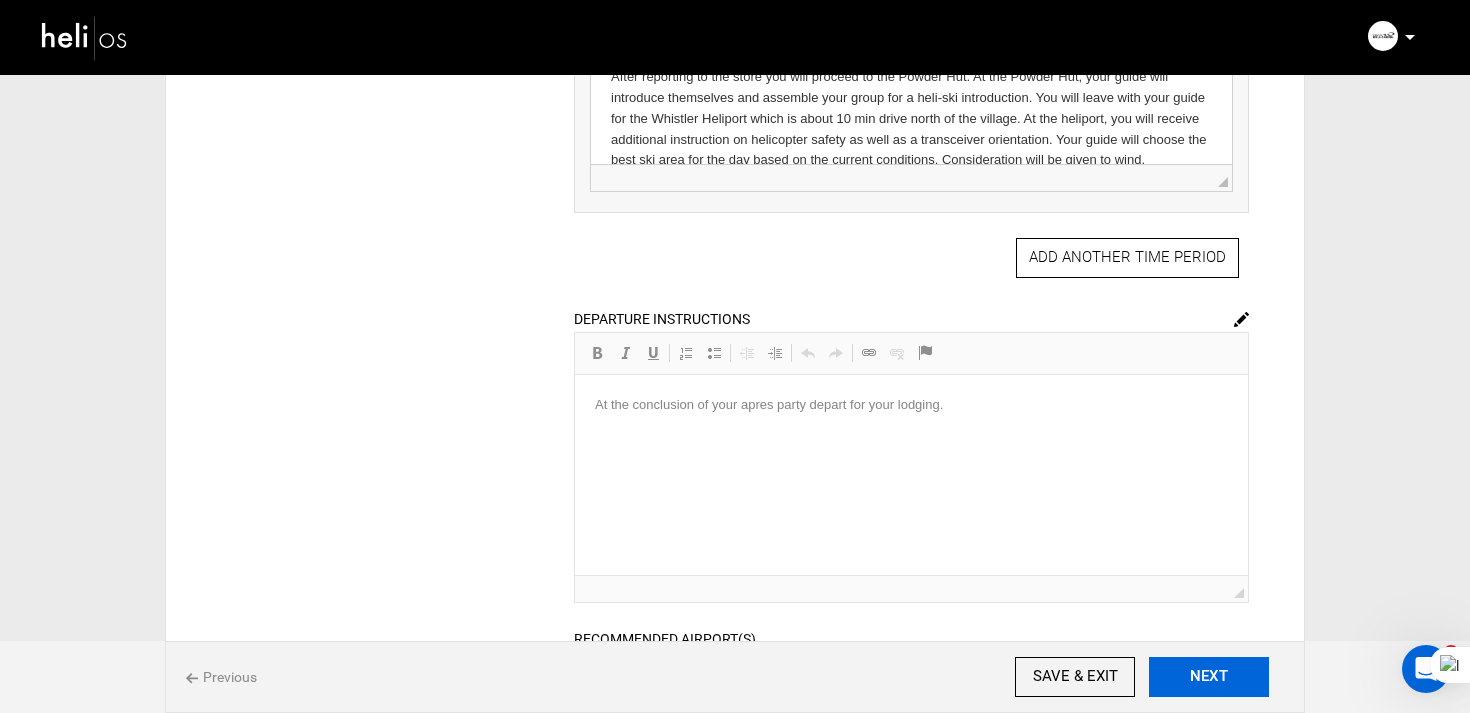 click on "NEXT" at bounding box center [1209, 677] 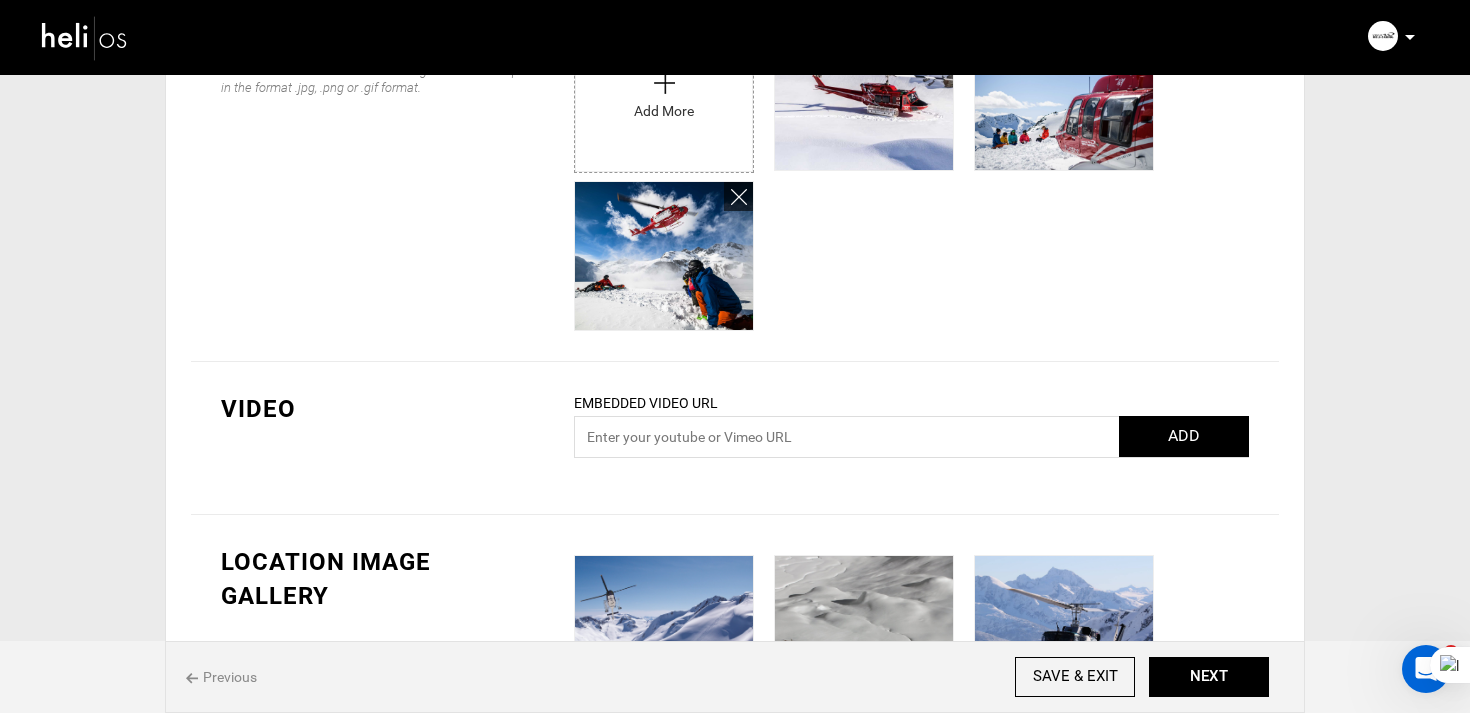 scroll, scrollTop: 655, scrollLeft: 0, axis: vertical 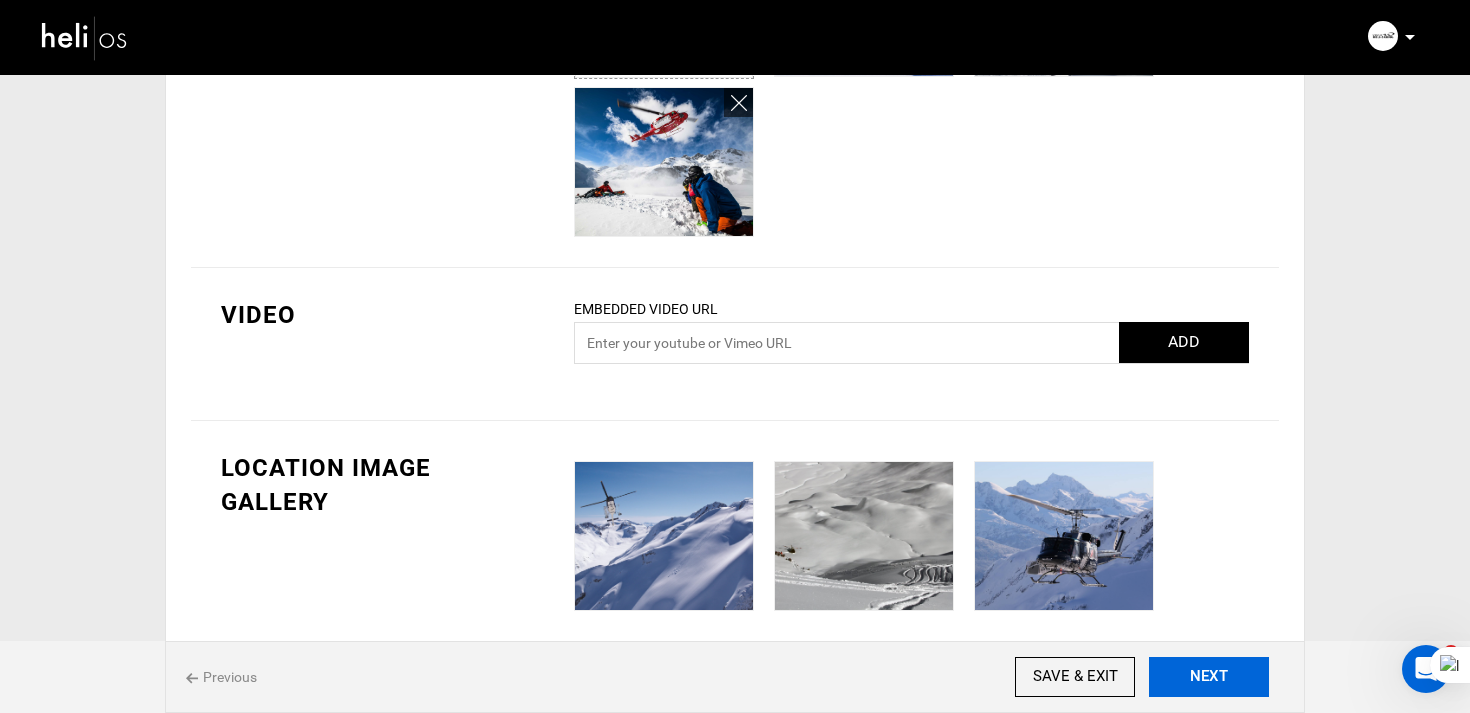 click on "NEXT" at bounding box center (1209, 677) 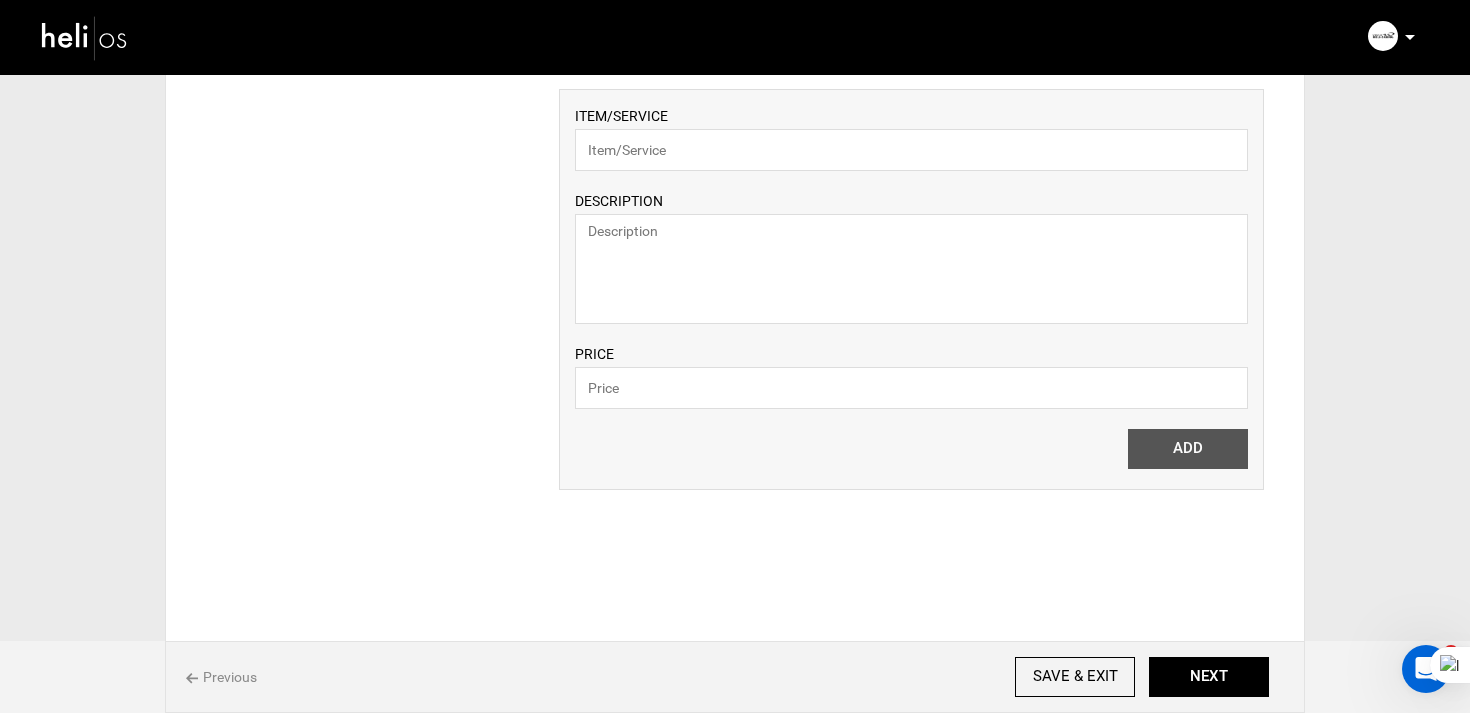 scroll, scrollTop: 1648, scrollLeft: 0, axis: vertical 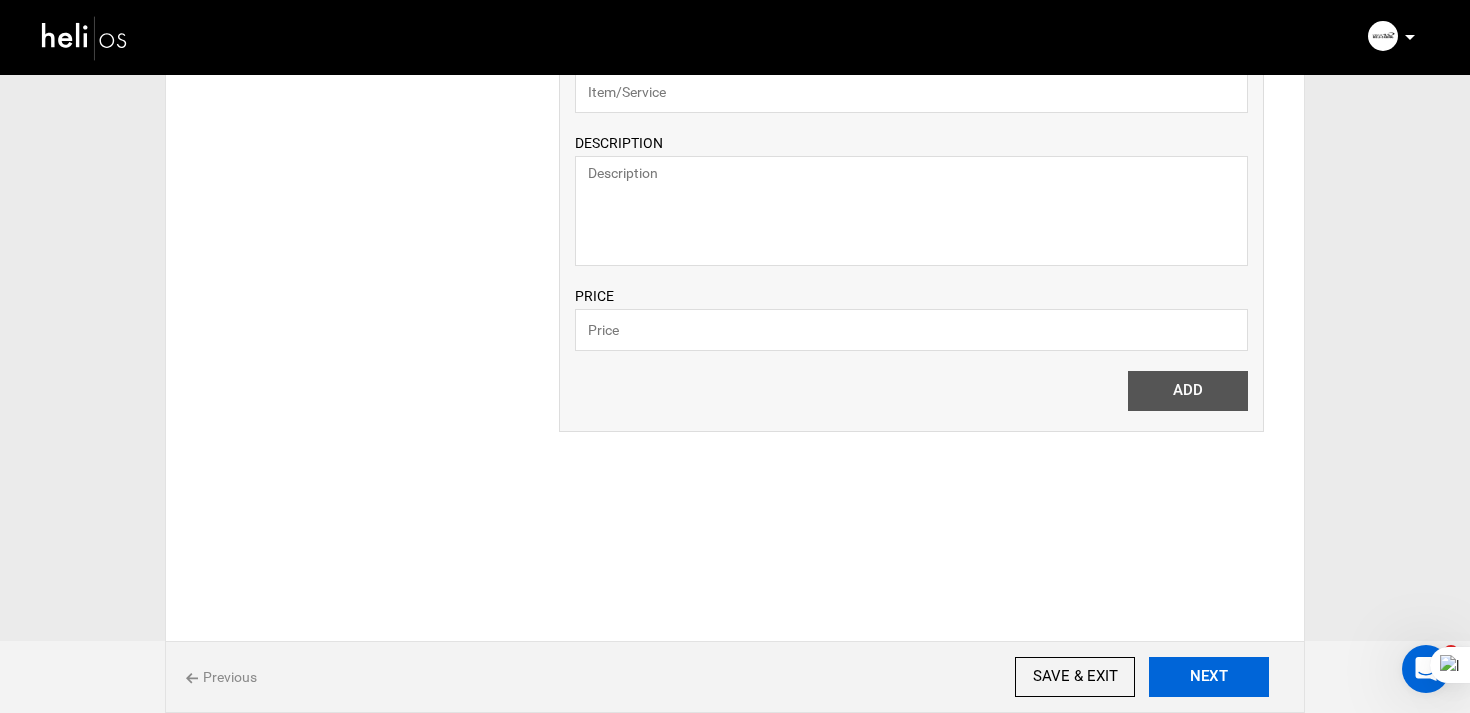 click on "NEXT" at bounding box center (1209, 677) 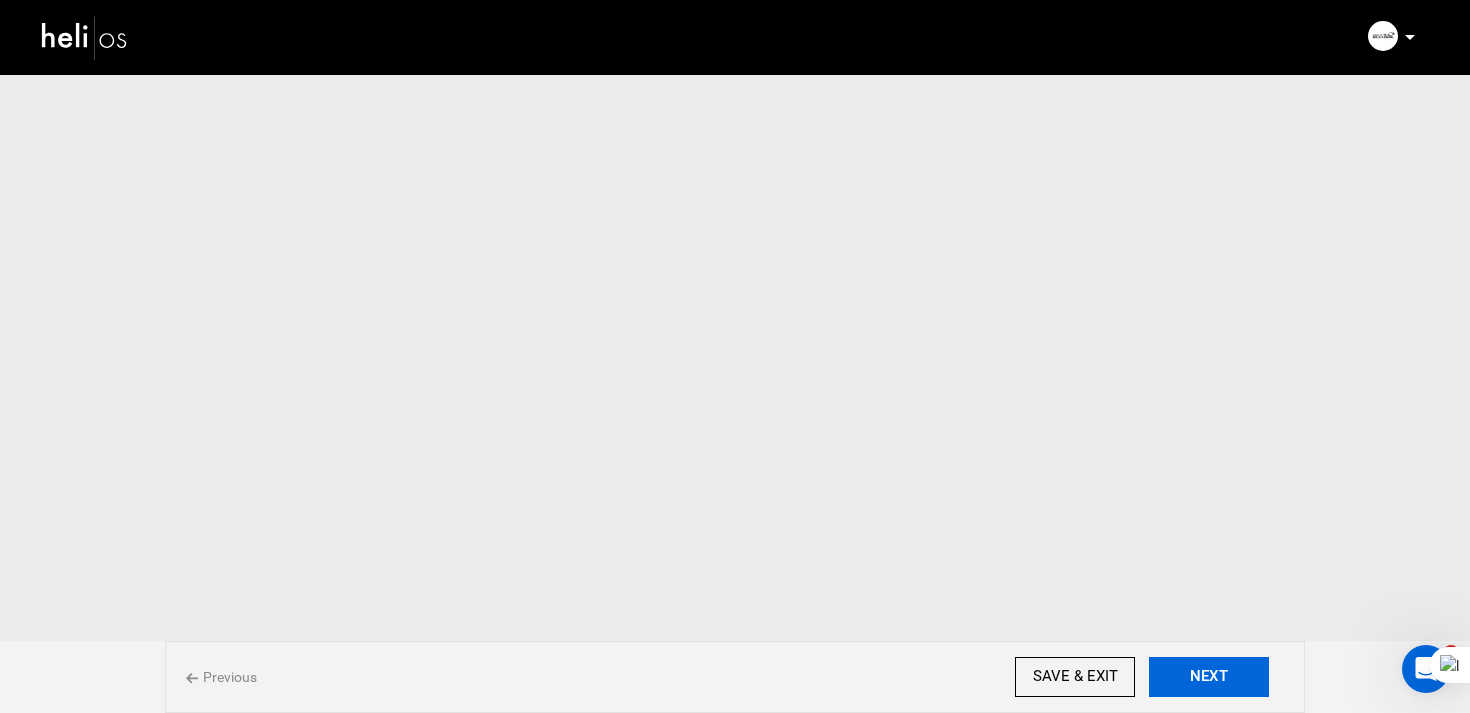scroll, scrollTop: 0, scrollLeft: 0, axis: both 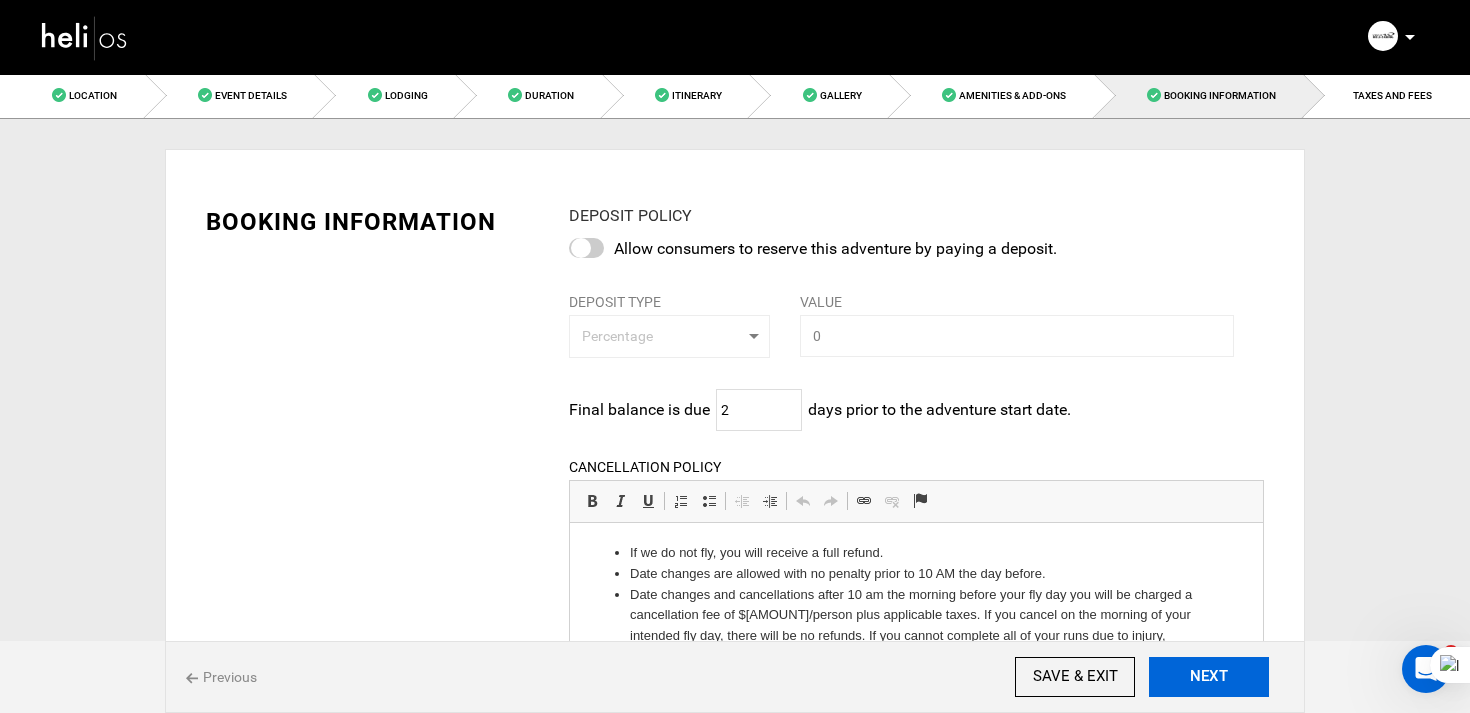 click on "NEXT" at bounding box center [1209, 677] 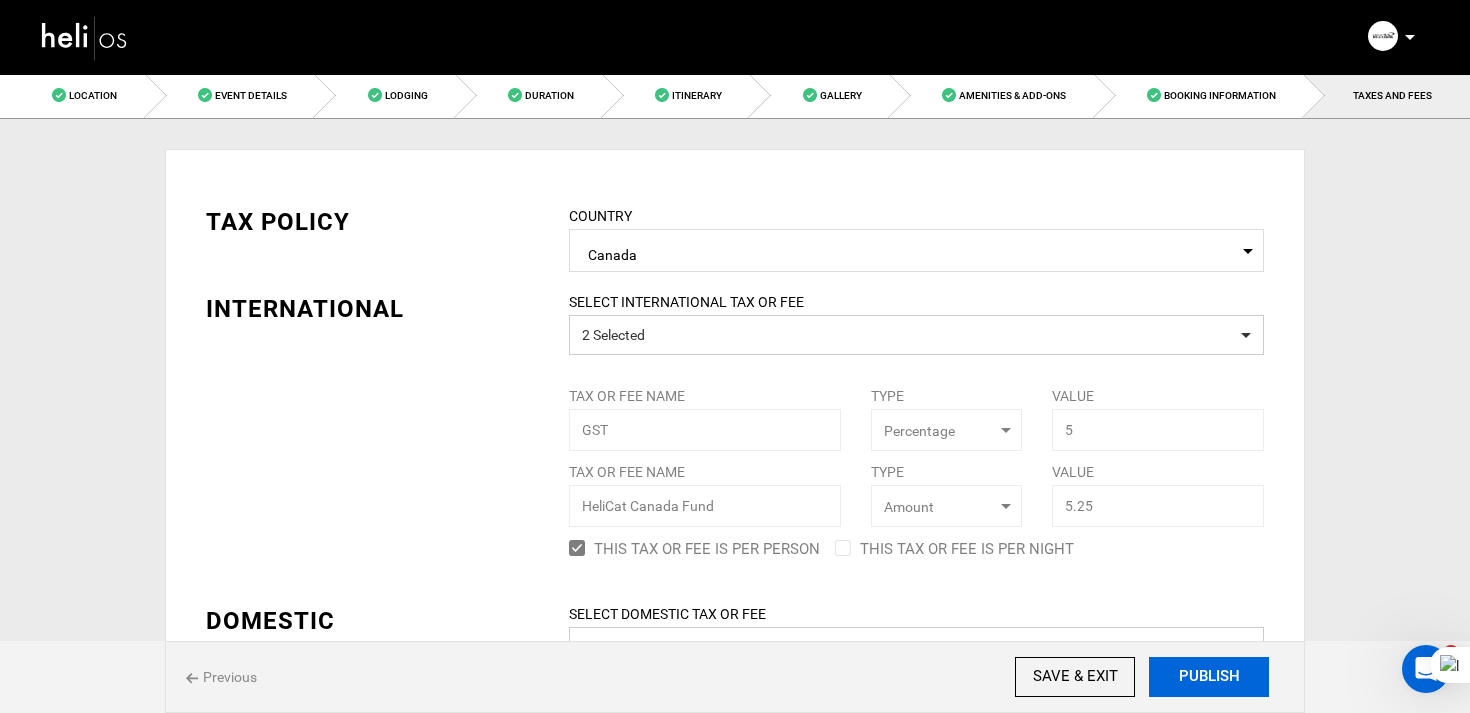 click on "PUBLISH" at bounding box center [1209, 677] 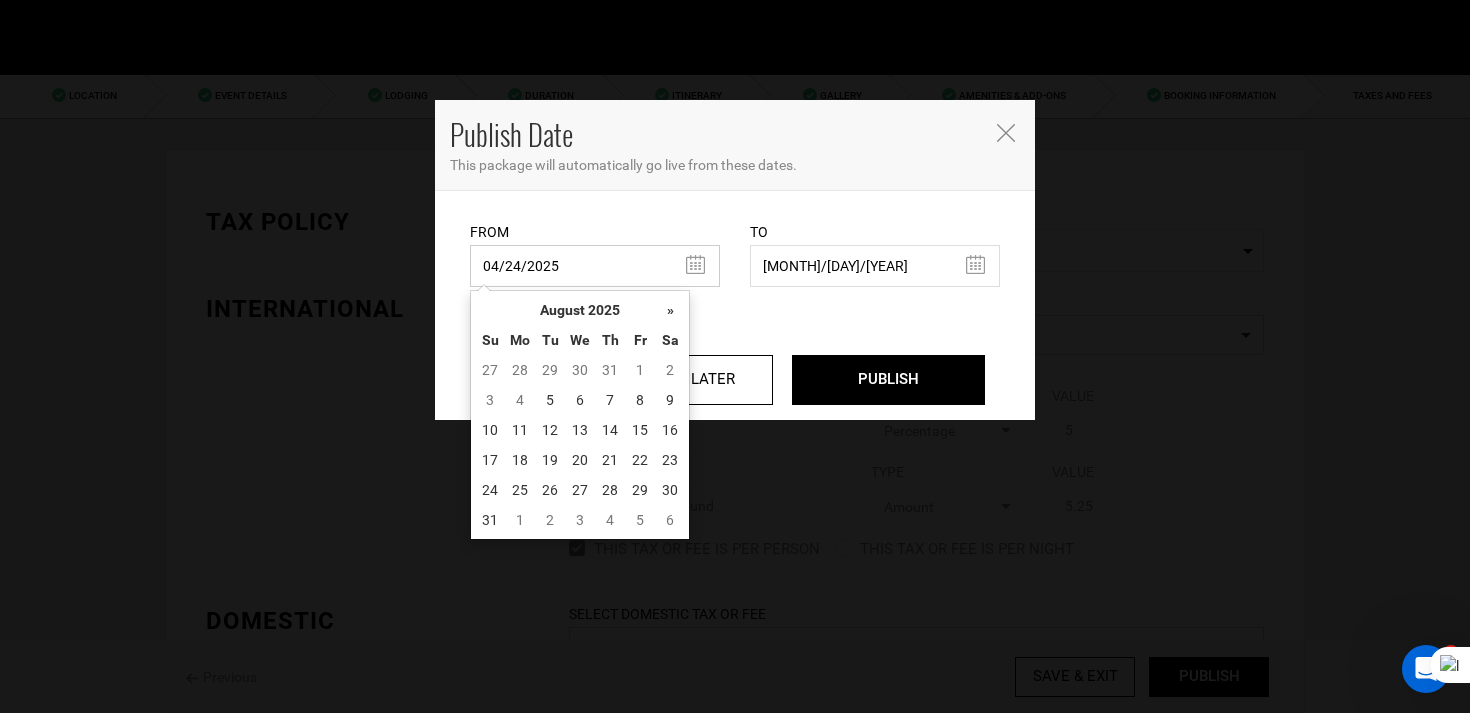 click on "04/24/2025" at bounding box center [595, 266] 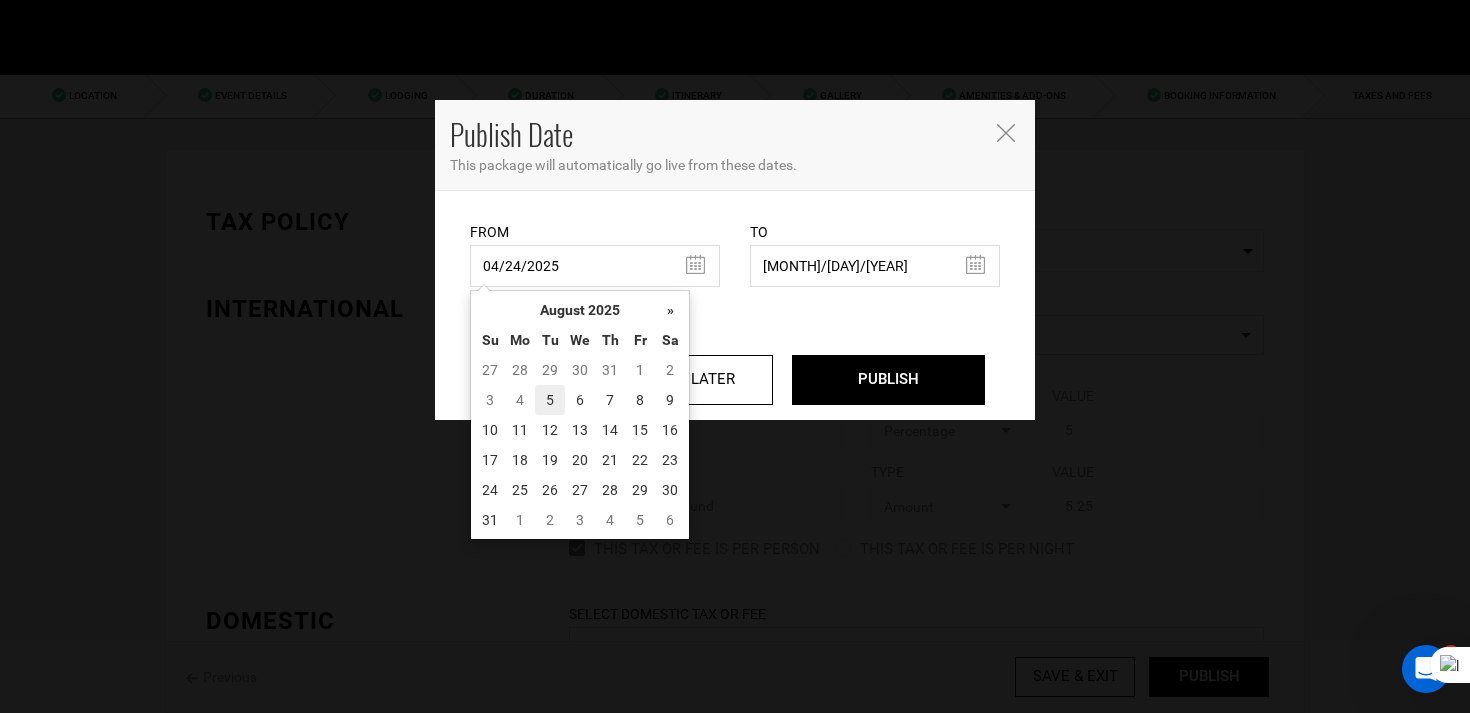 click on "5" at bounding box center [550, 400] 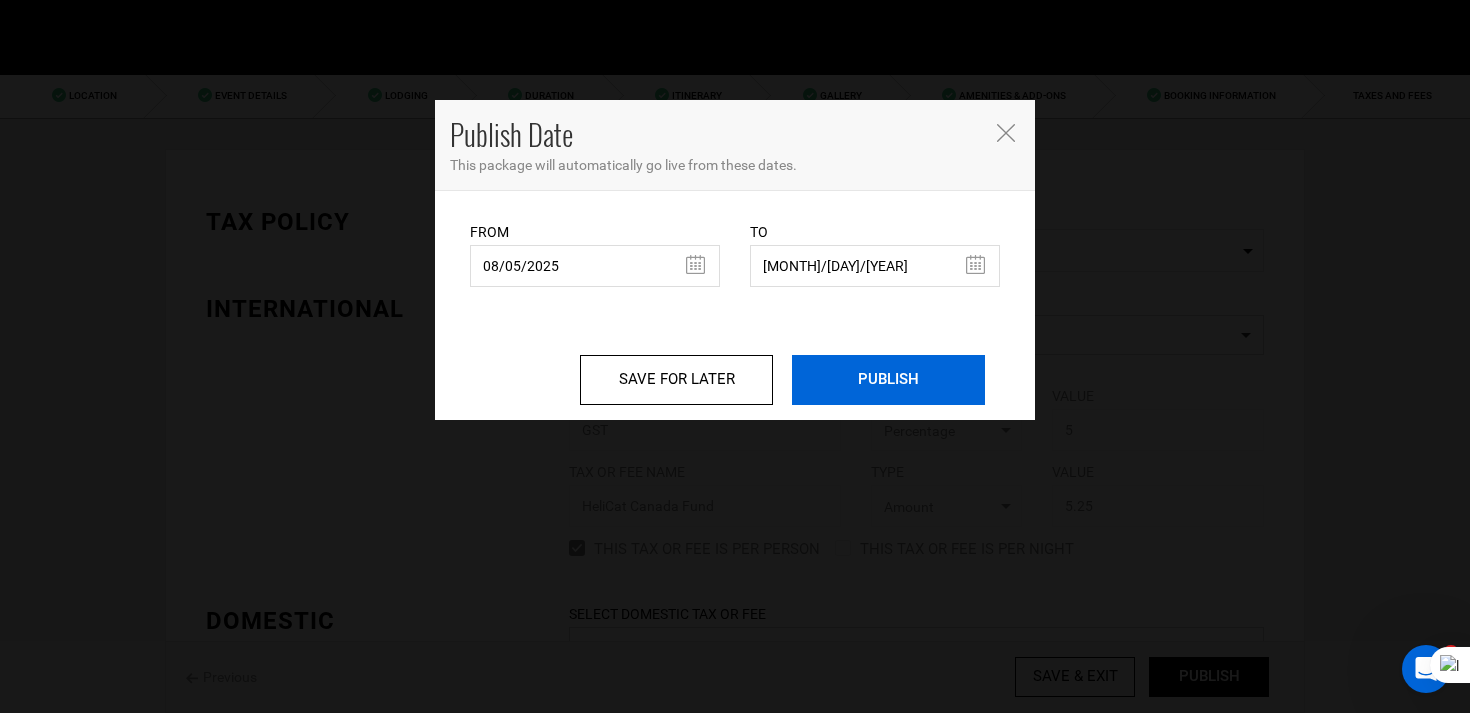 click on "PUBLISH" at bounding box center [888, 380] 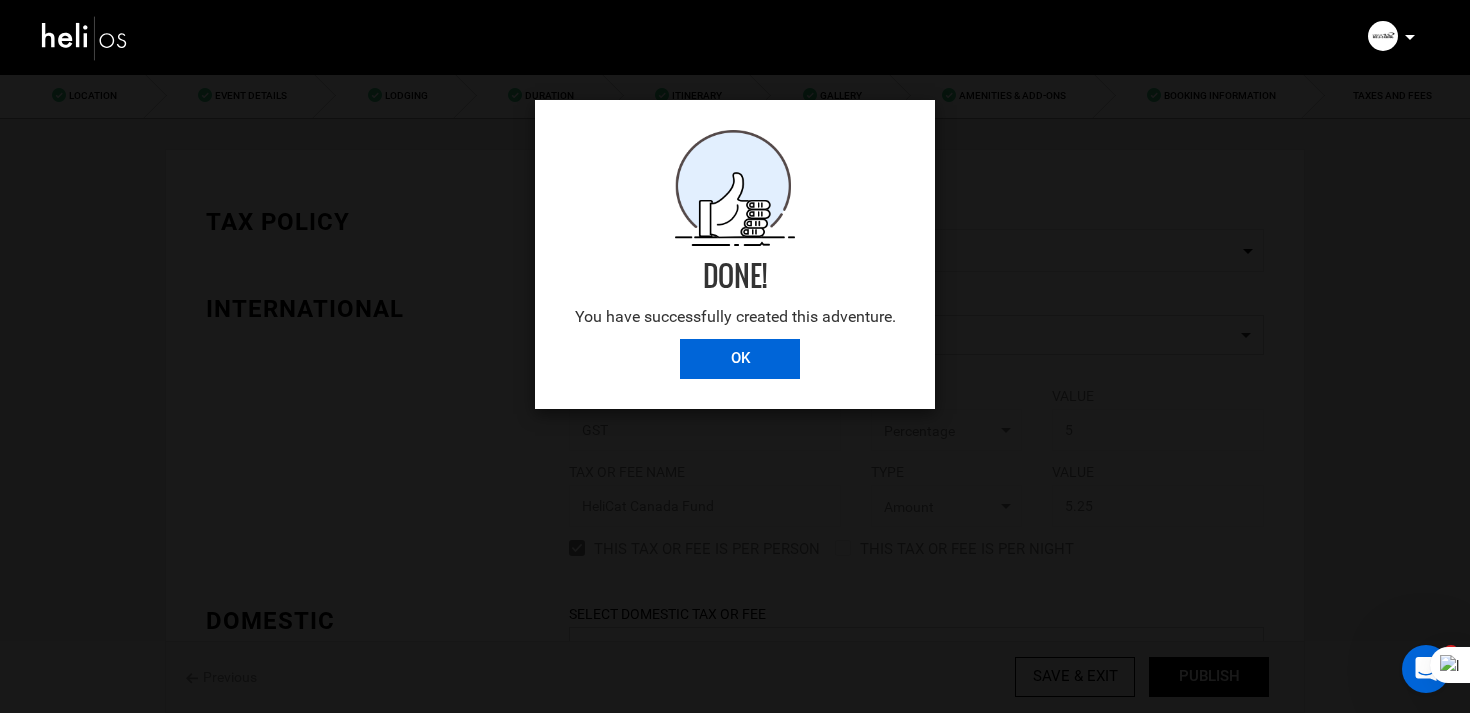 click on "OK" at bounding box center [740, 359] 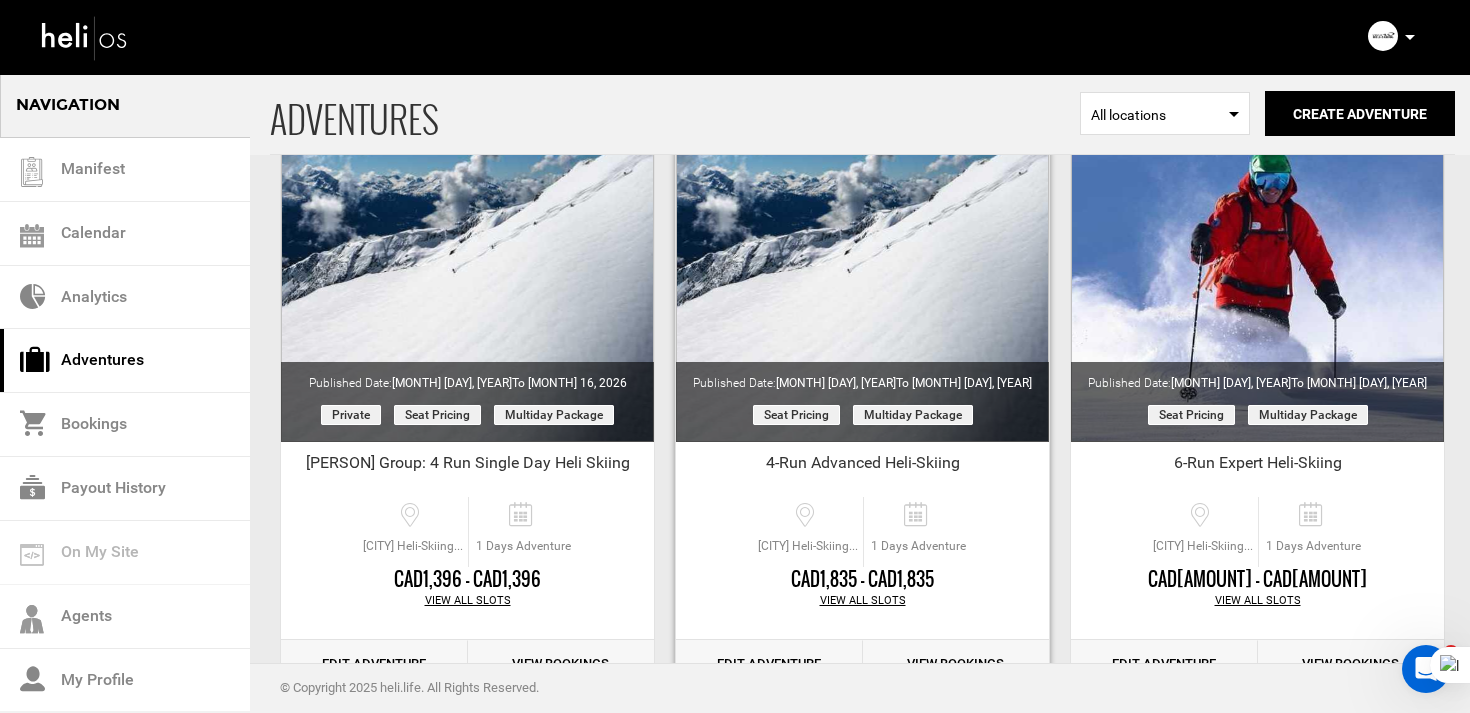 scroll, scrollTop: 850, scrollLeft: 0, axis: vertical 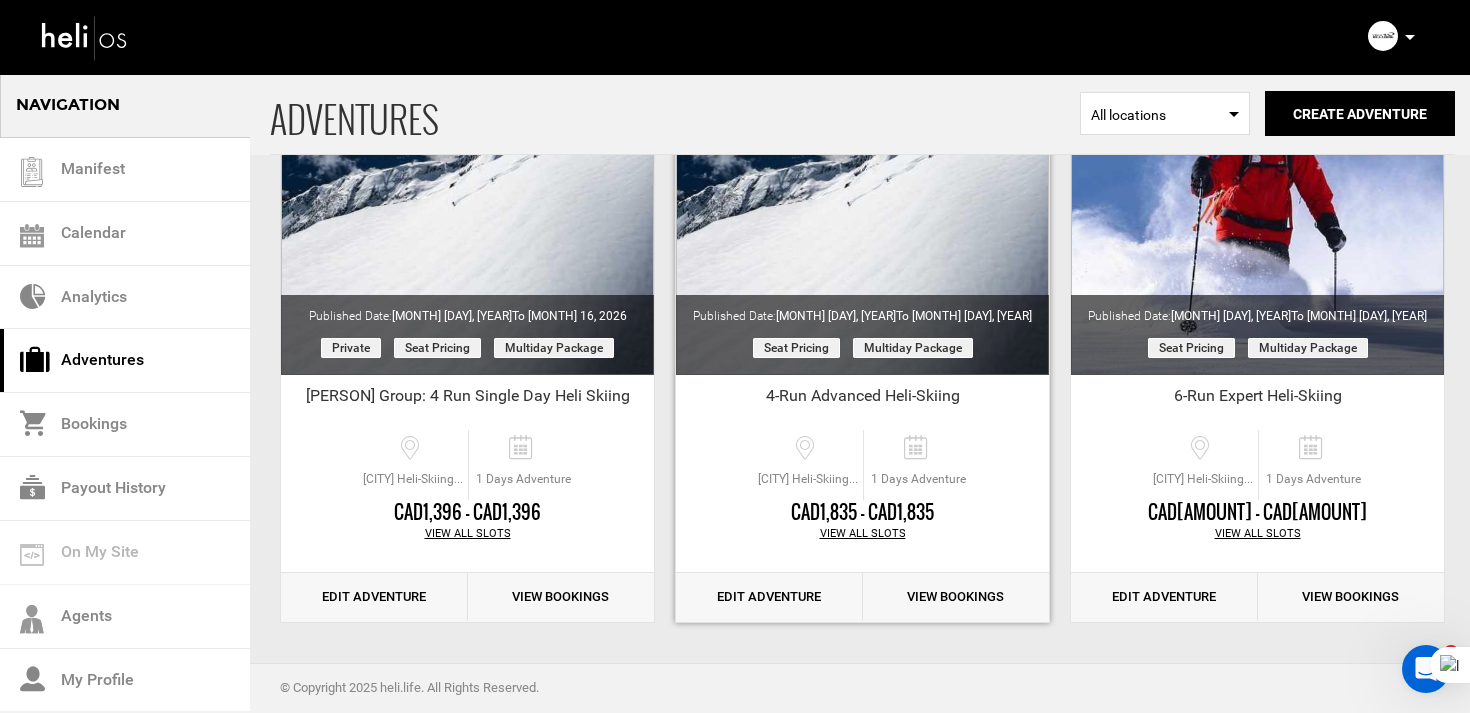 click on "Edit Adventure" at bounding box center (769, 597) 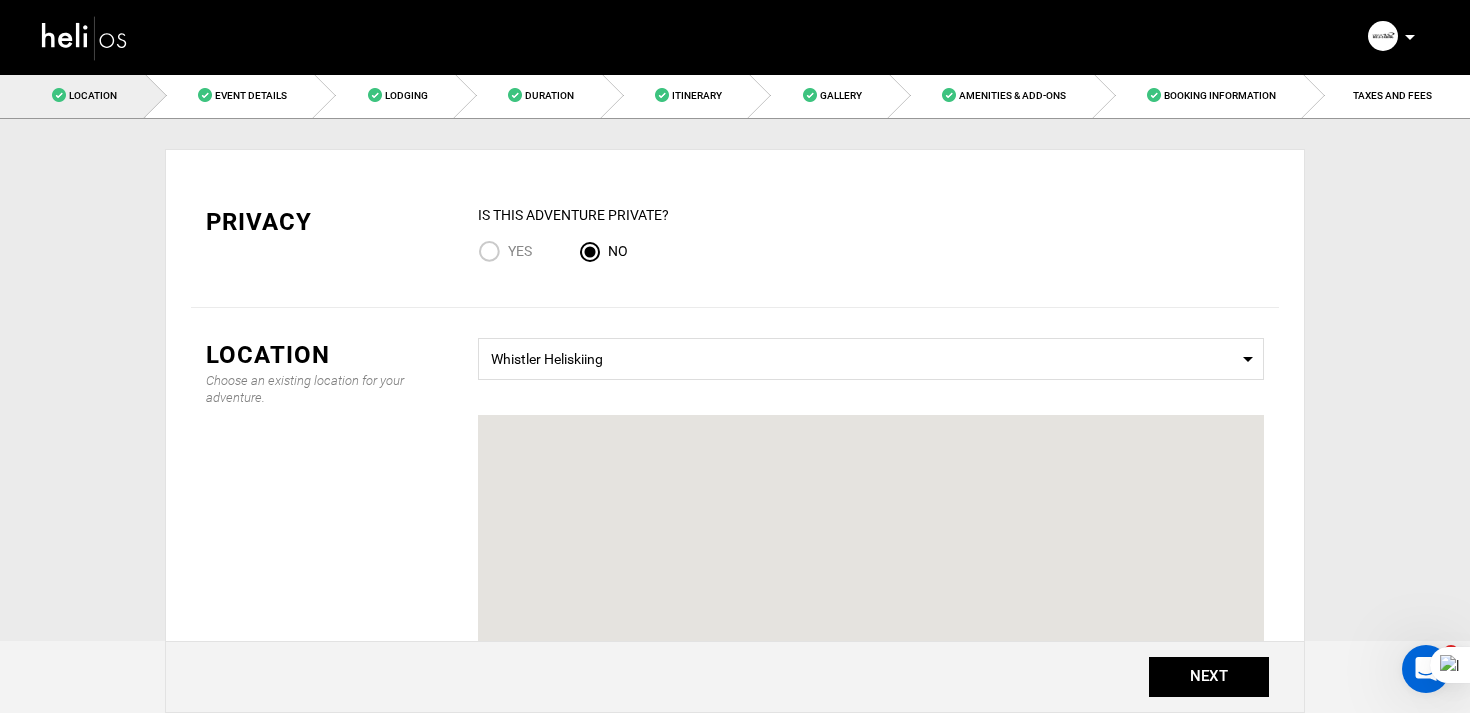 scroll, scrollTop: 0, scrollLeft: 0, axis: both 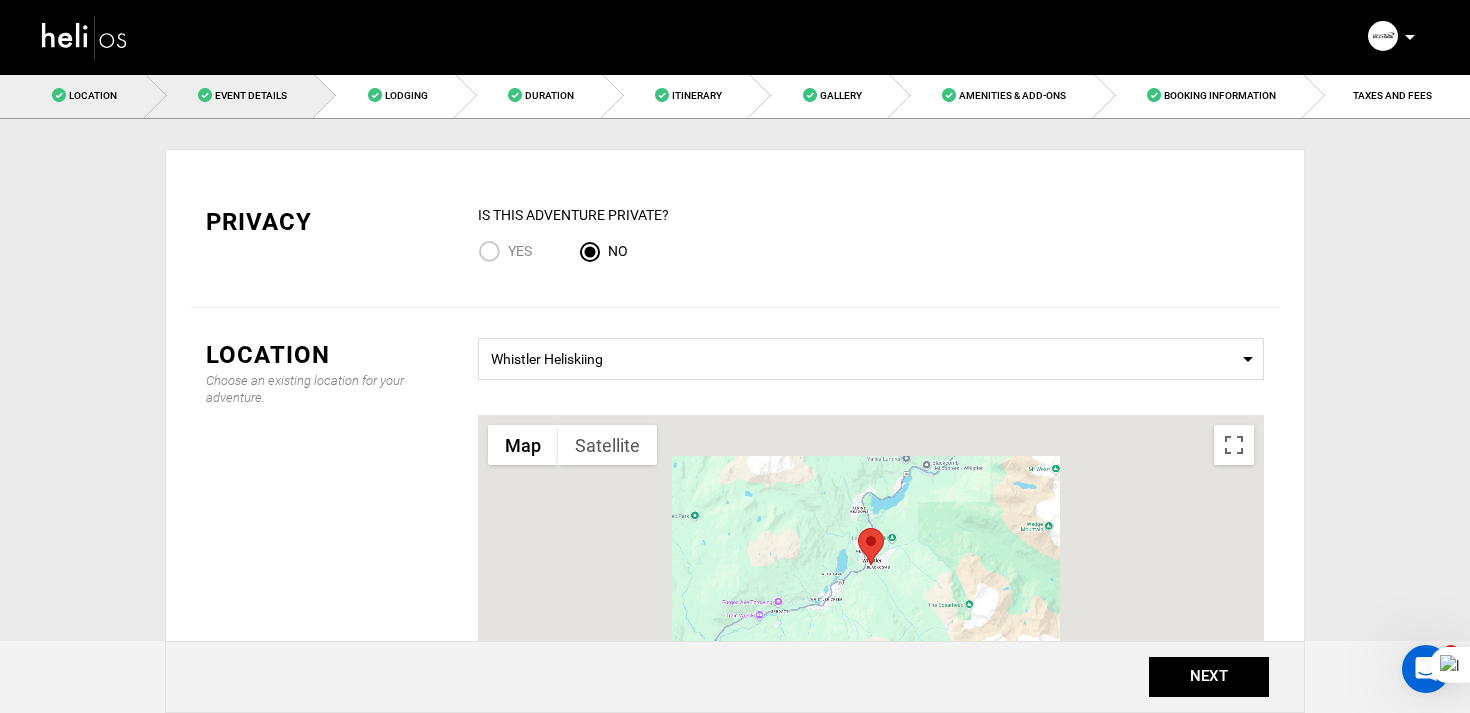 click on "Event Details" at bounding box center [251, 95] 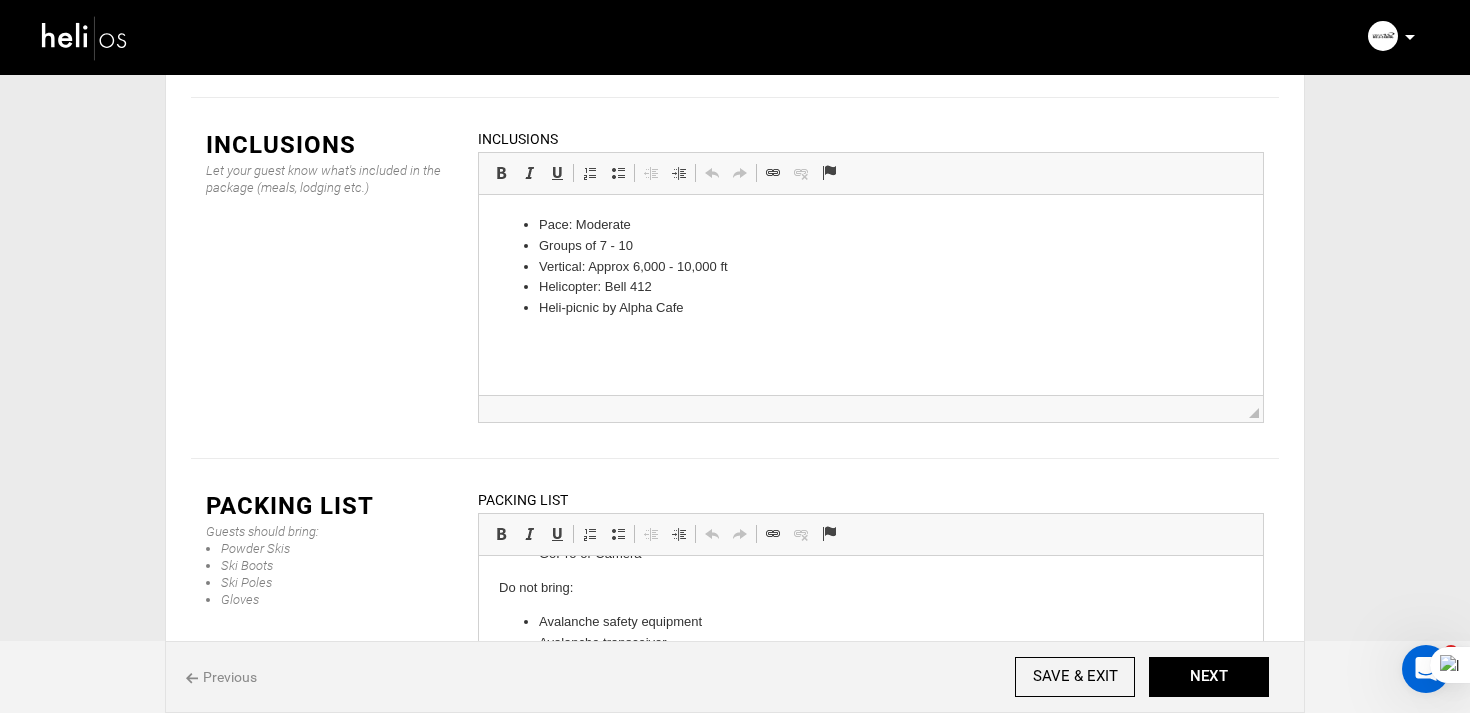 scroll, scrollTop: 412, scrollLeft: 0, axis: vertical 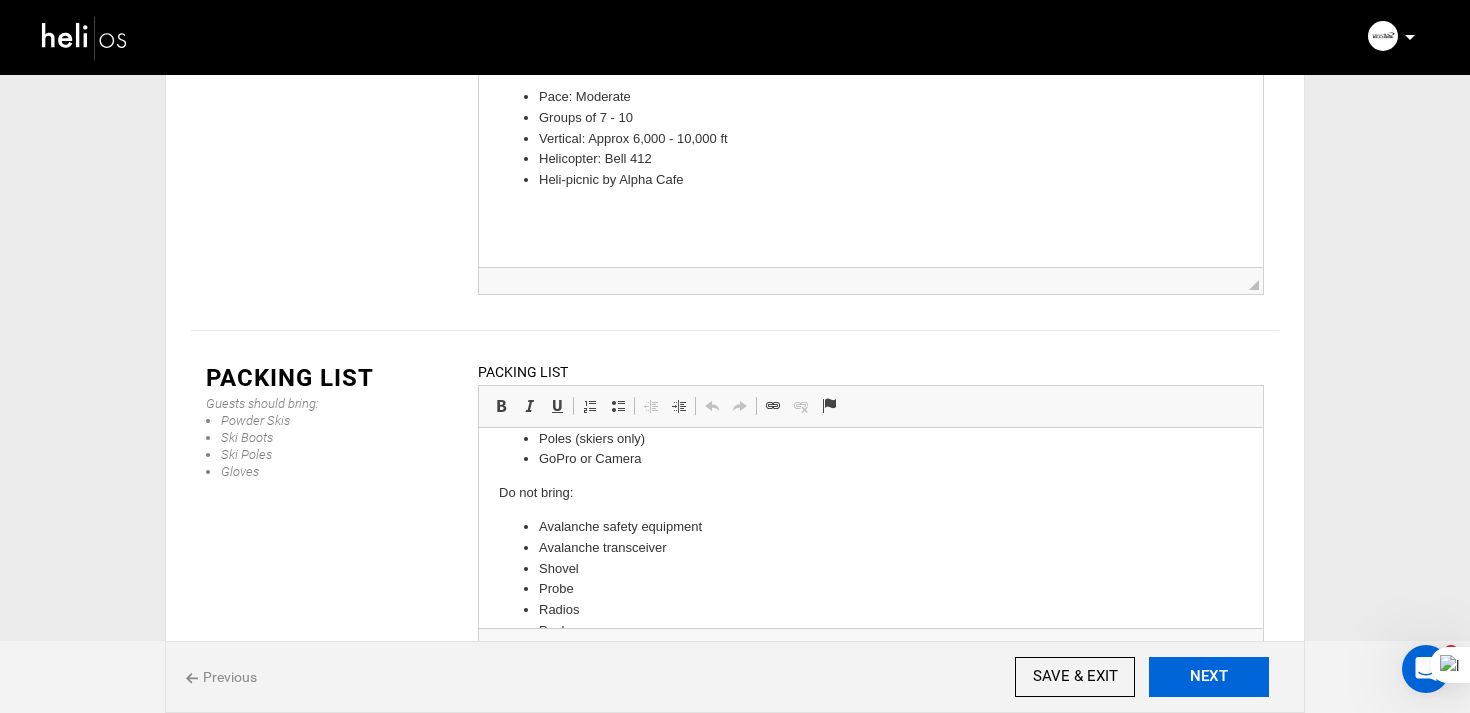 click on "NEXT" at bounding box center (1209, 677) 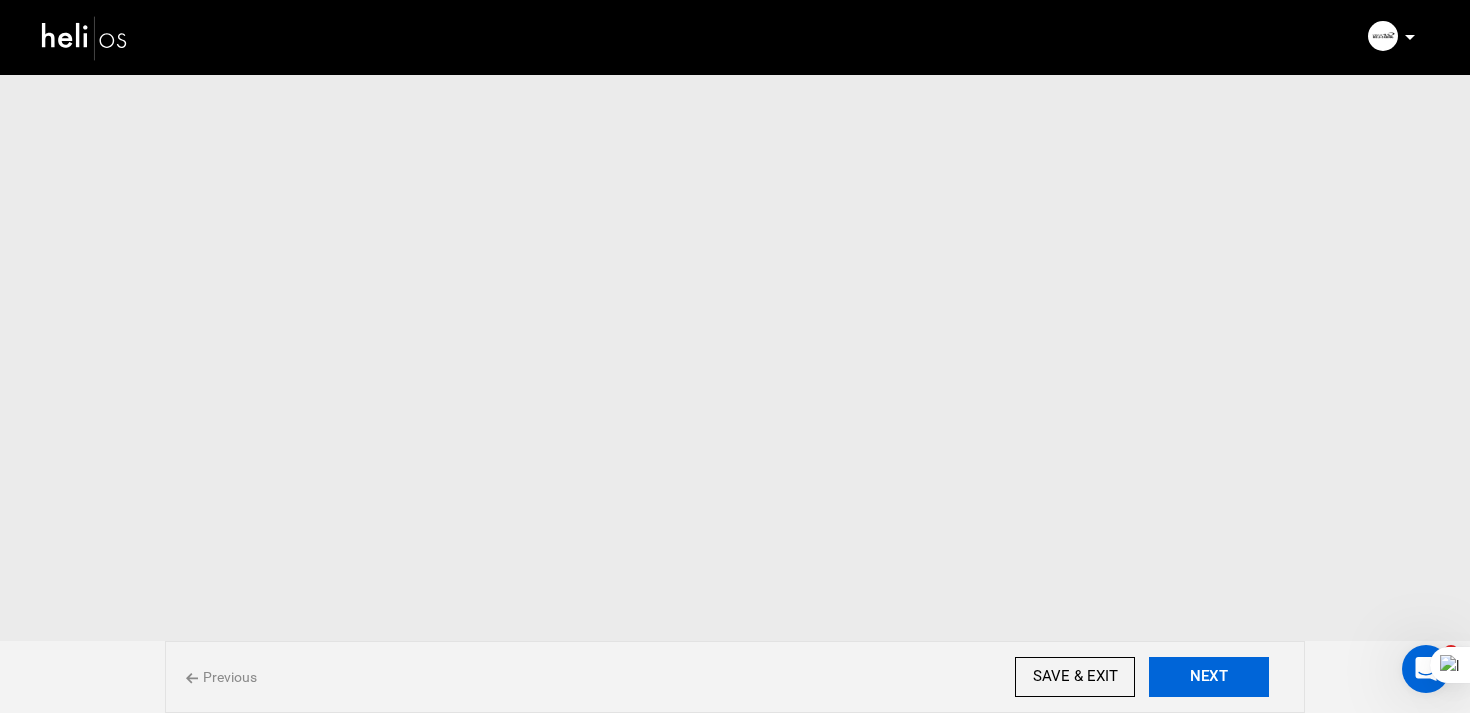 scroll, scrollTop: 0, scrollLeft: 0, axis: both 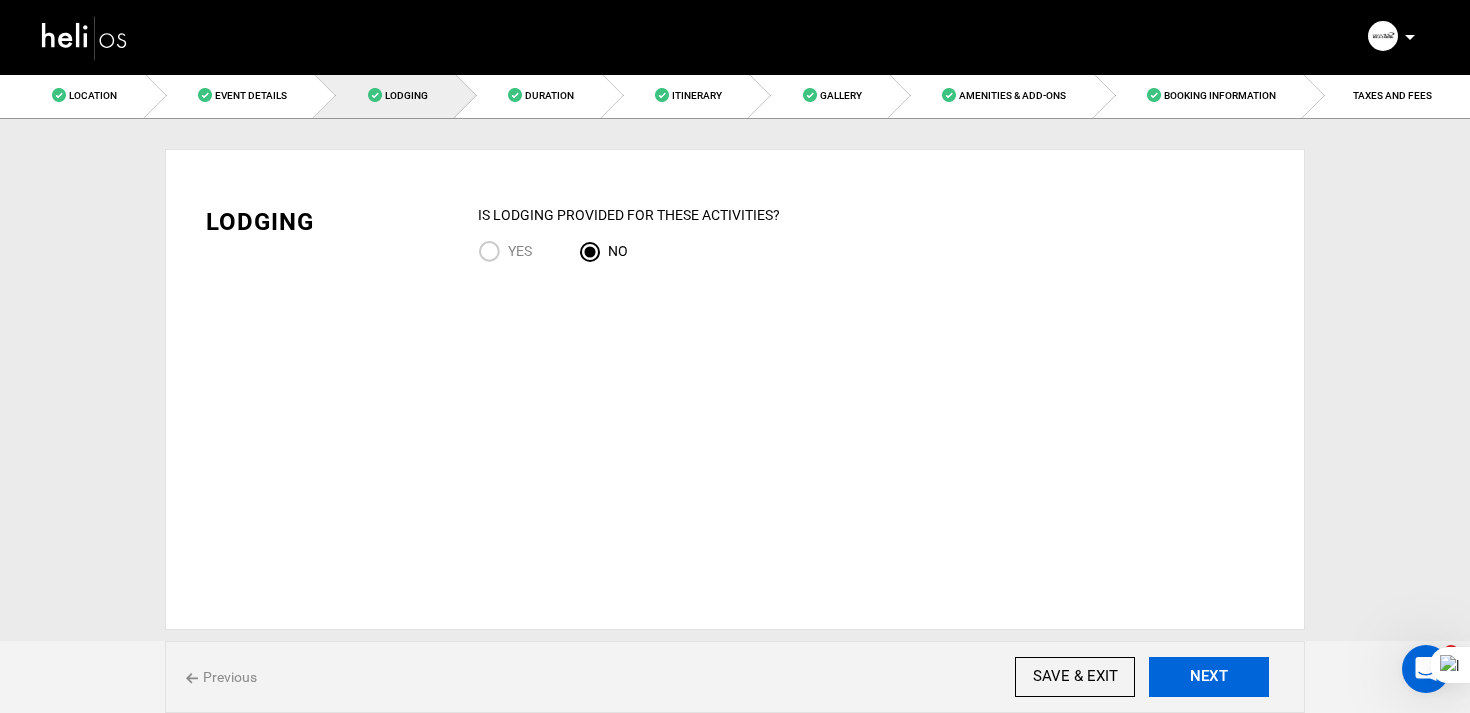 click on "NEXT" at bounding box center [1209, 677] 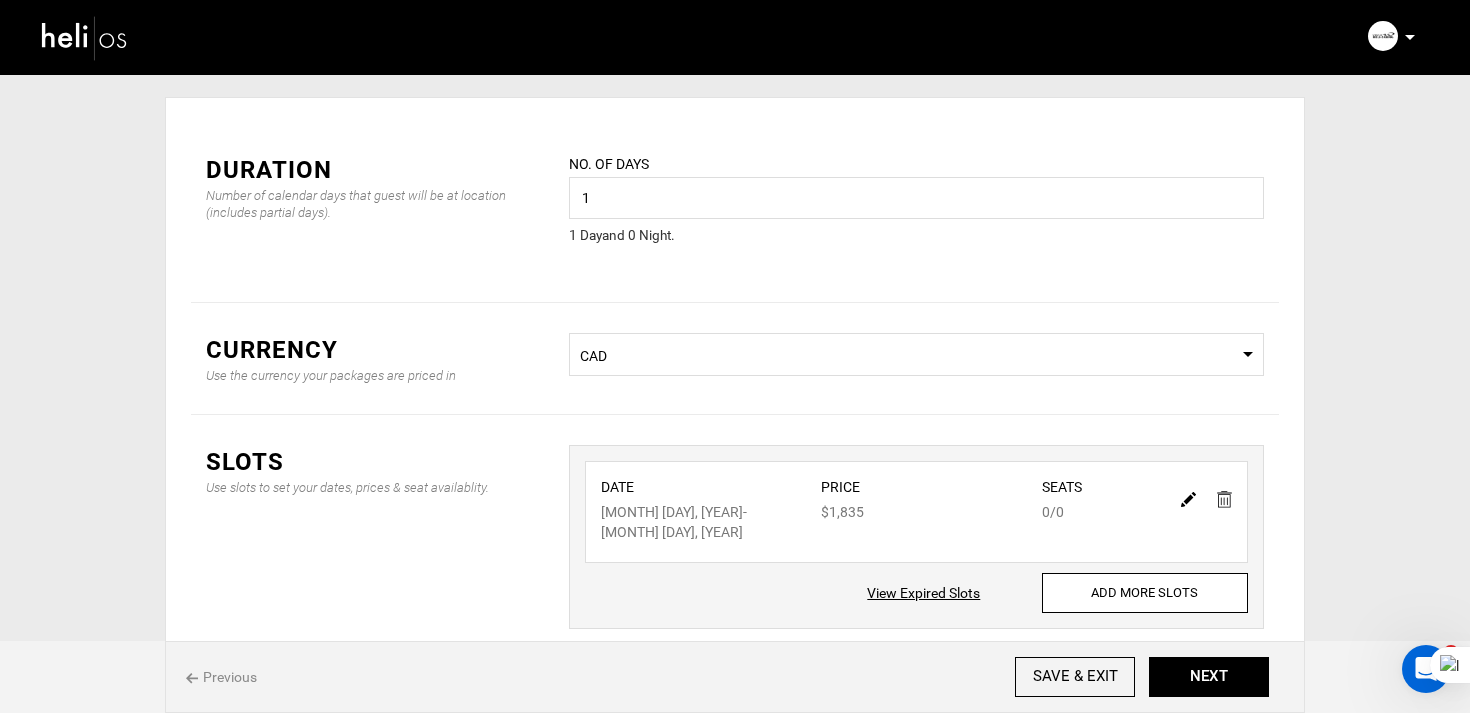 scroll, scrollTop: 82, scrollLeft: 0, axis: vertical 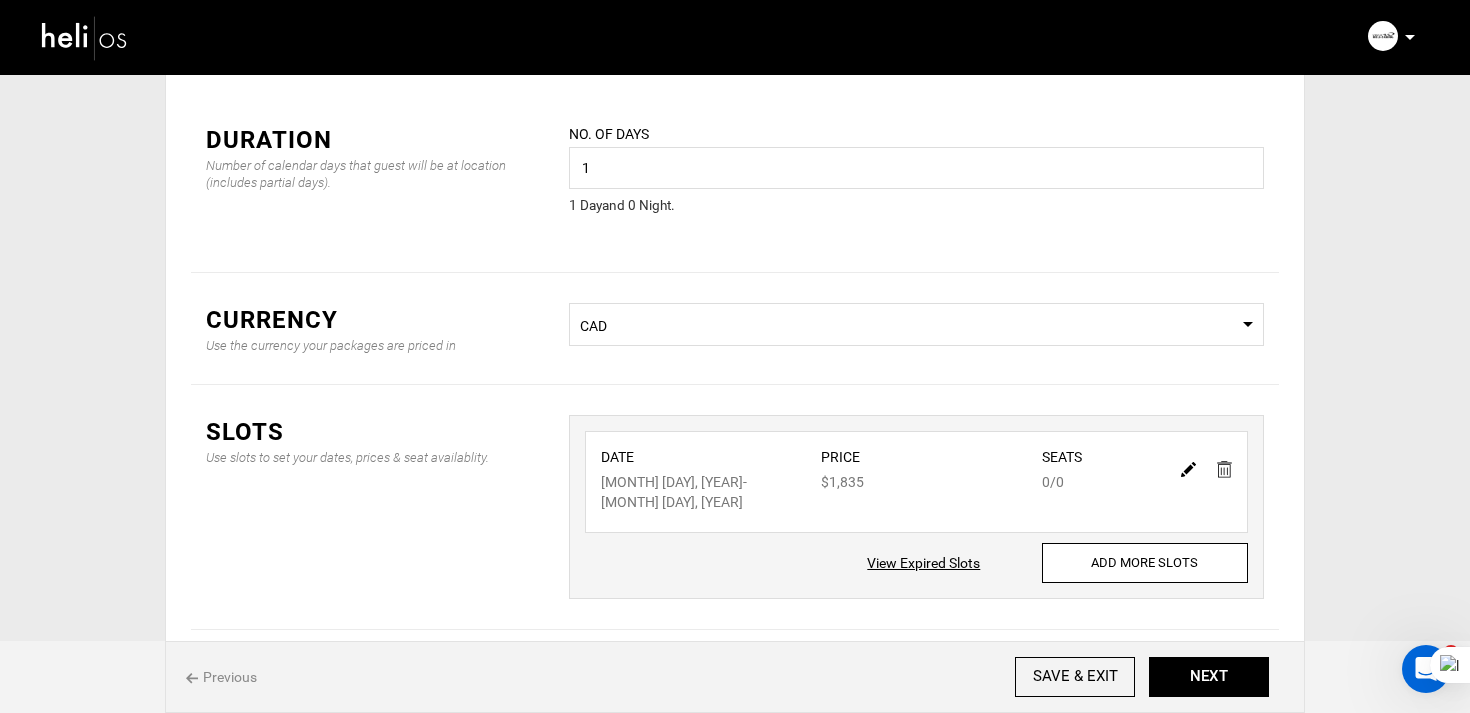 click at bounding box center [1188, 469] 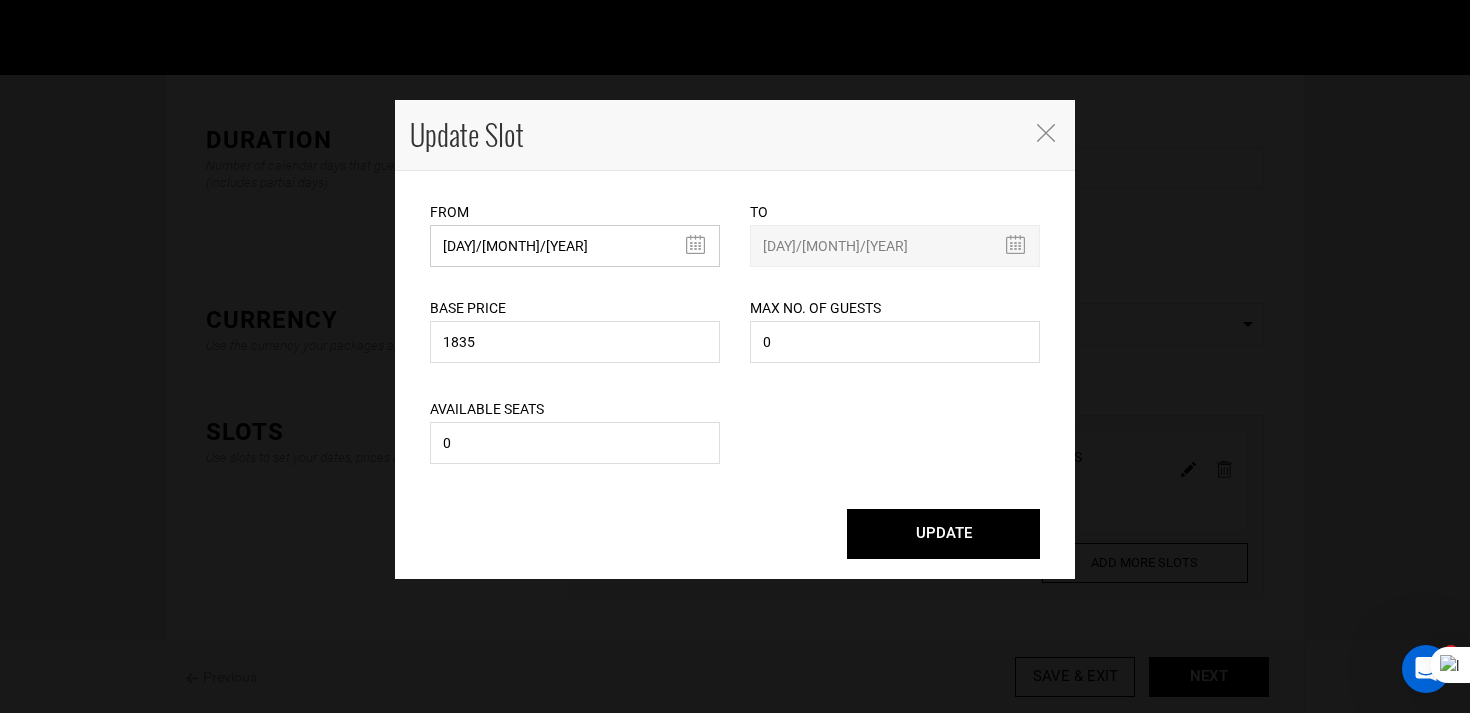 click on "[DAY]/[MONTH]/[YEAR]" at bounding box center (575, 246) 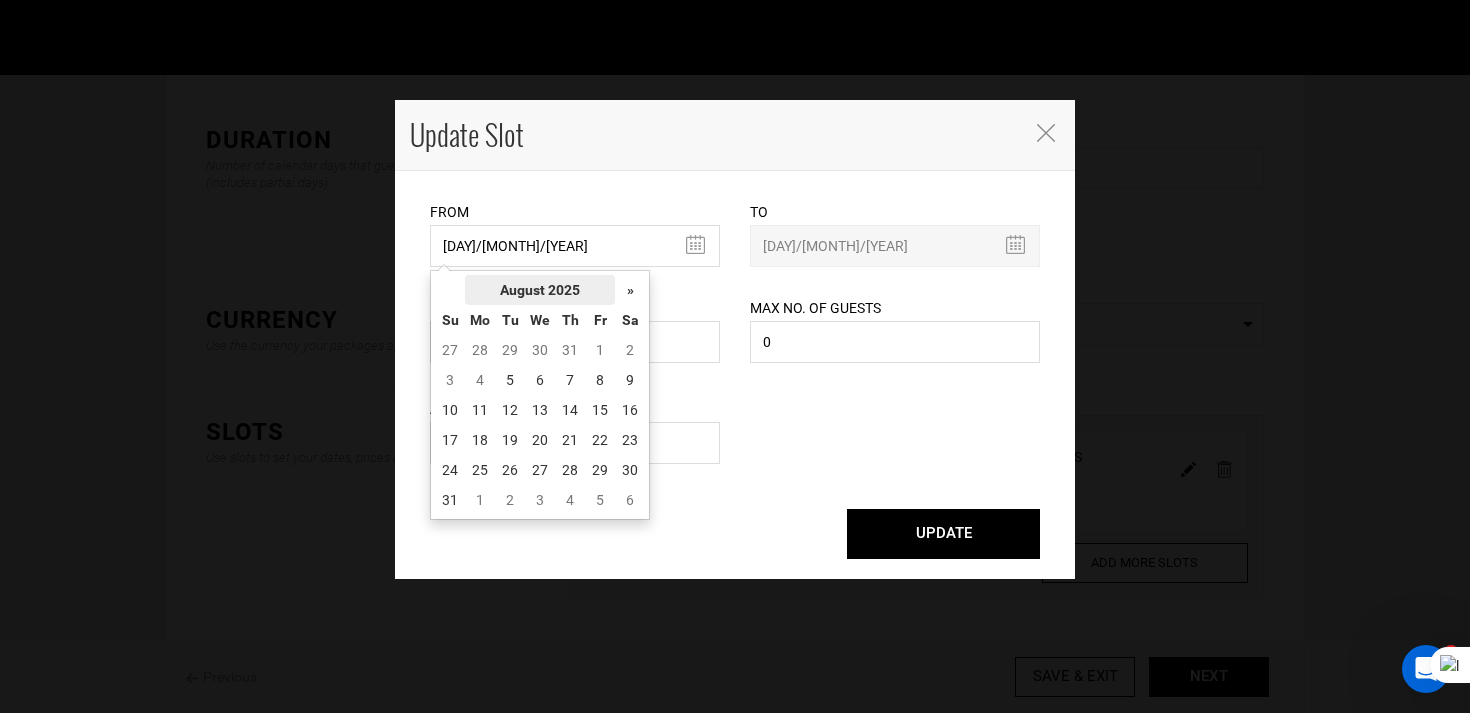 click on "August 2025" at bounding box center (540, 290) 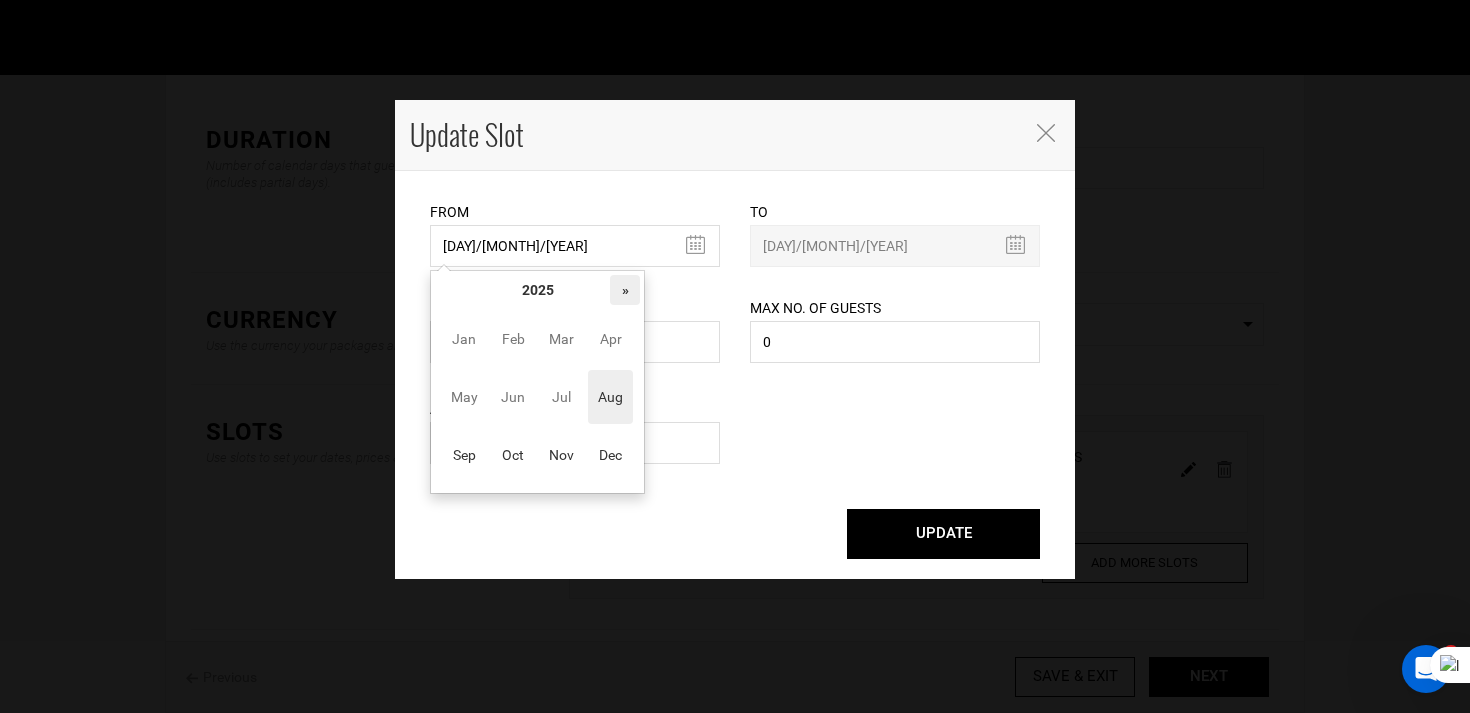 click on "»" at bounding box center (625, 290) 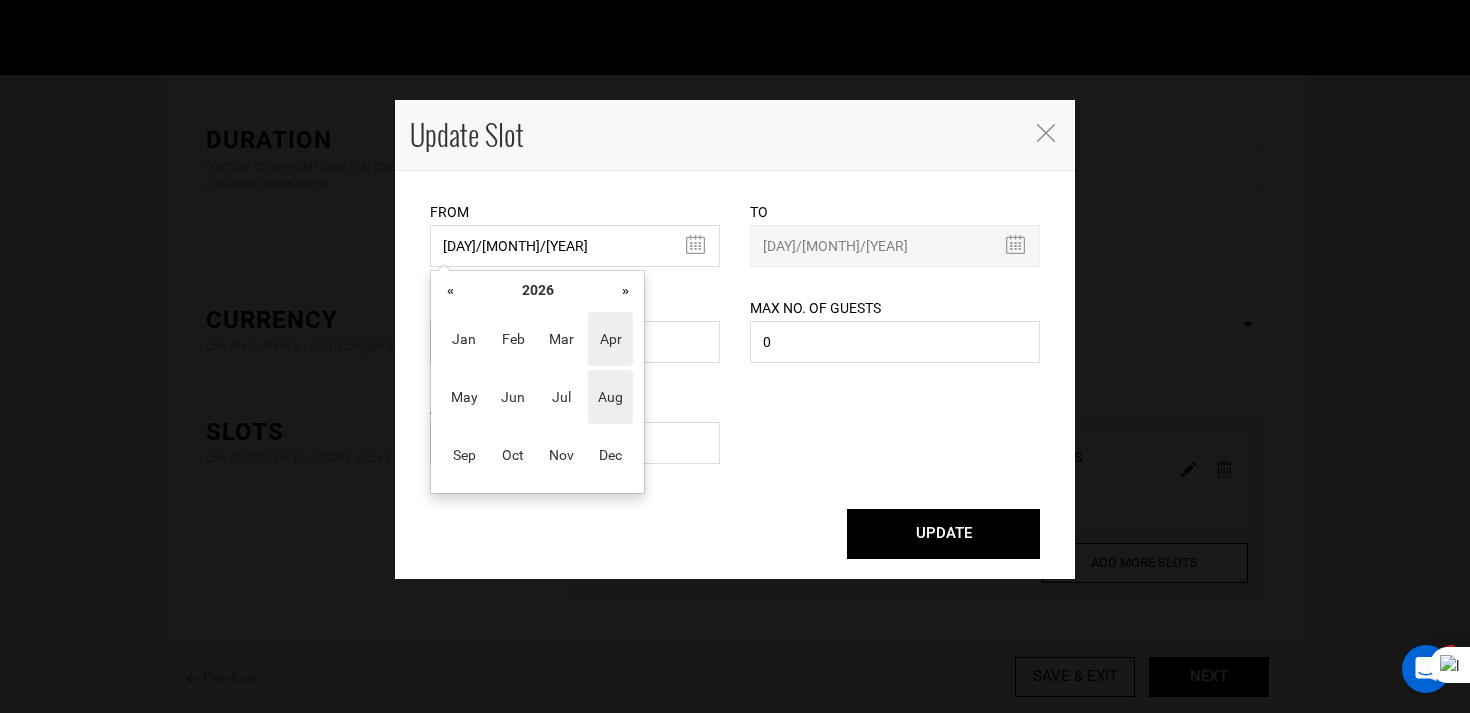 click on "Apr" at bounding box center [610, 339] 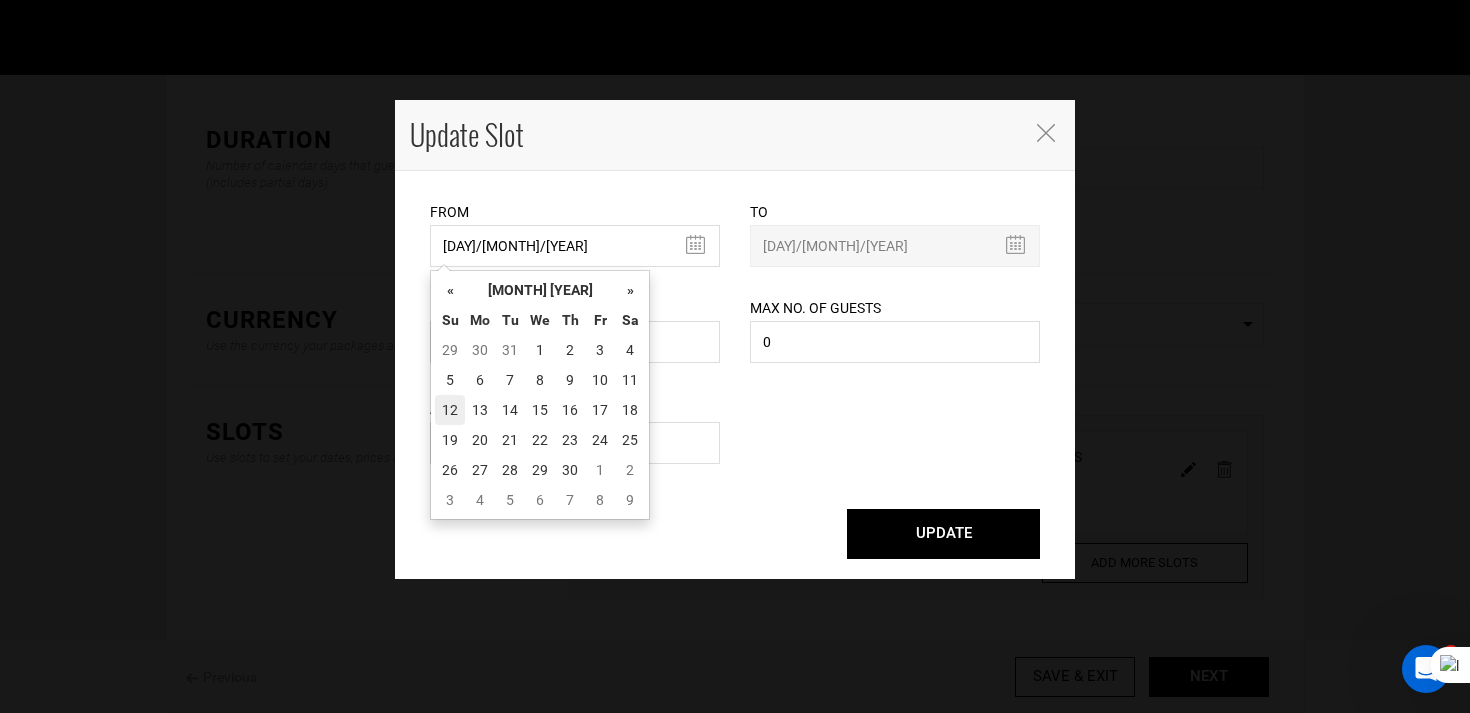 click on "12" at bounding box center [450, 410] 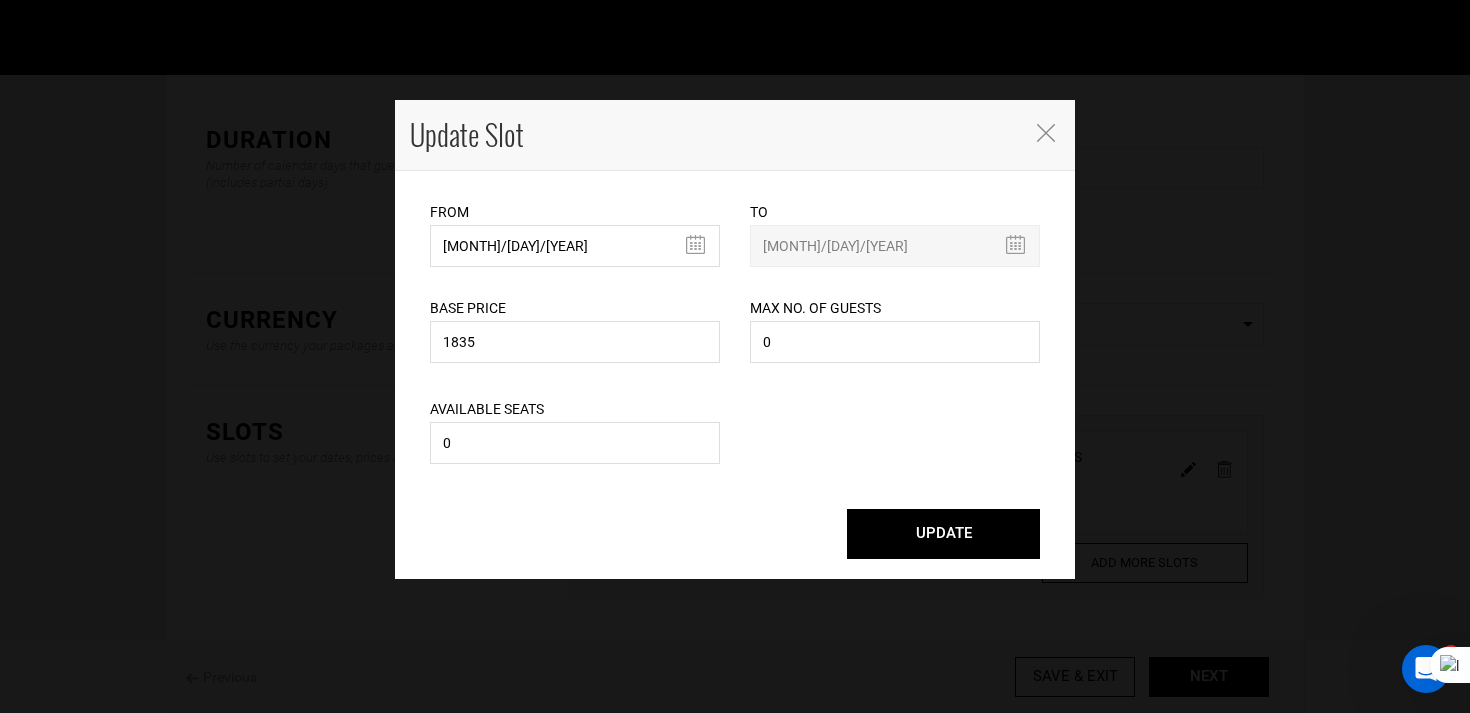 click on "UPDATE" at bounding box center [943, 534] 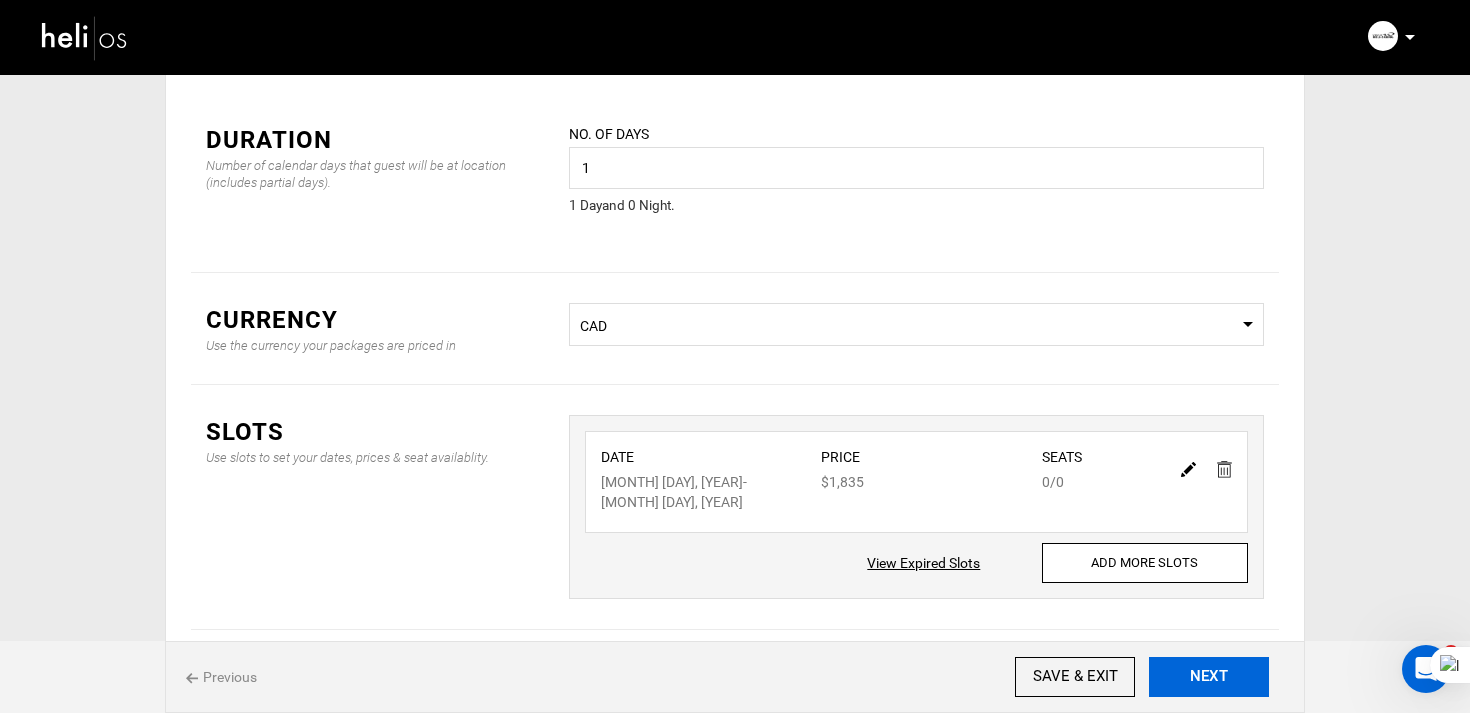 click on "NEXT" at bounding box center (1209, 677) 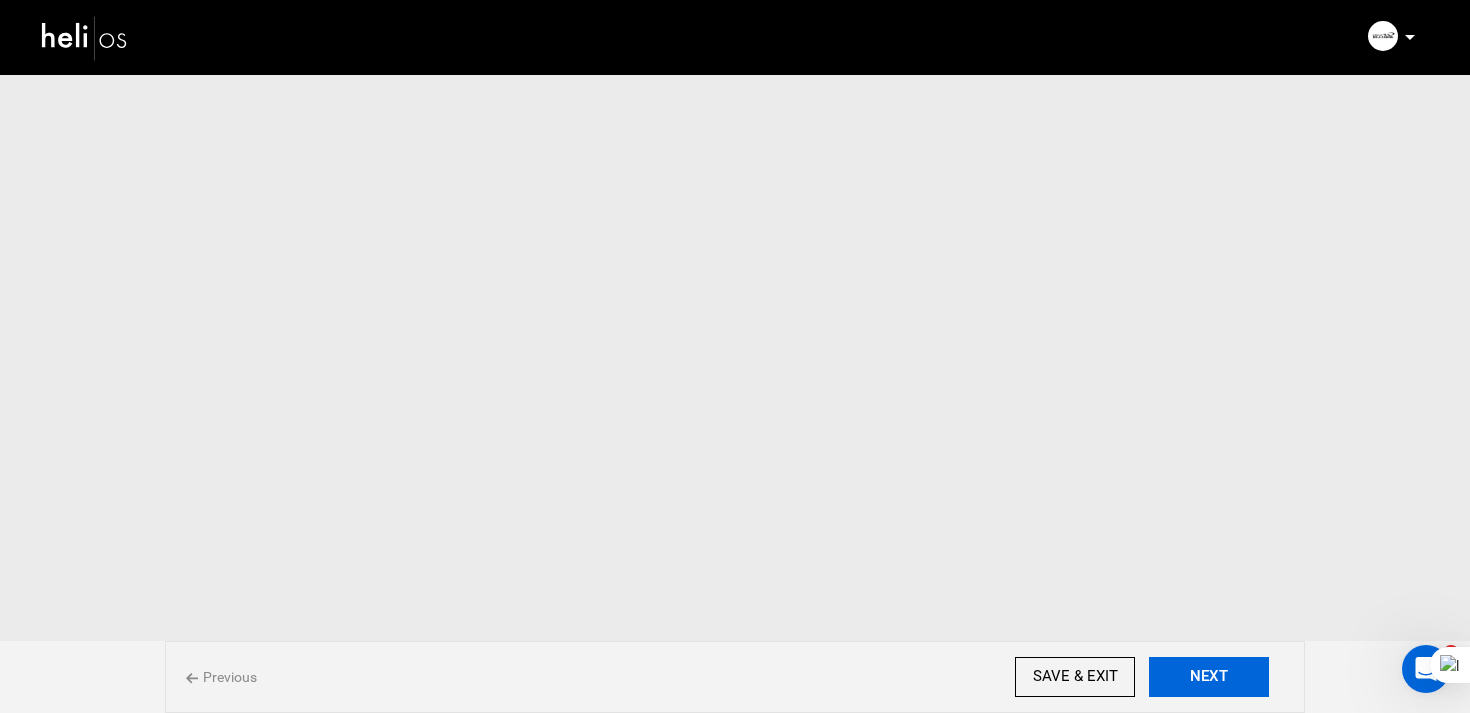 click on "NEXT" at bounding box center (1209, 677) 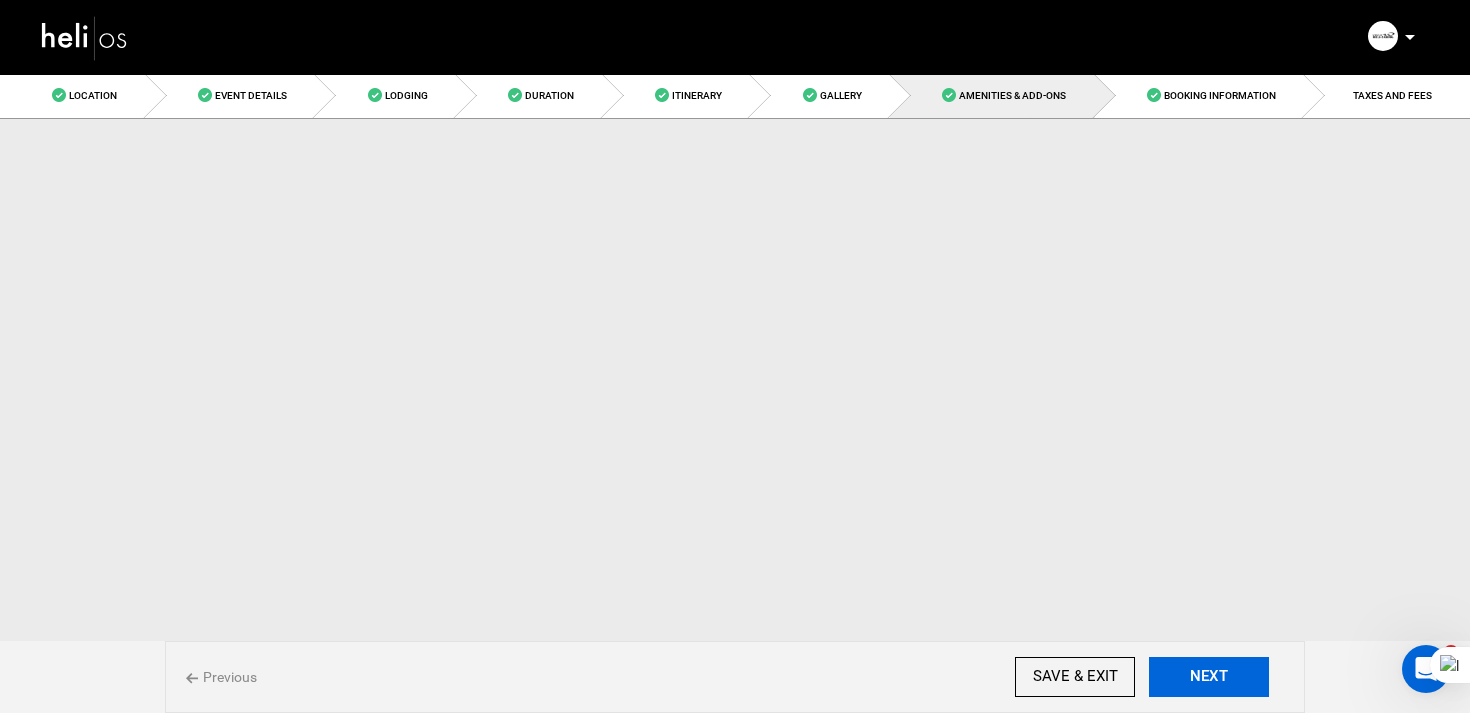 click on "NEXT" at bounding box center [1209, 677] 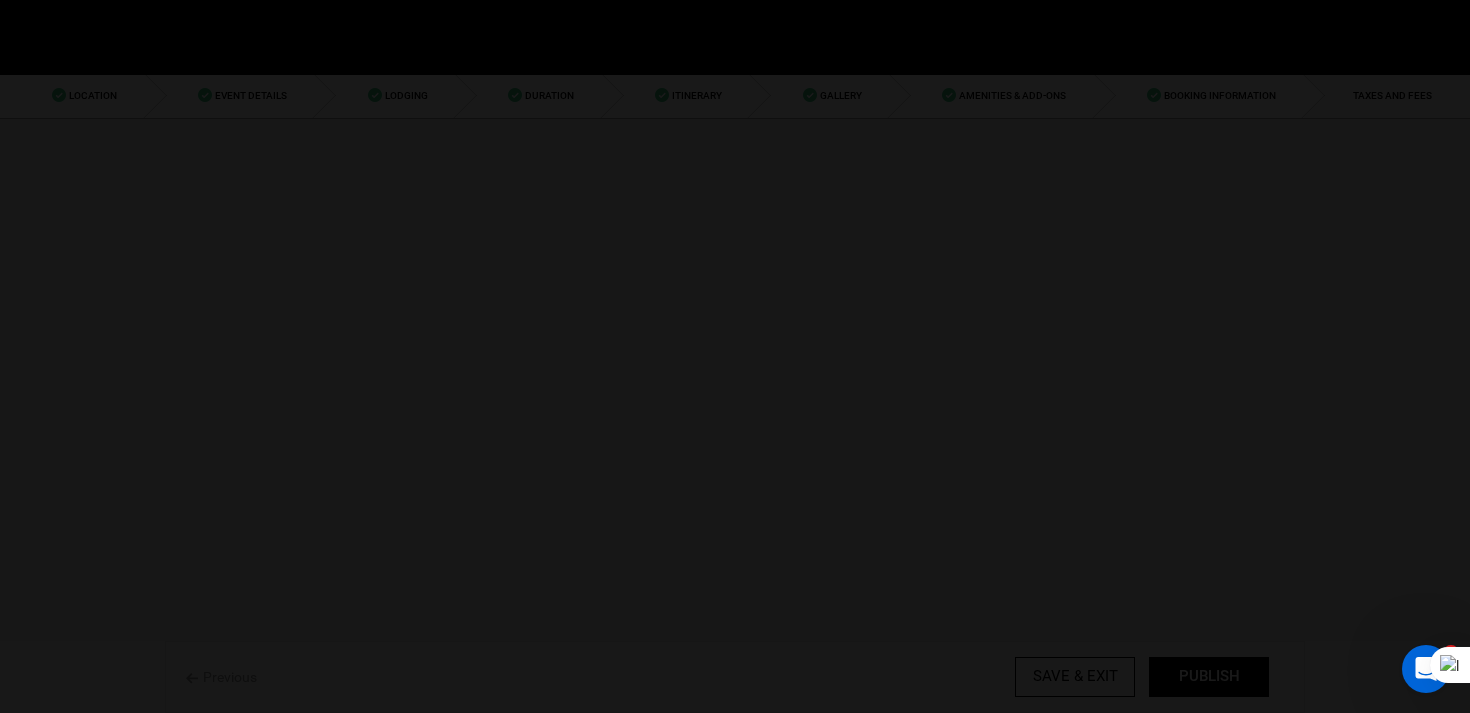 click at bounding box center (735, 356) 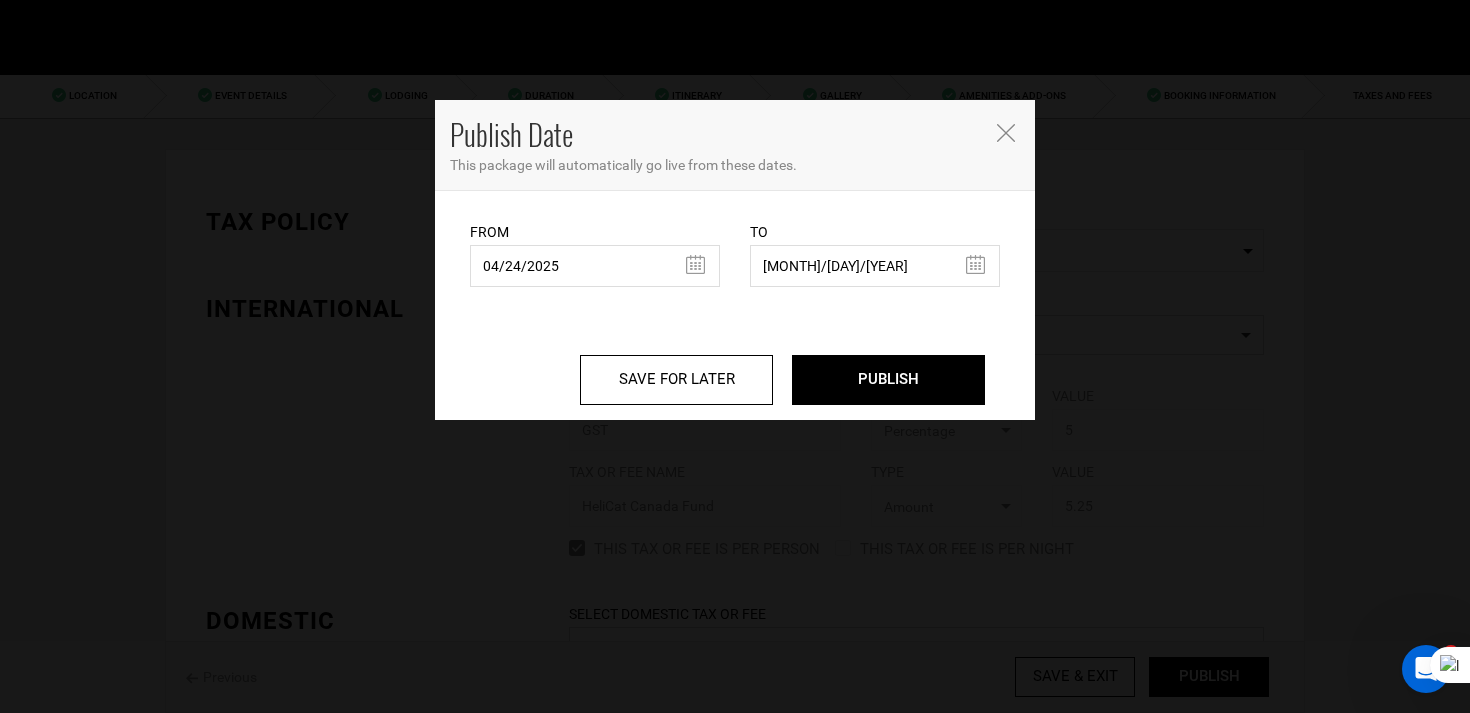 click on "From 04/[DAY]/[YEAR] From Date needs to be future date. Please select From Date." at bounding box center (595, 254) 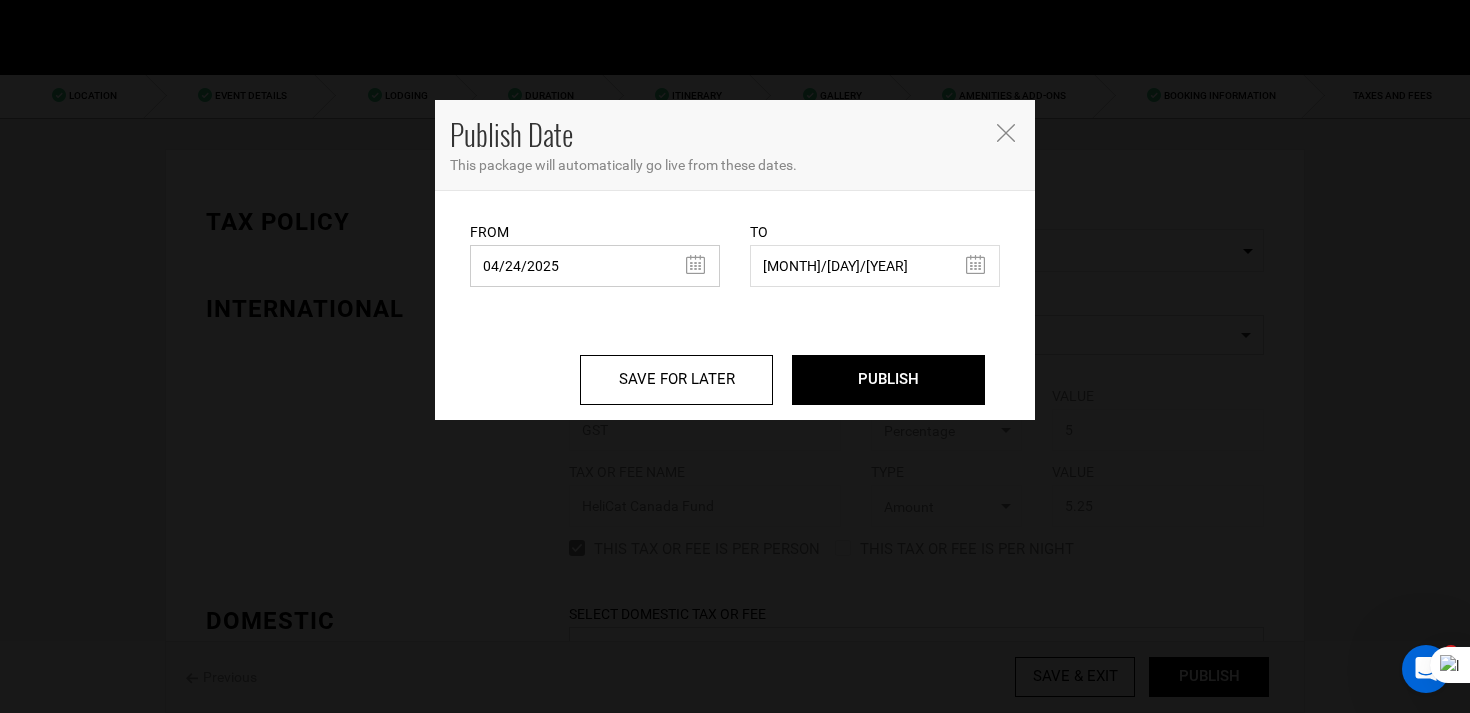 click on "04/24/2025" at bounding box center [595, 266] 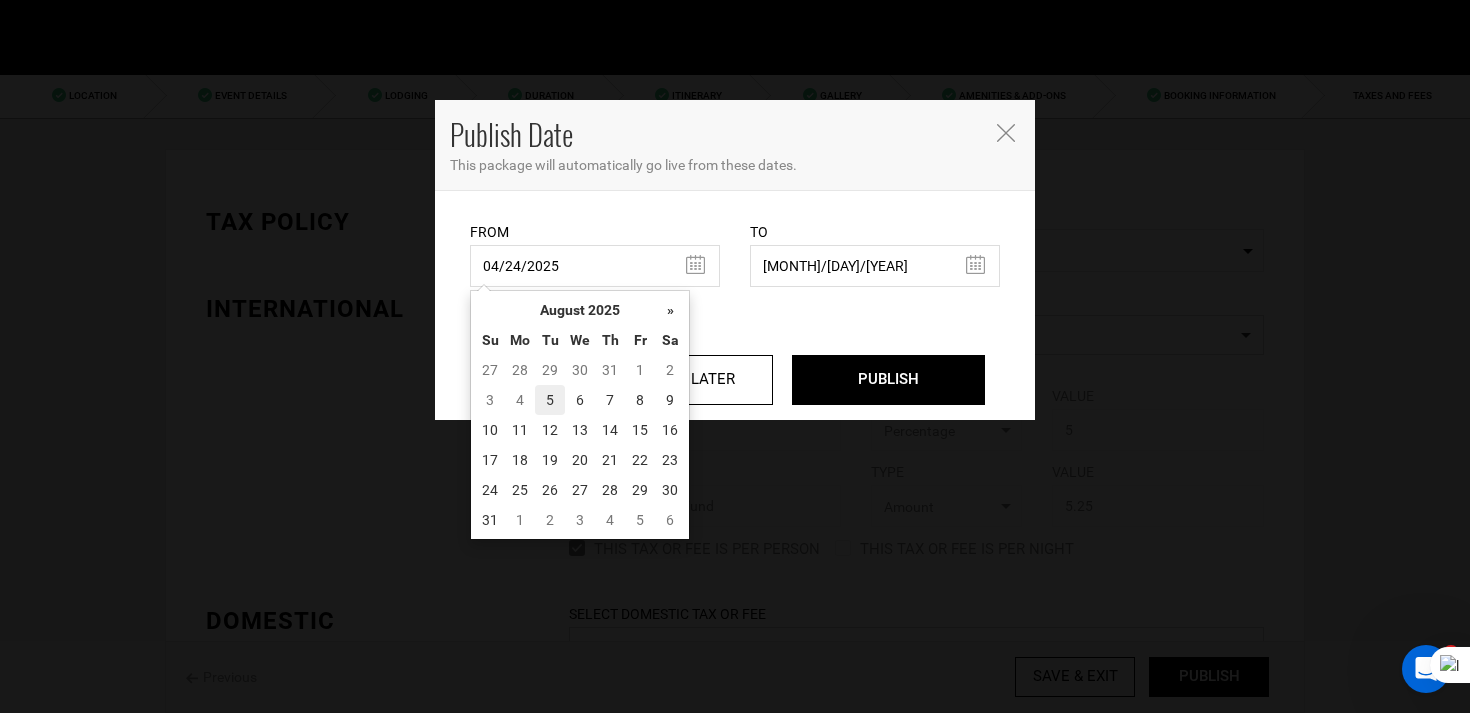 click on "5" at bounding box center (550, 400) 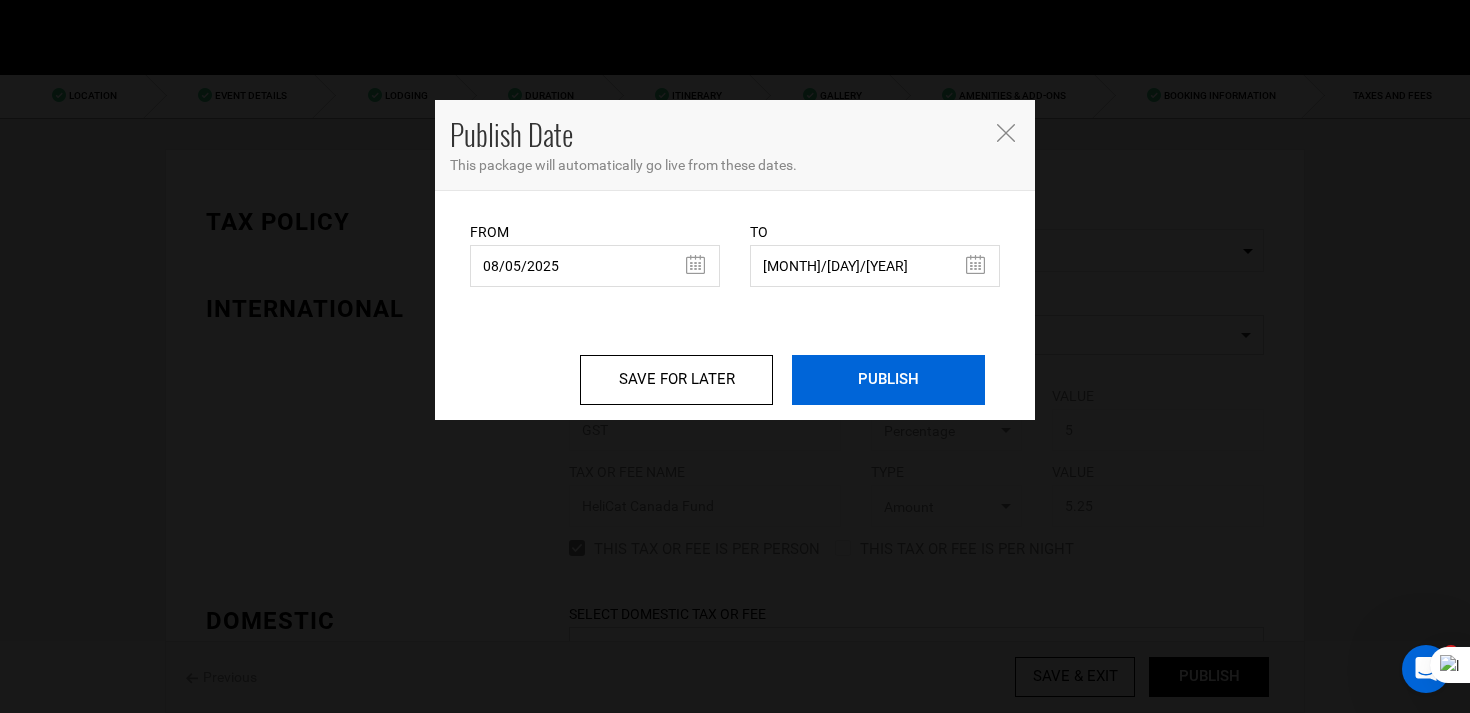click on "PUBLISH" at bounding box center [888, 380] 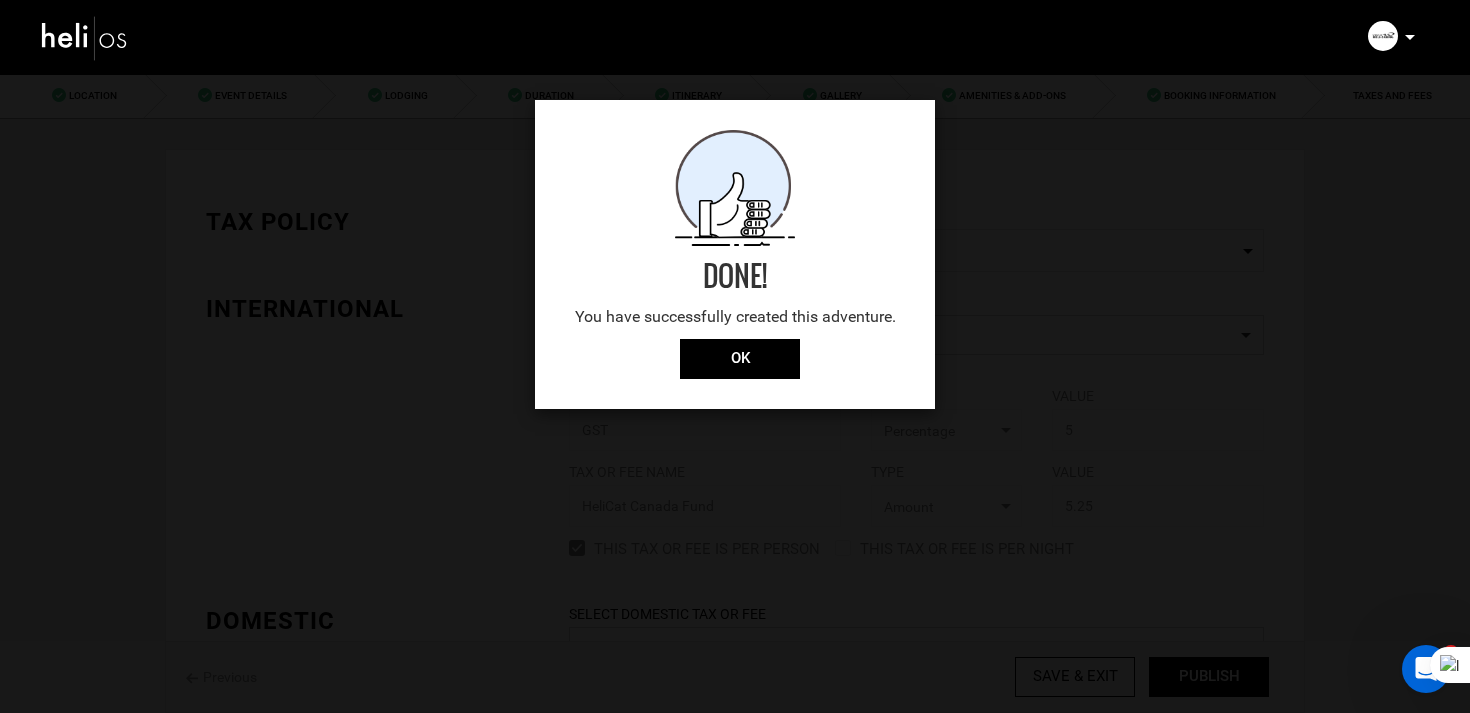 click on "Done!
You have successfully created this adventure.
OK" at bounding box center (735, 254) 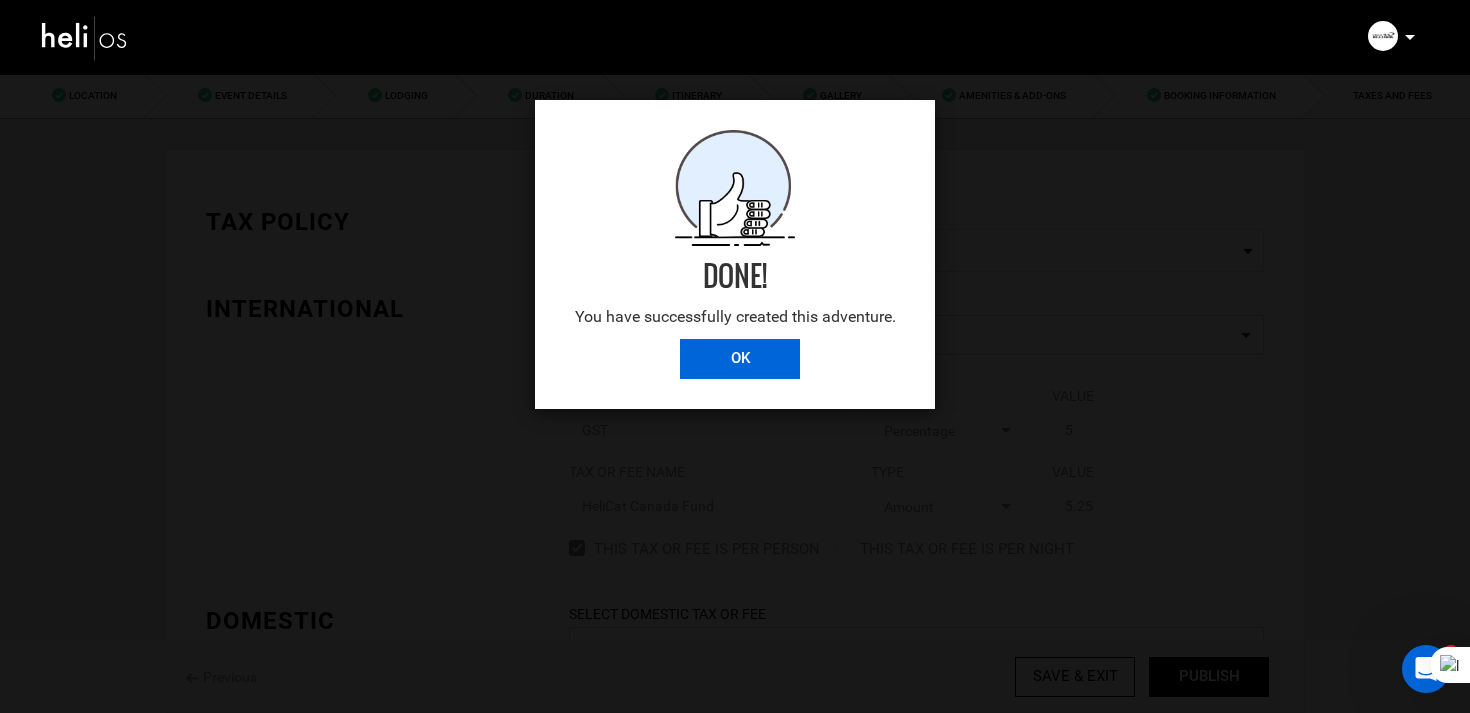 click on "OK" at bounding box center [740, 359] 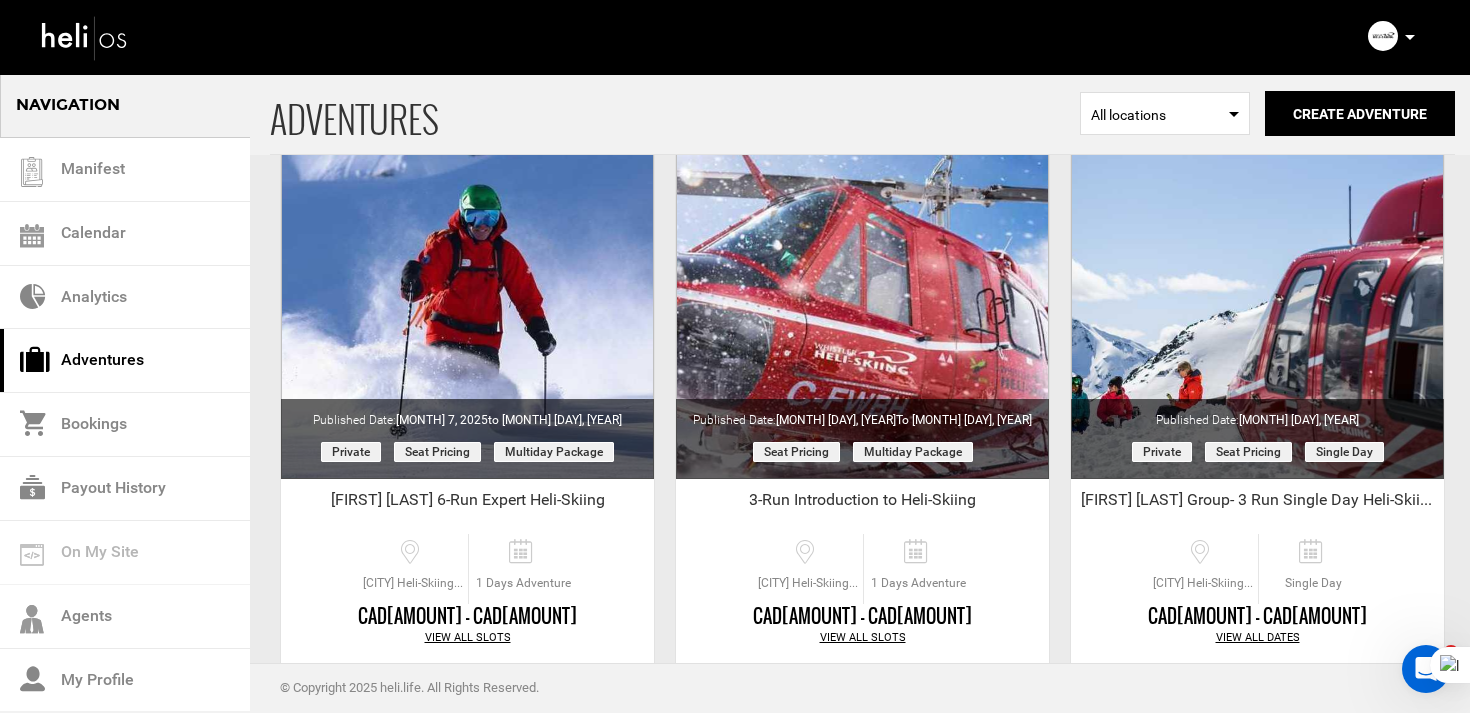 scroll, scrollTop: 0, scrollLeft: 0, axis: both 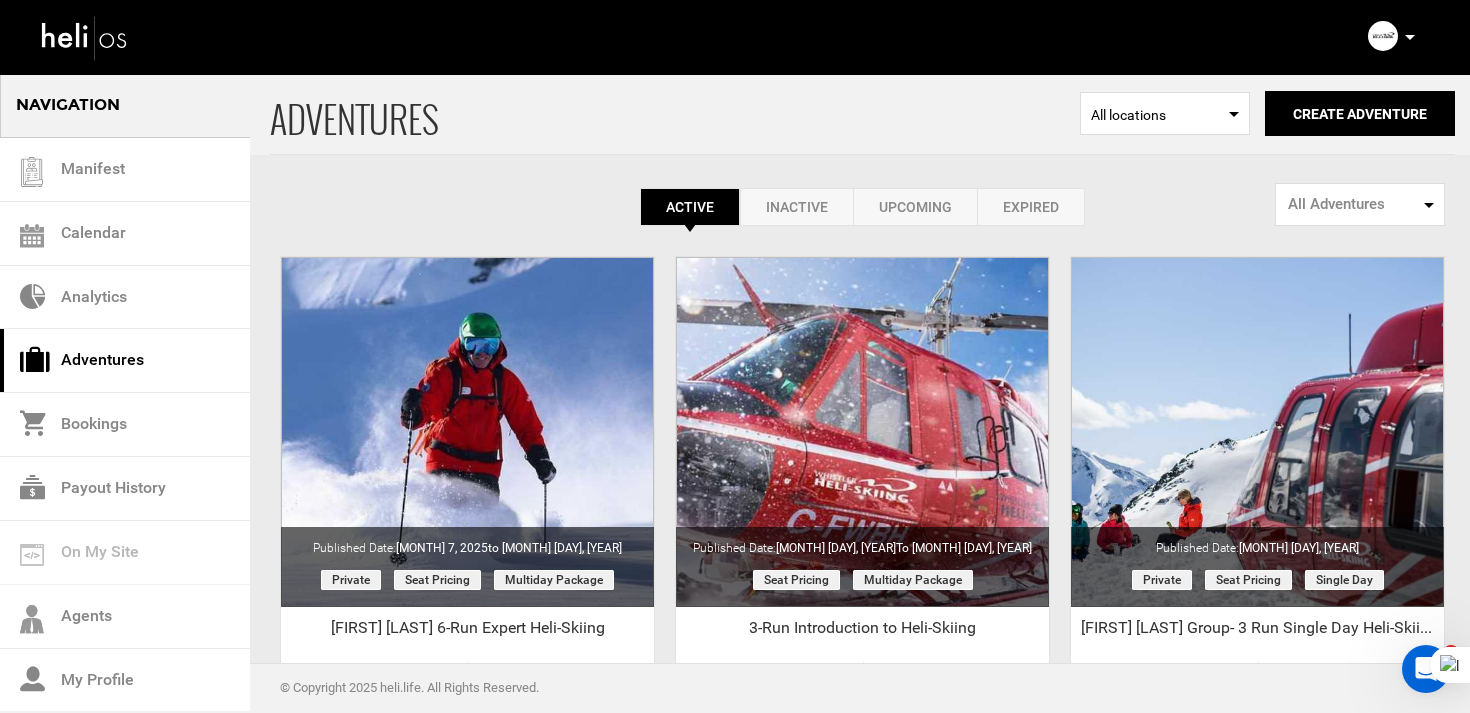 click on "Expired" at bounding box center (1031, 207) 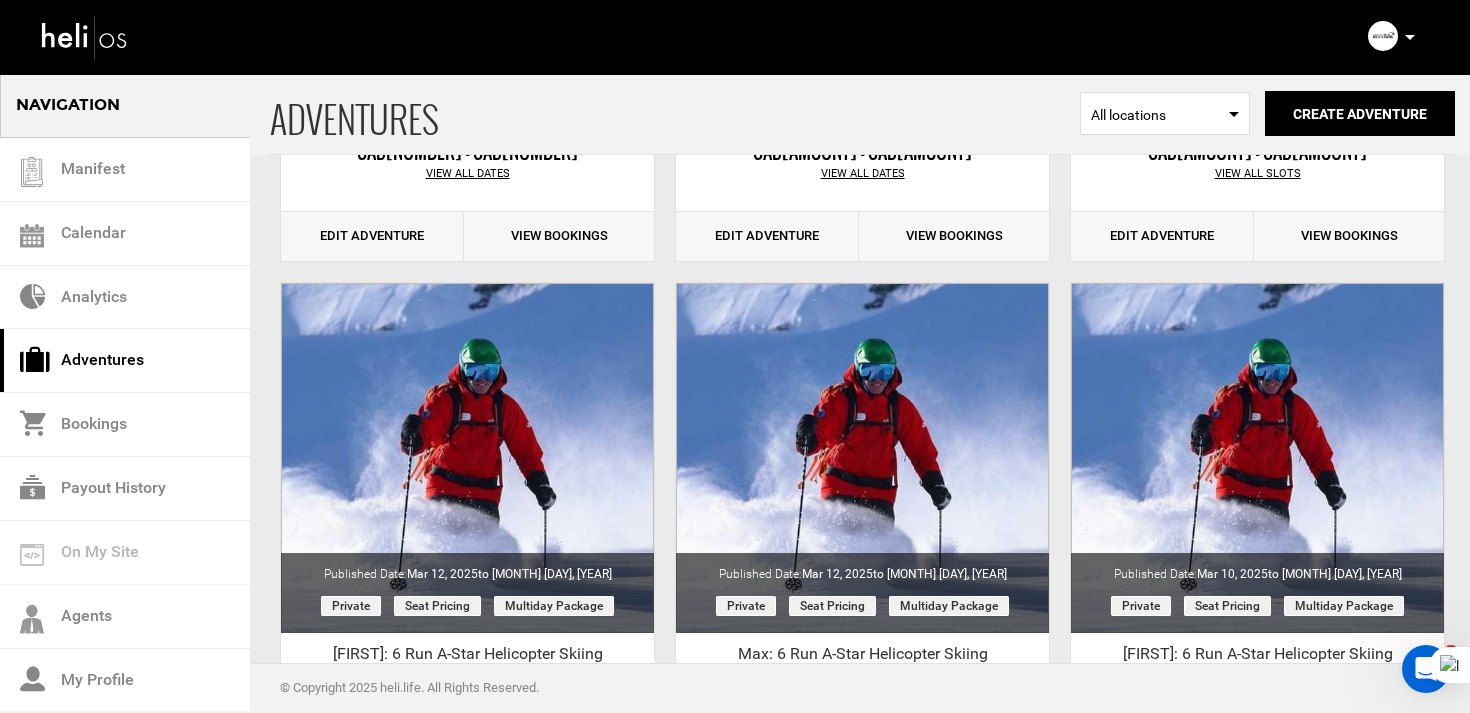 scroll, scrollTop: 0, scrollLeft: 0, axis: both 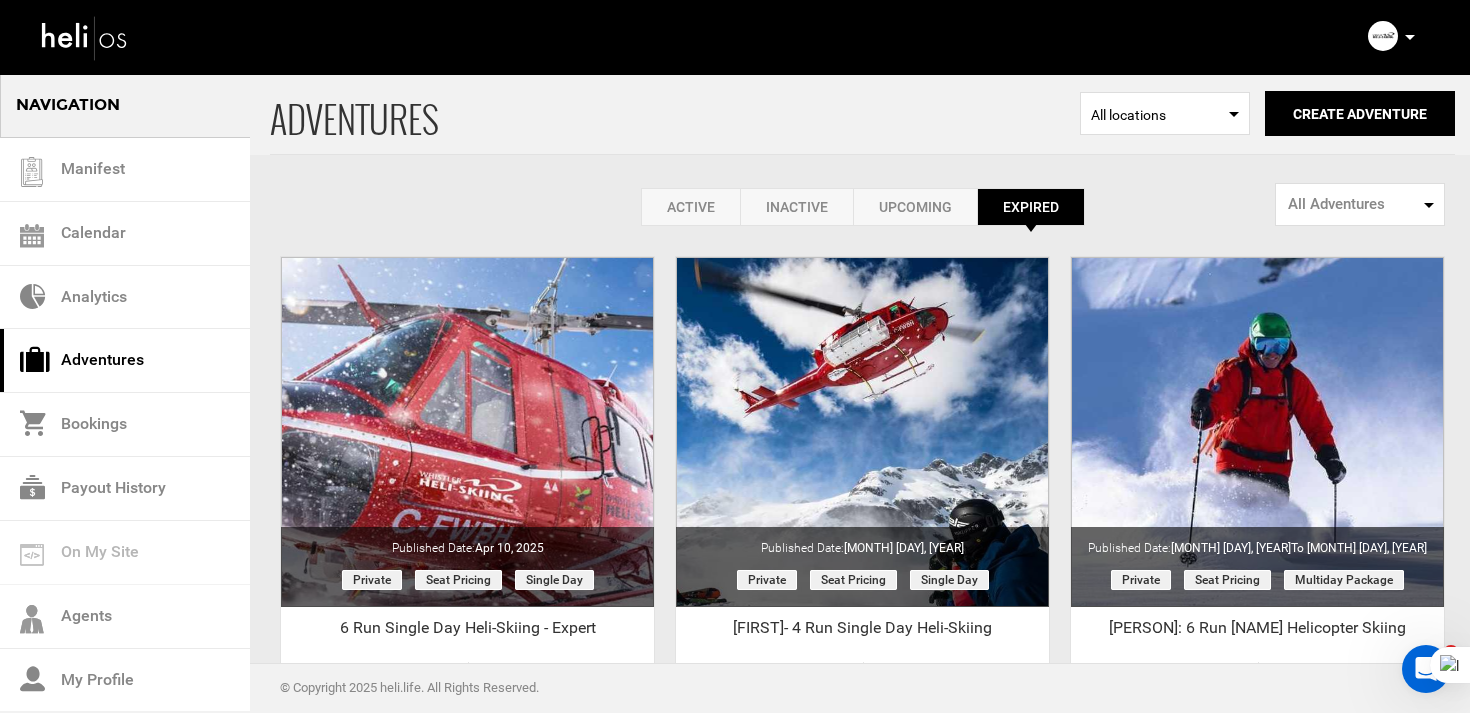click on "Active" at bounding box center (690, 207) 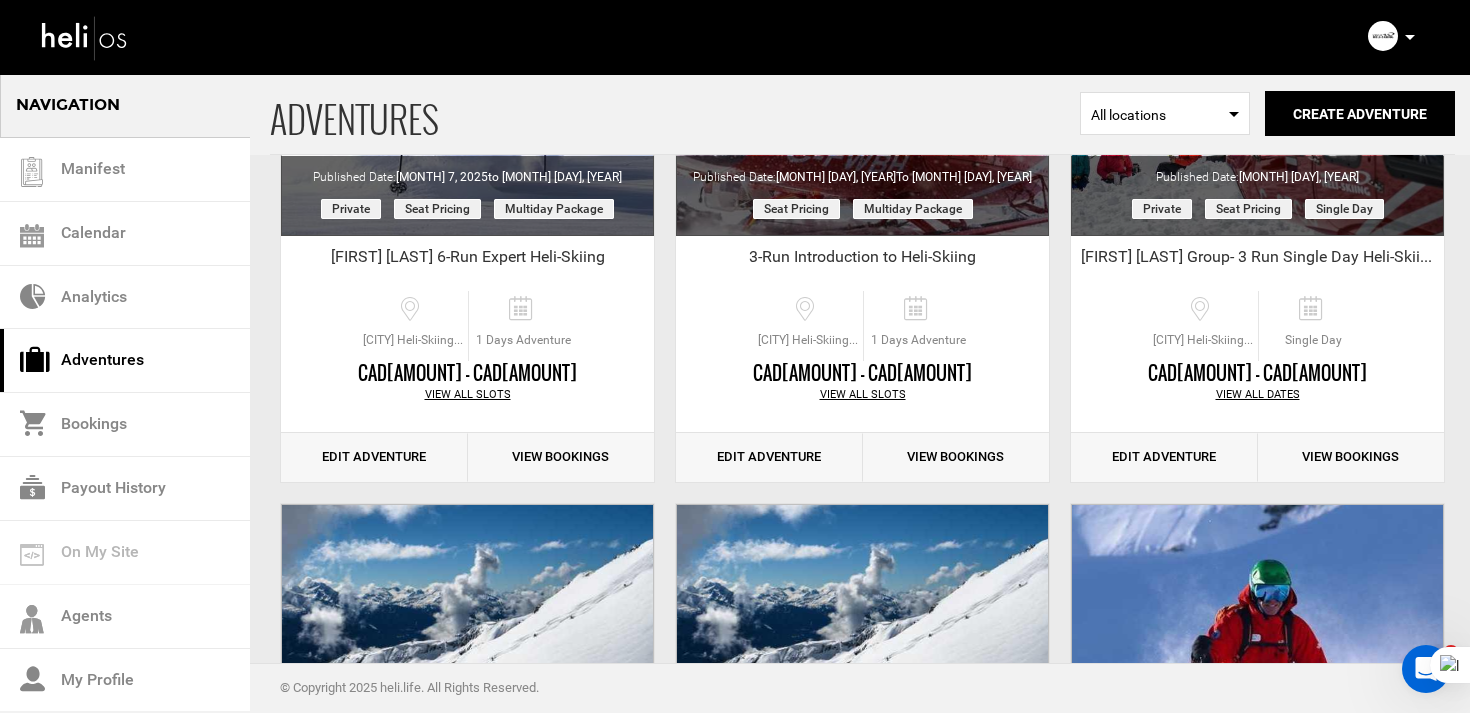 scroll, scrollTop: 850, scrollLeft: 0, axis: vertical 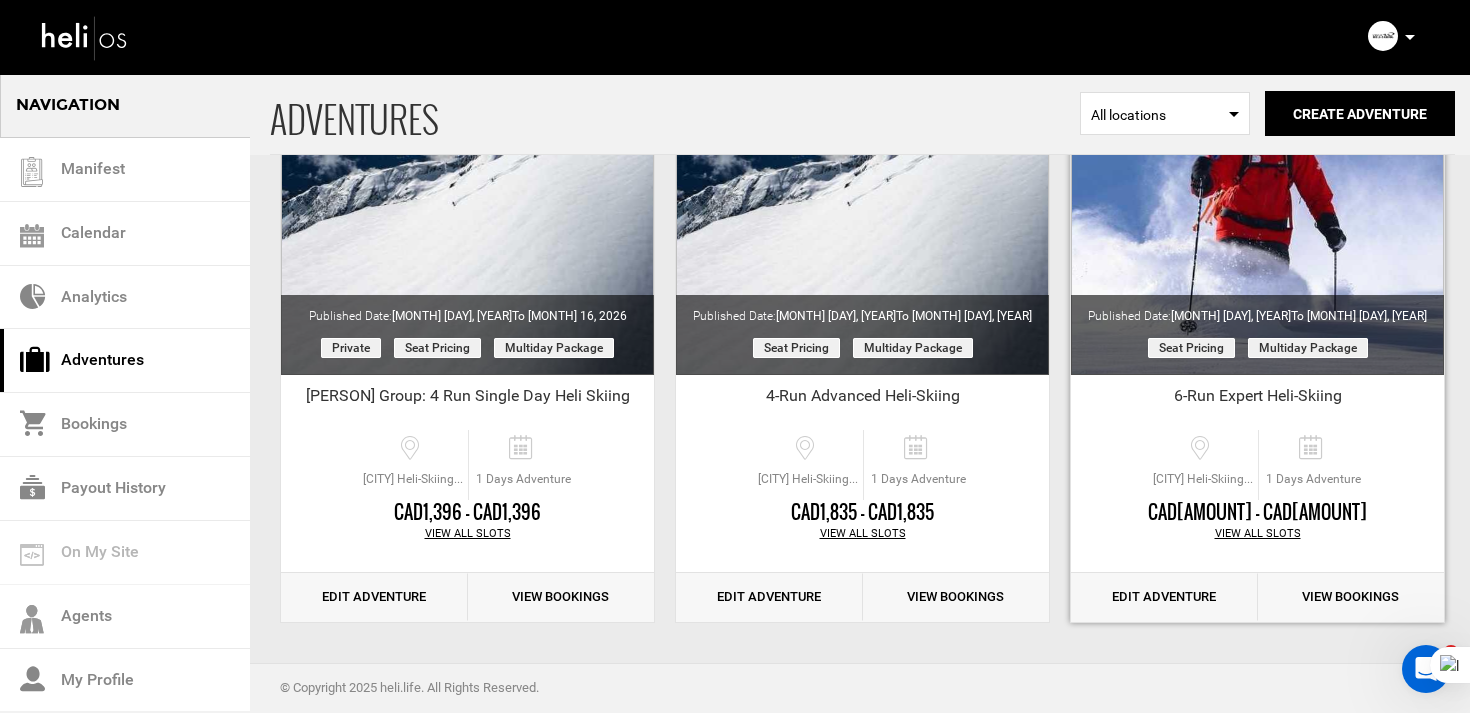 click on "Edit Adventure" at bounding box center (1164, 597) 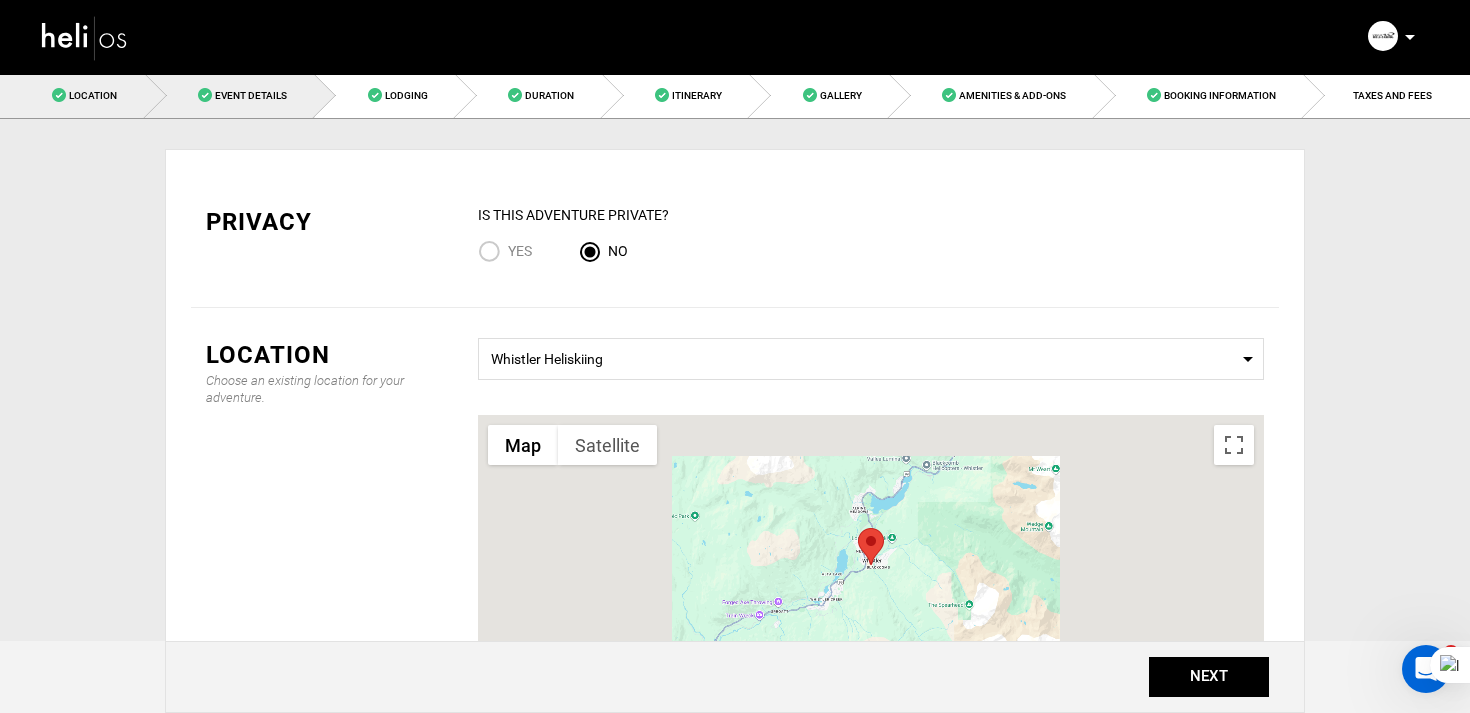 scroll, scrollTop: 0, scrollLeft: 0, axis: both 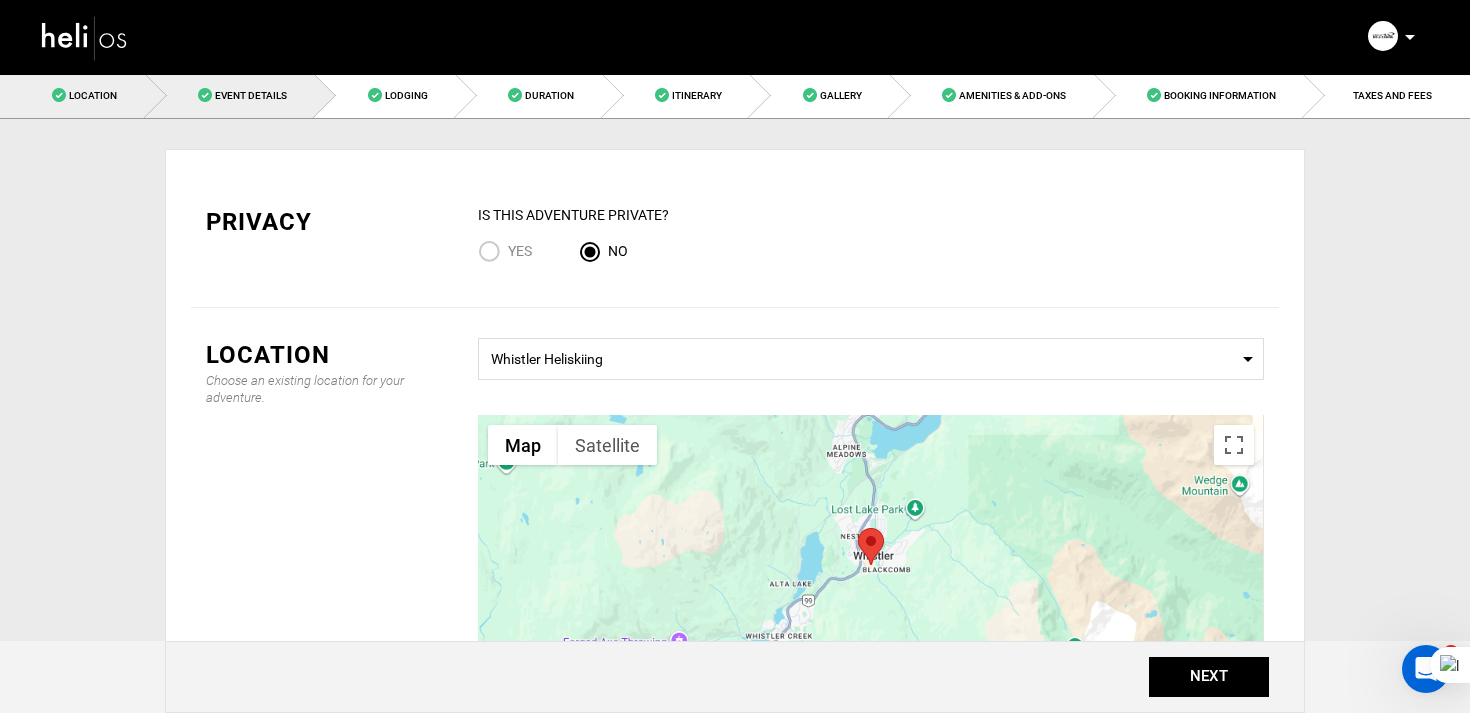 click on "Event Details" at bounding box center [231, 95] 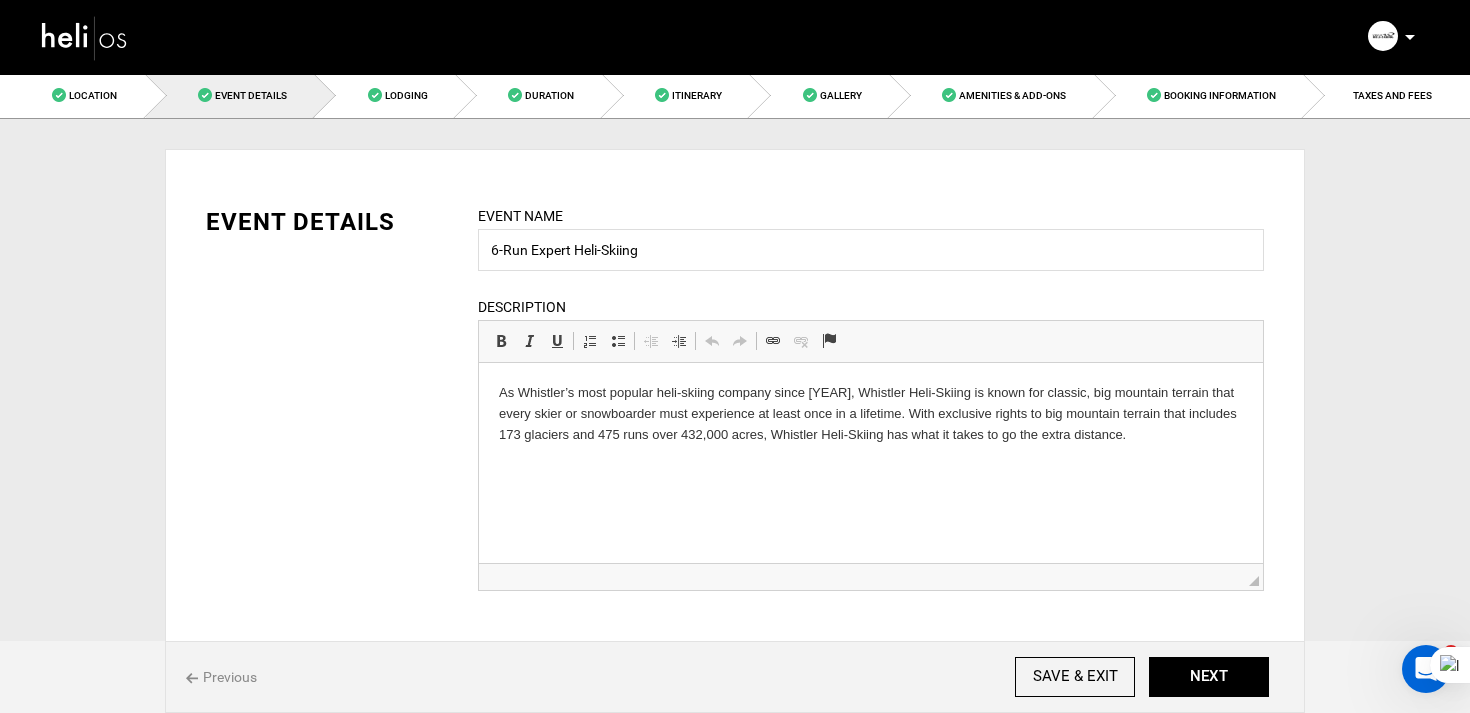scroll, scrollTop: 0, scrollLeft: 0, axis: both 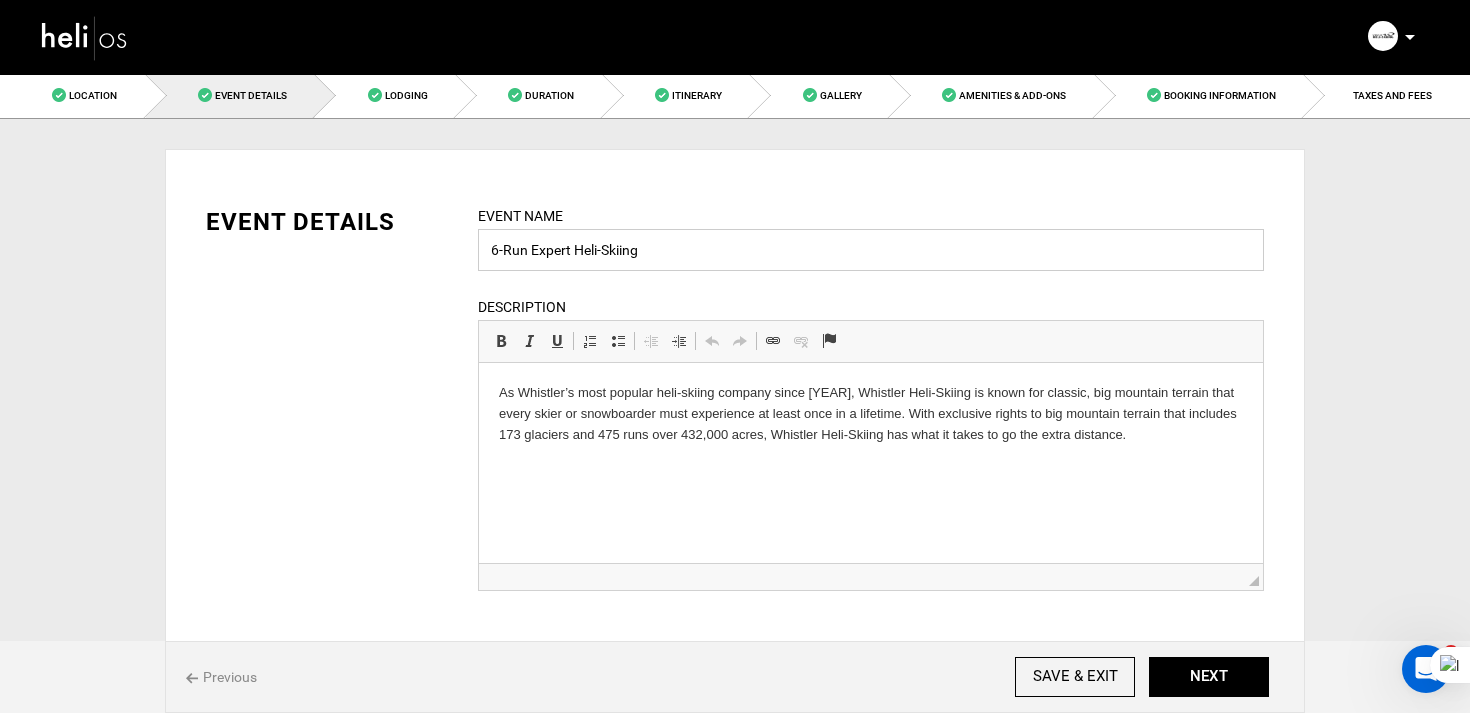 click on "6-Run Expert Heli-Skiing" at bounding box center (871, 250) 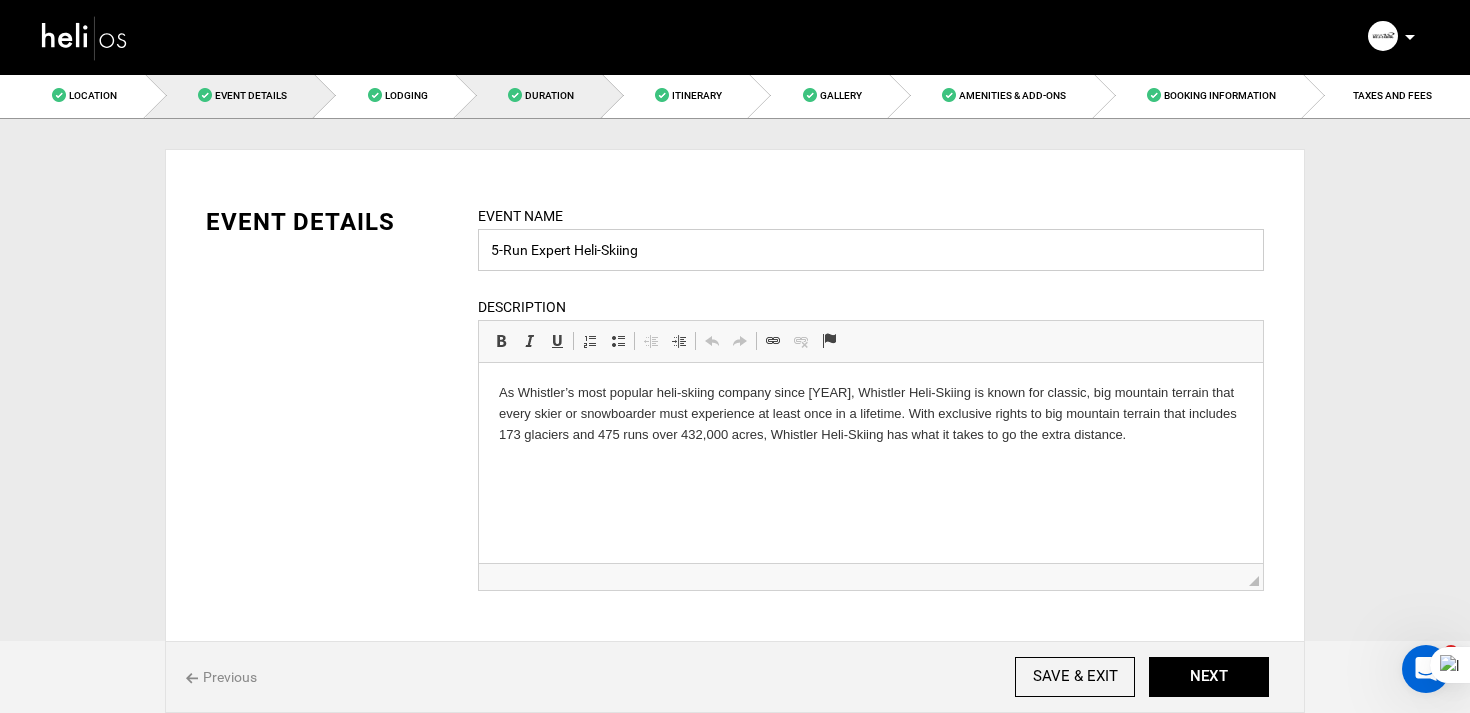 type on "5-Run Expert Heli-Skiing" 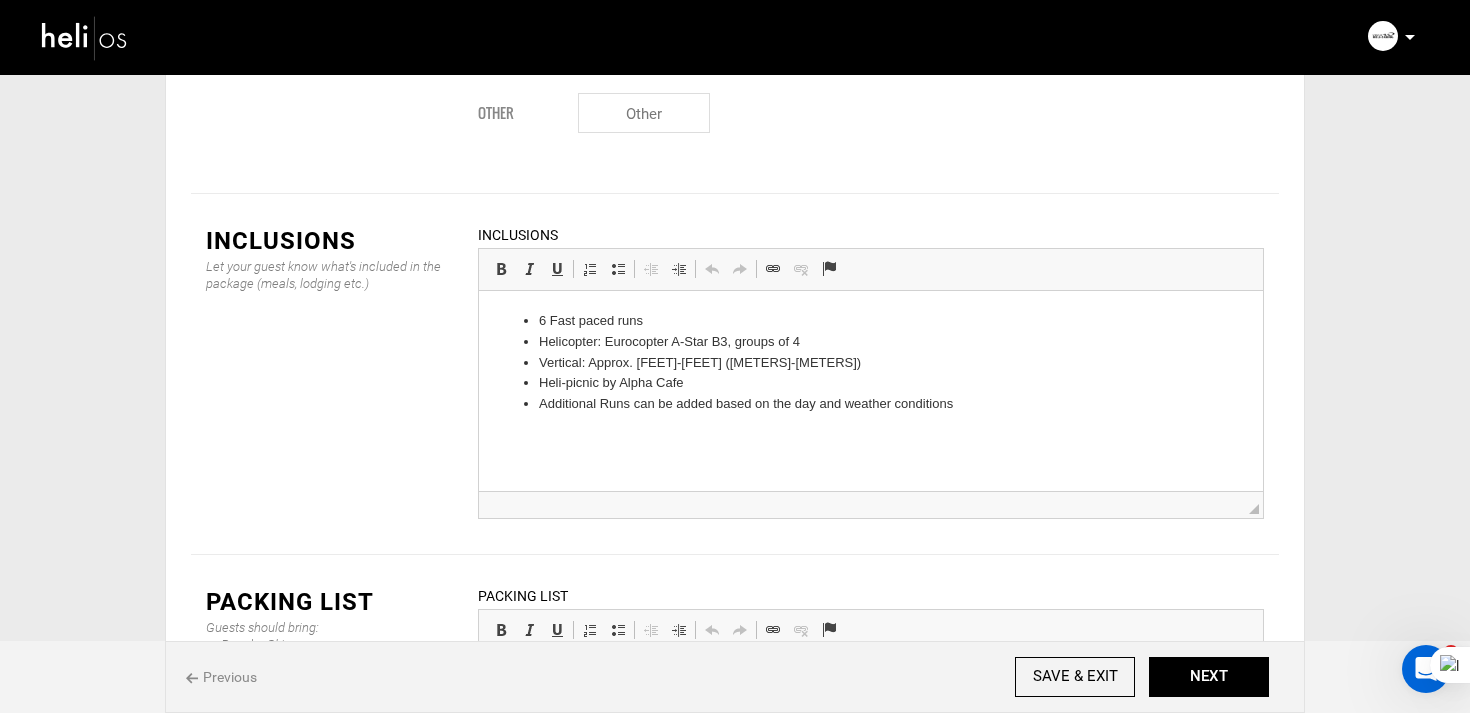 scroll, scrollTop: 2787, scrollLeft: 0, axis: vertical 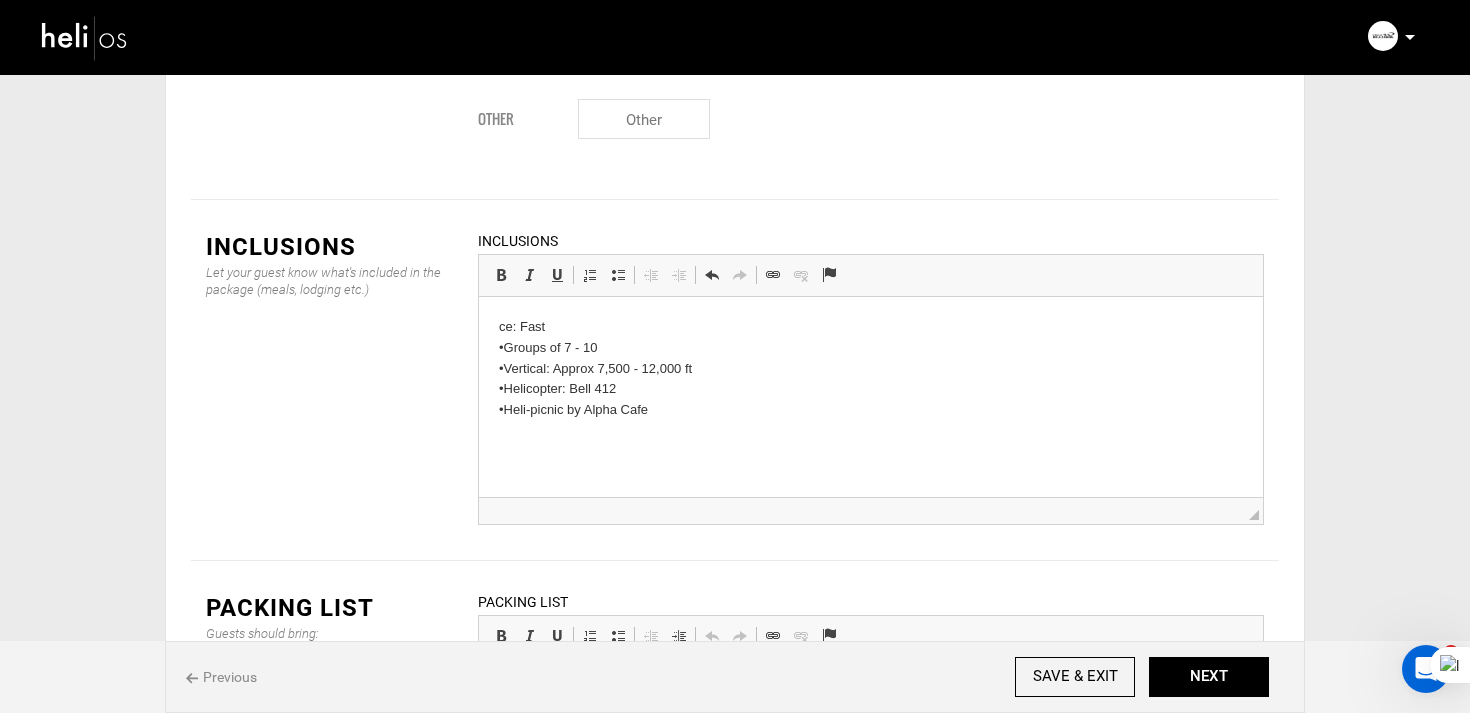 click on "ce: Fast •Groups of 7 - 10 •Vertical: Approx 7,500 - 12,000 ft •Helicopter: Bell 412 •Heli-picnic by Alpha Cafe" at bounding box center [871, 369] 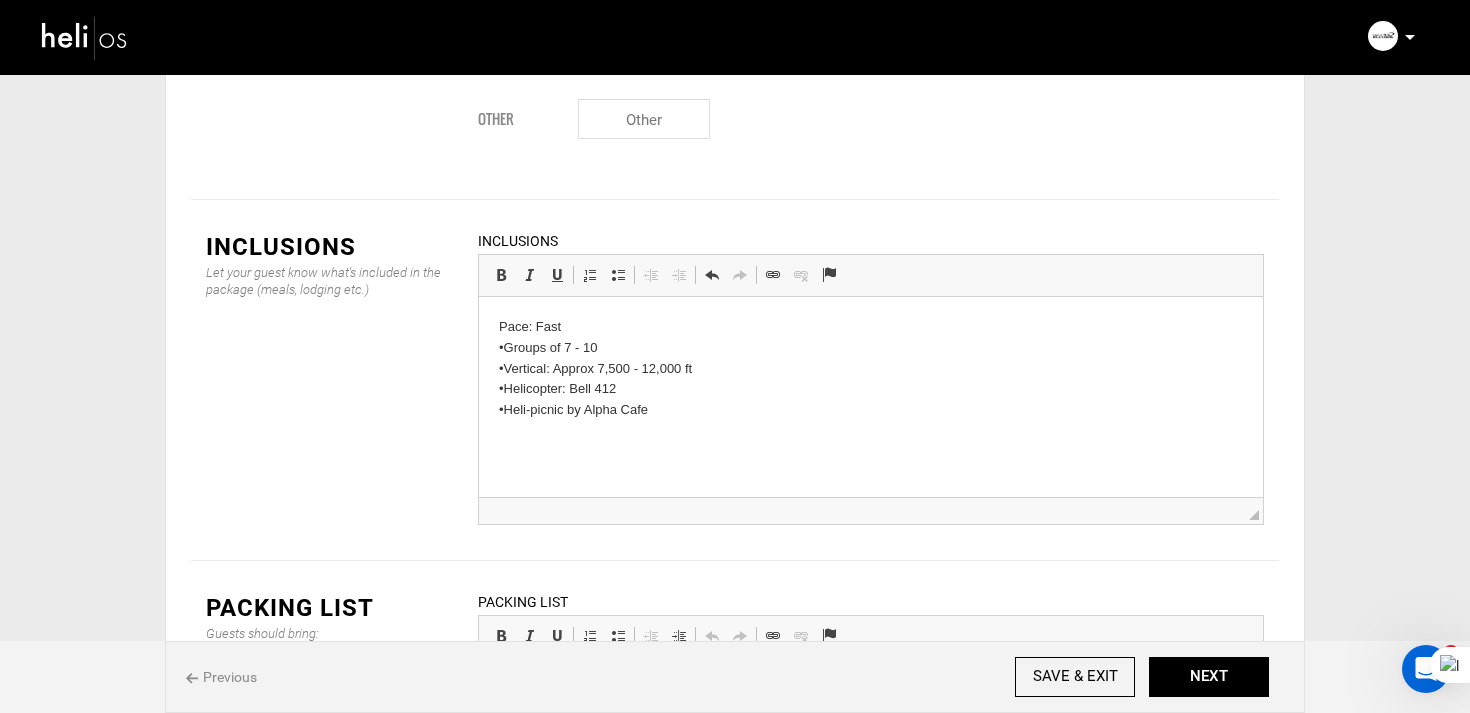 click on "Pa ce: Fast •Groups of 7 - 10 •Vertical: Approx 7,500 - 12,000 ft •Helicopter: Bell 412 •Heli-picnic by Alpha Cafe​​​​​​​" at bounding box center (871, 369) 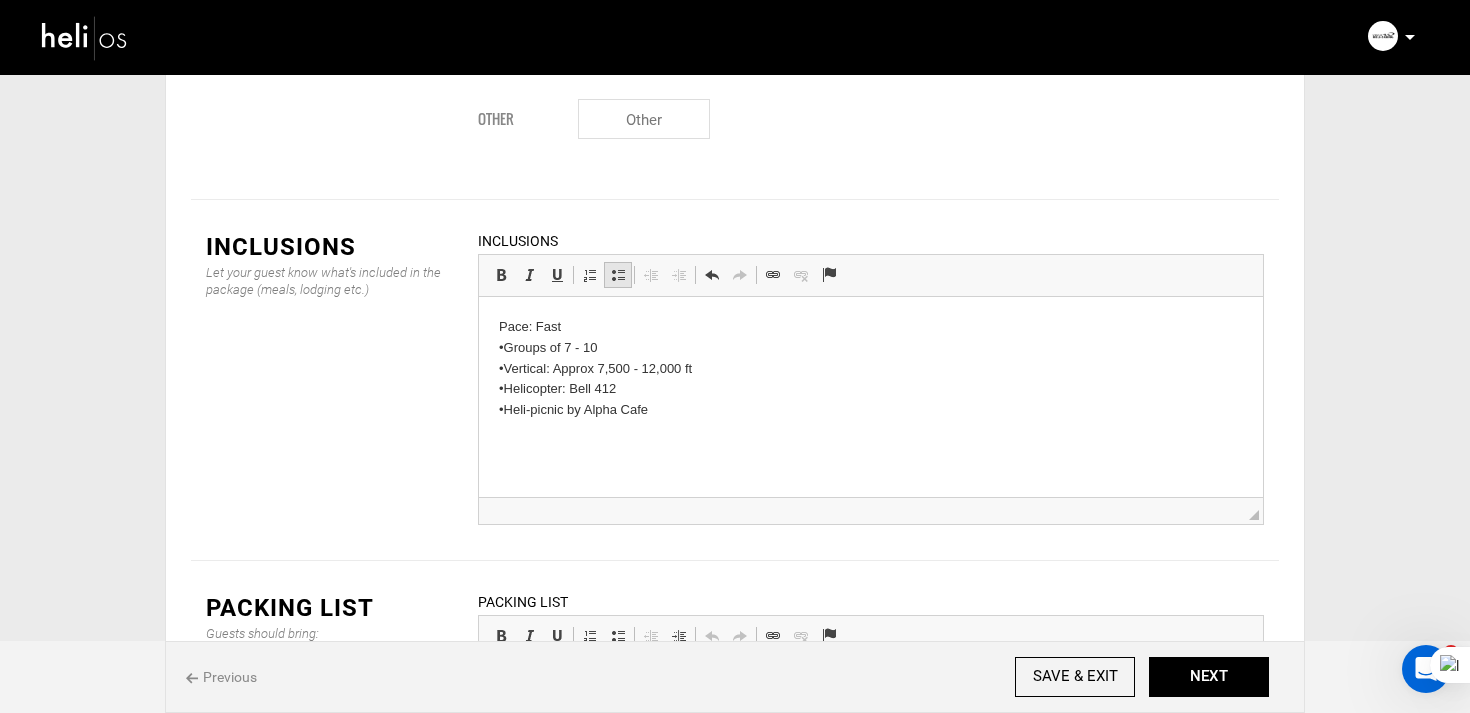 click on "Insert/Remove Bulleted List" at bounding box center (618, 275) 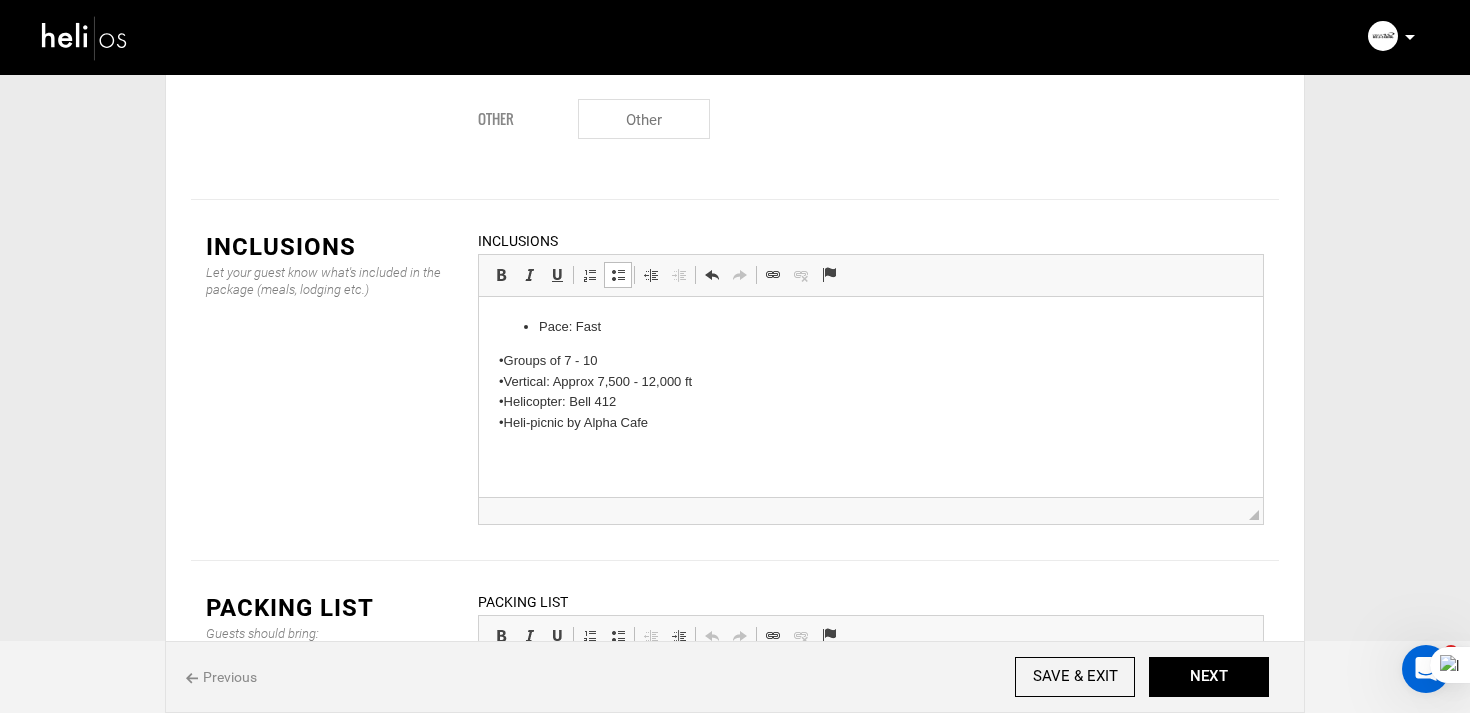 click on "Helicopter: Bell 412 Heli-picnic by Alpha Cafe" at bounding box center (871, 392) 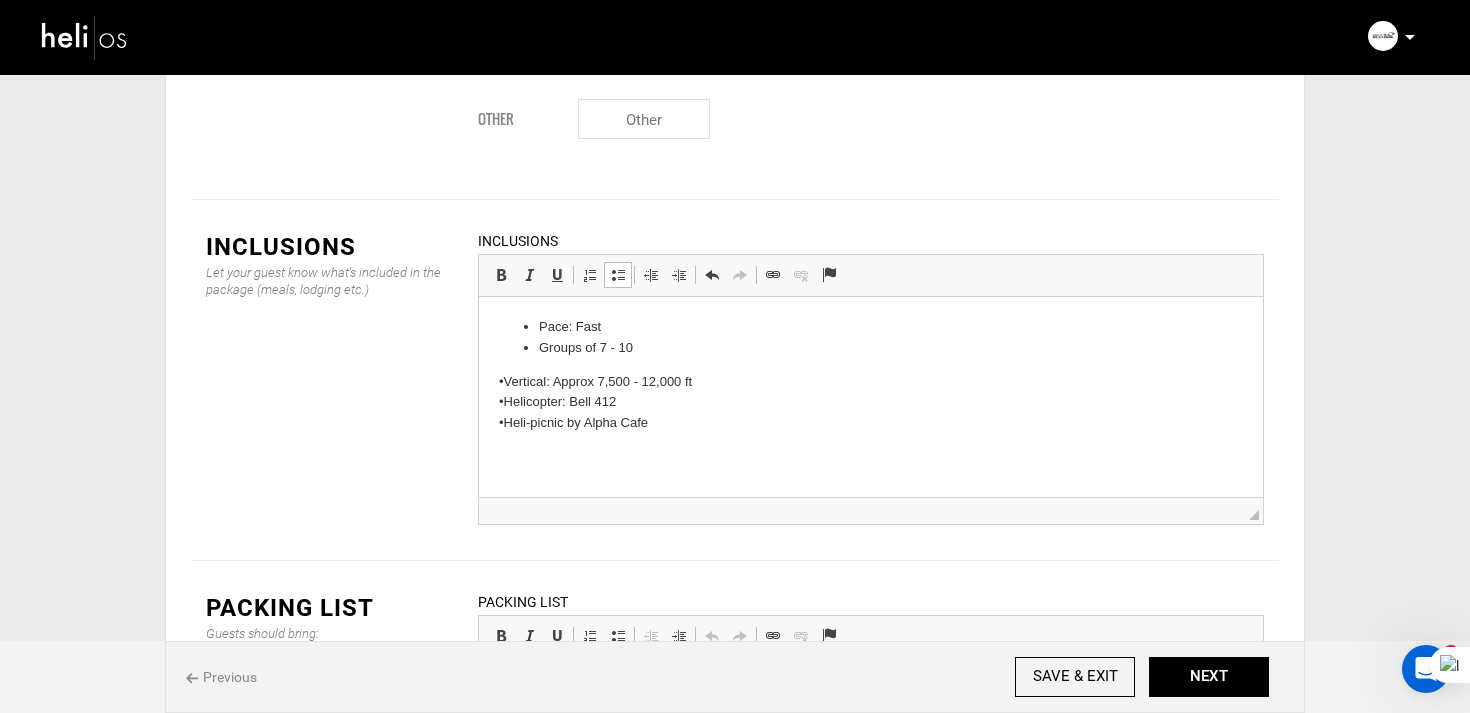 click on "•Vertical: Approx 7,500 - 12,000 ft •Helicopter: Bell 412 •Heli-picnic by Alpha Cafe" at bounding box center (871, 403) 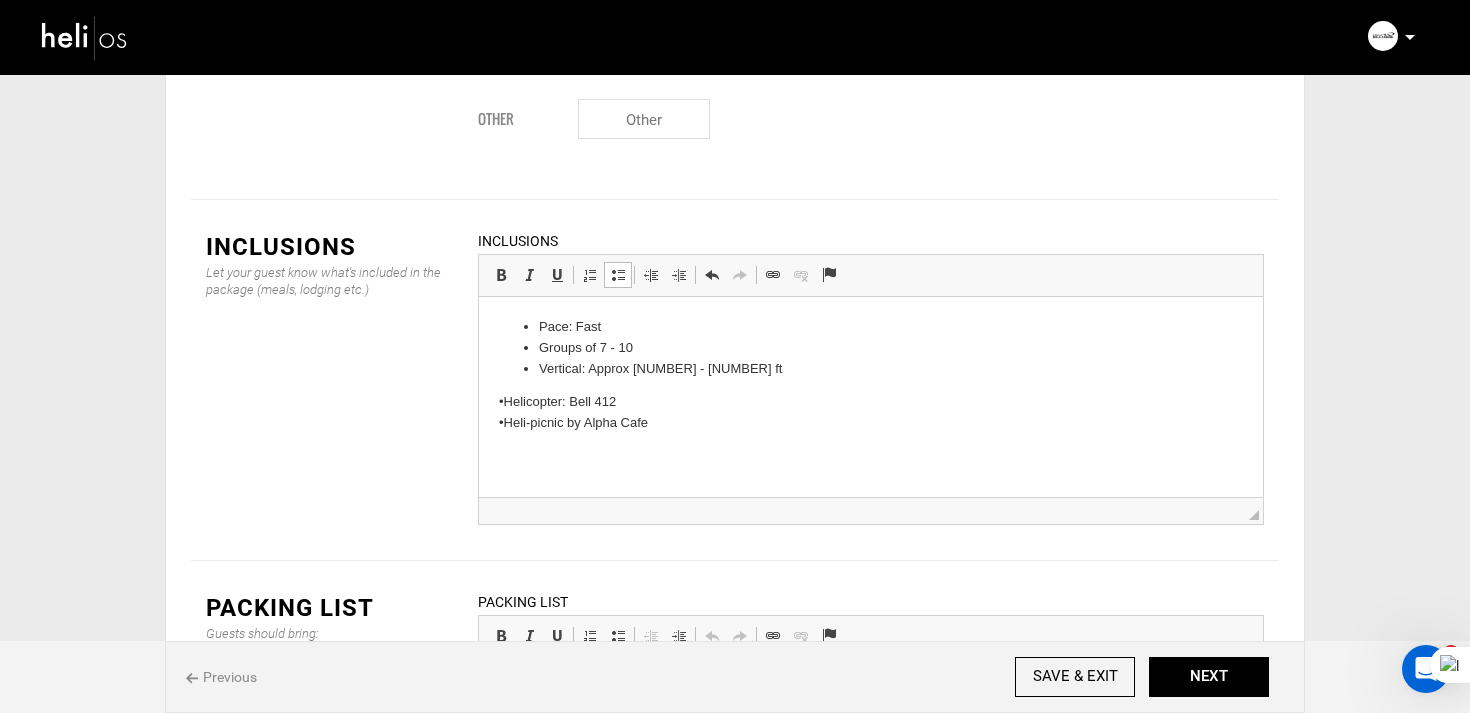 click on "•Helicopter: Bell 412 •Heli-picnic by Alpha Cafe​​​​​​​" at bounding box center [871, 413] 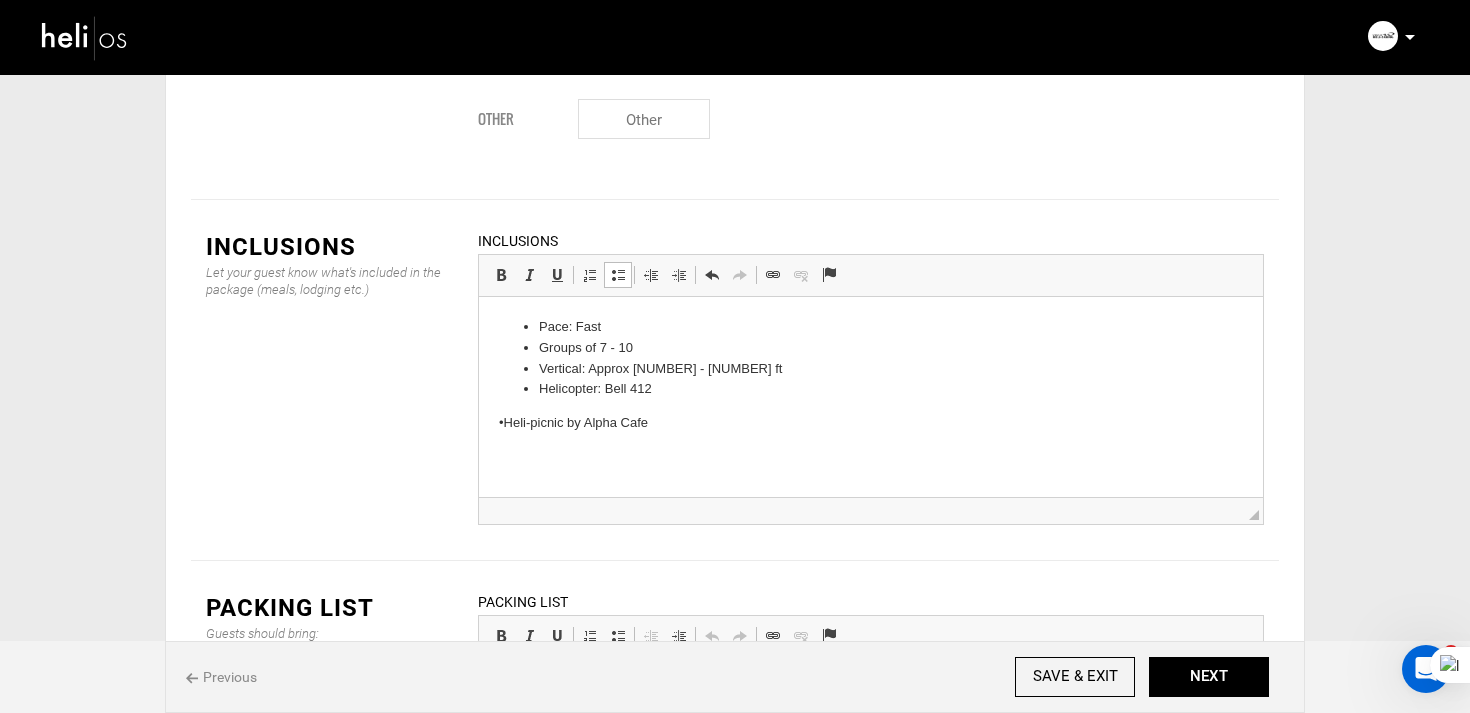 click on "•Heli-picnic by Alpha Cafe​​​​​​​" at bounding box center (871, 423) 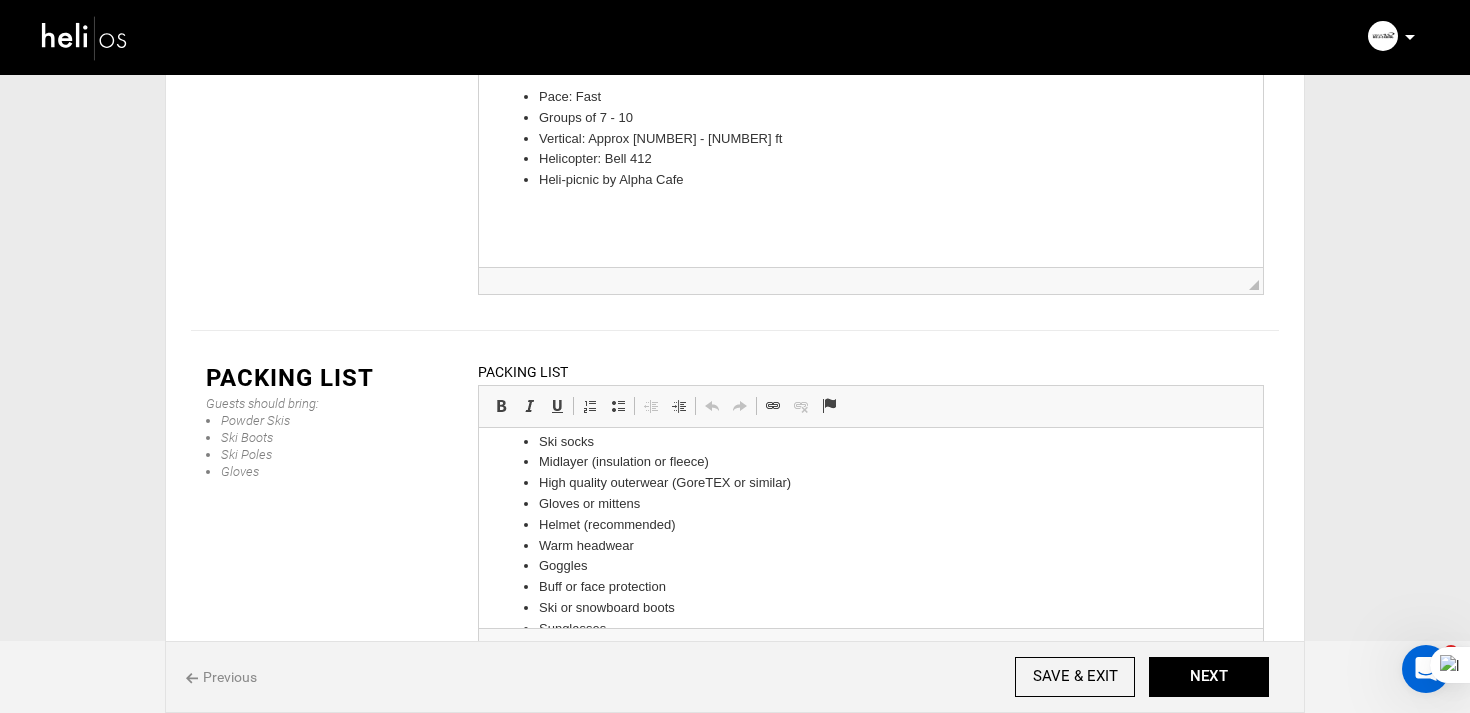 scroll, scrollTop: 445, scrollLeft: 0, axis: vertical 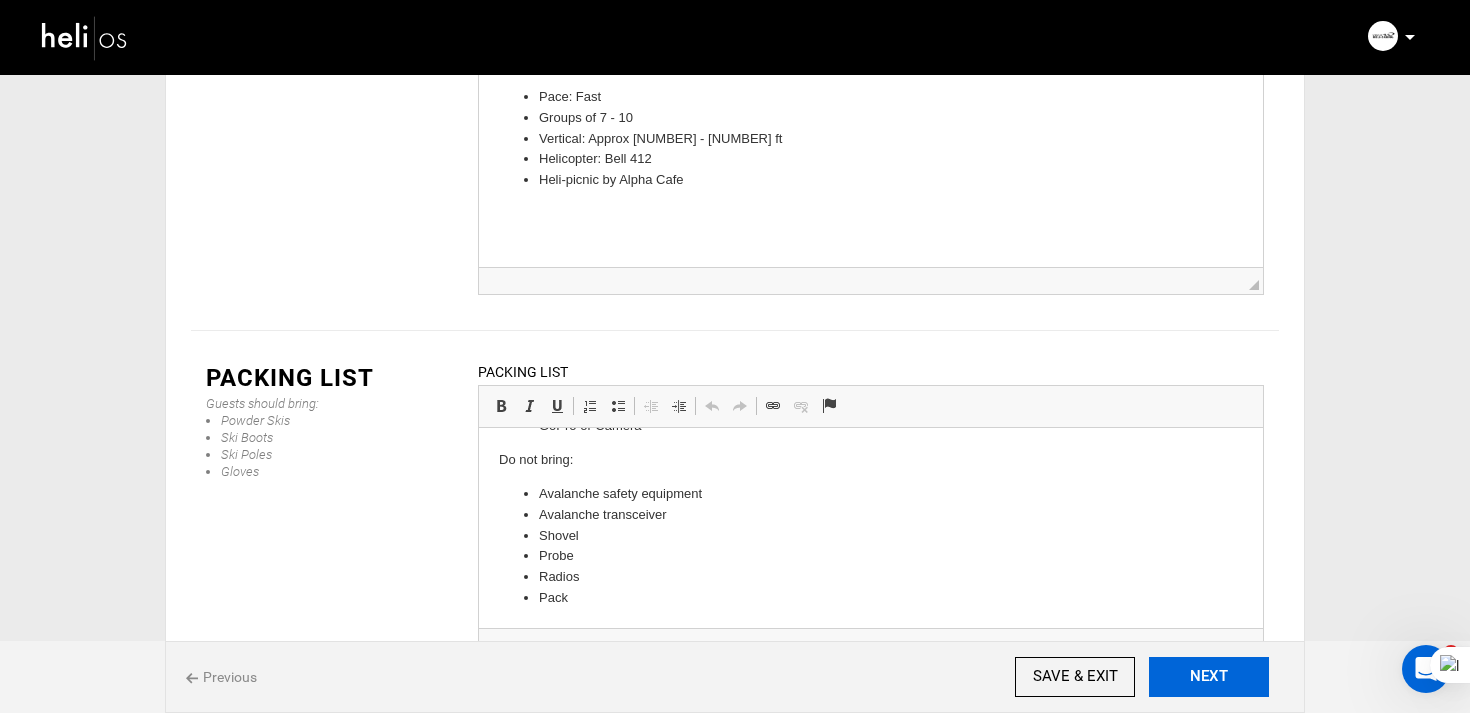 click on "NEXT" at bounding box center [1209, 677] 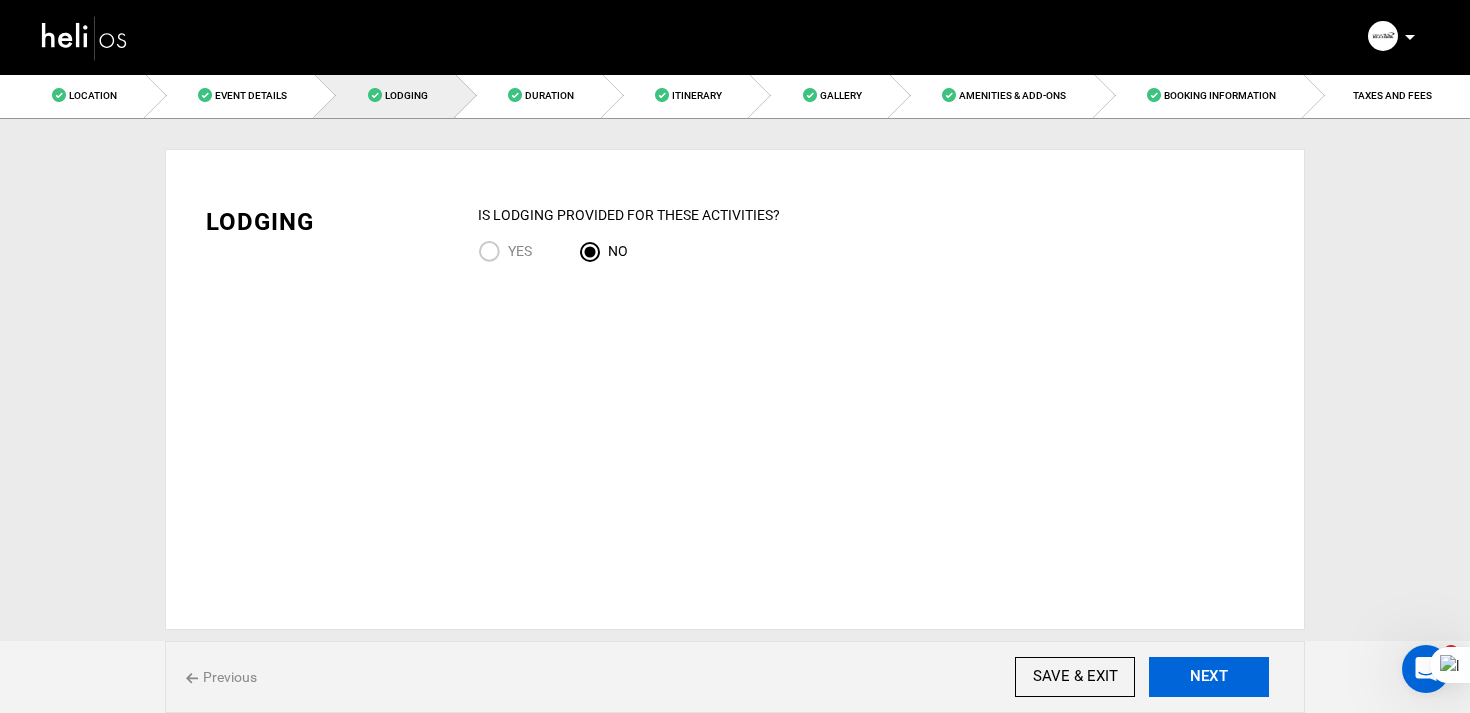 scroll, scrollTop: 0, scrollLeft: 0, axis: both 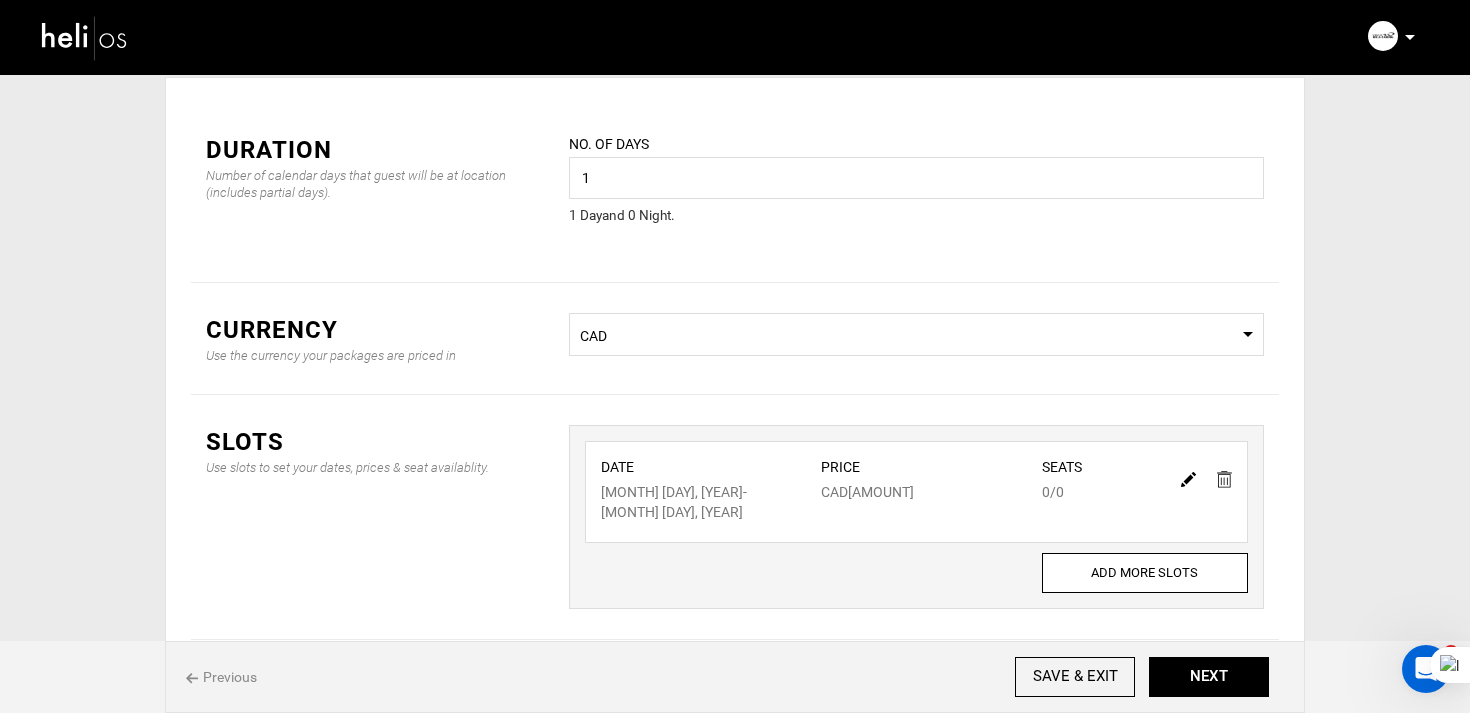 click at bounding box center [1188, 479] 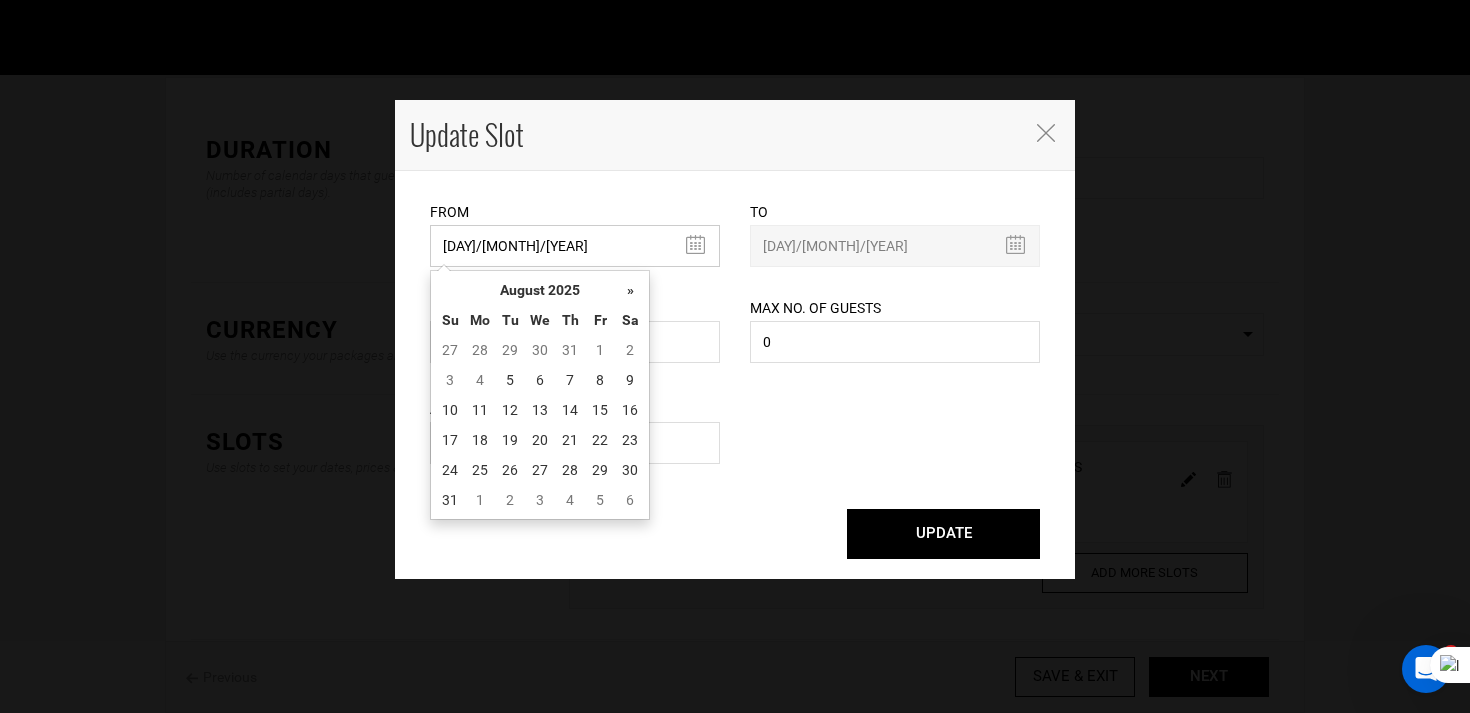 click on "[DAY]/[MONTH]/[YEAR]" at bounding box center [575, 246] 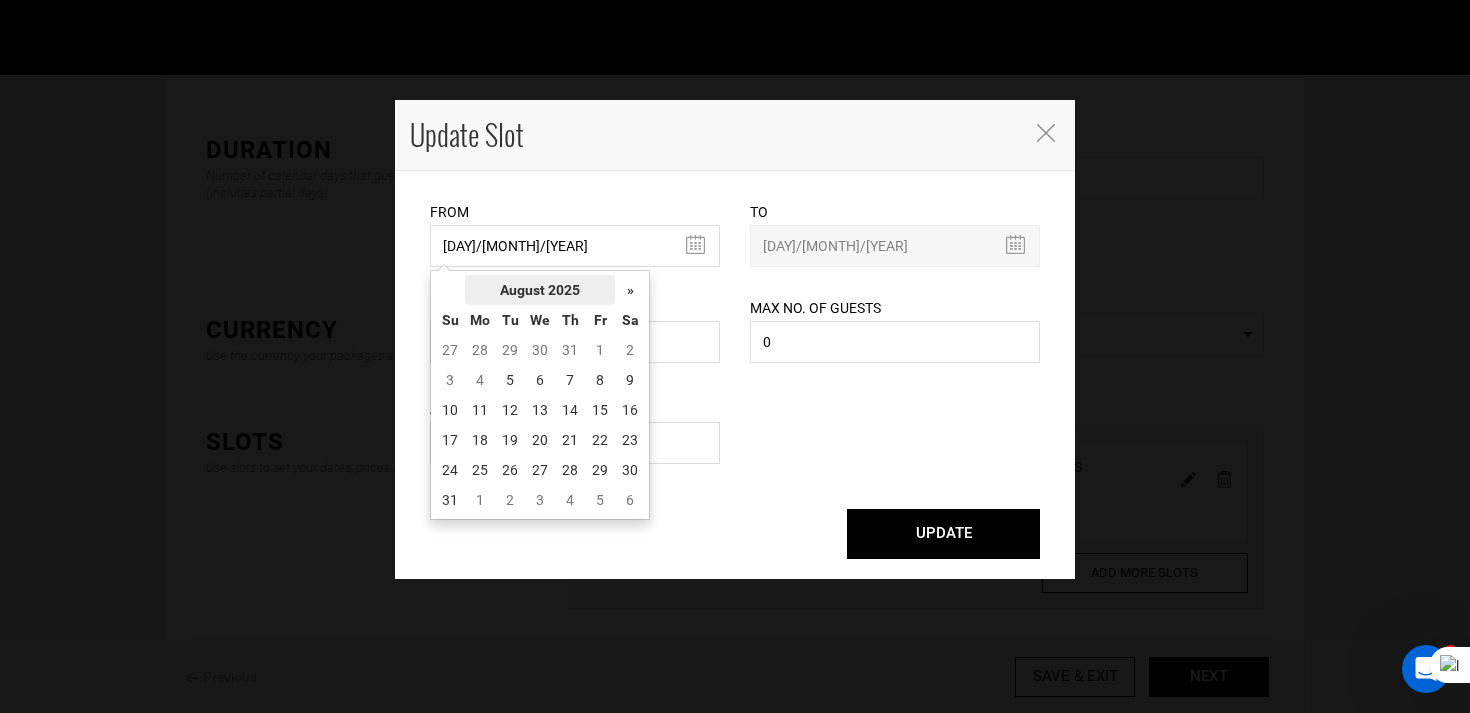 click on "August 2025" at bounding box center [540, 290] 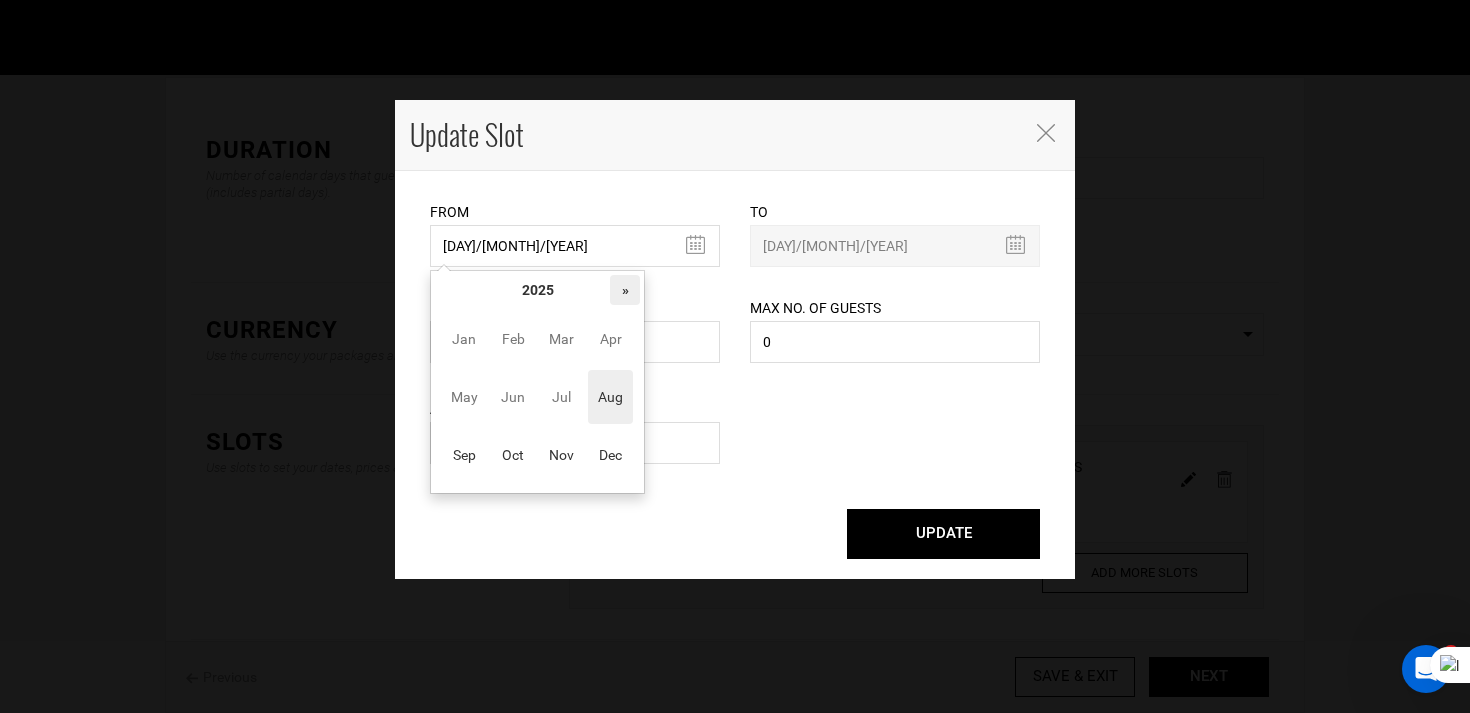 click on "»" at bounding box center (625, 290) 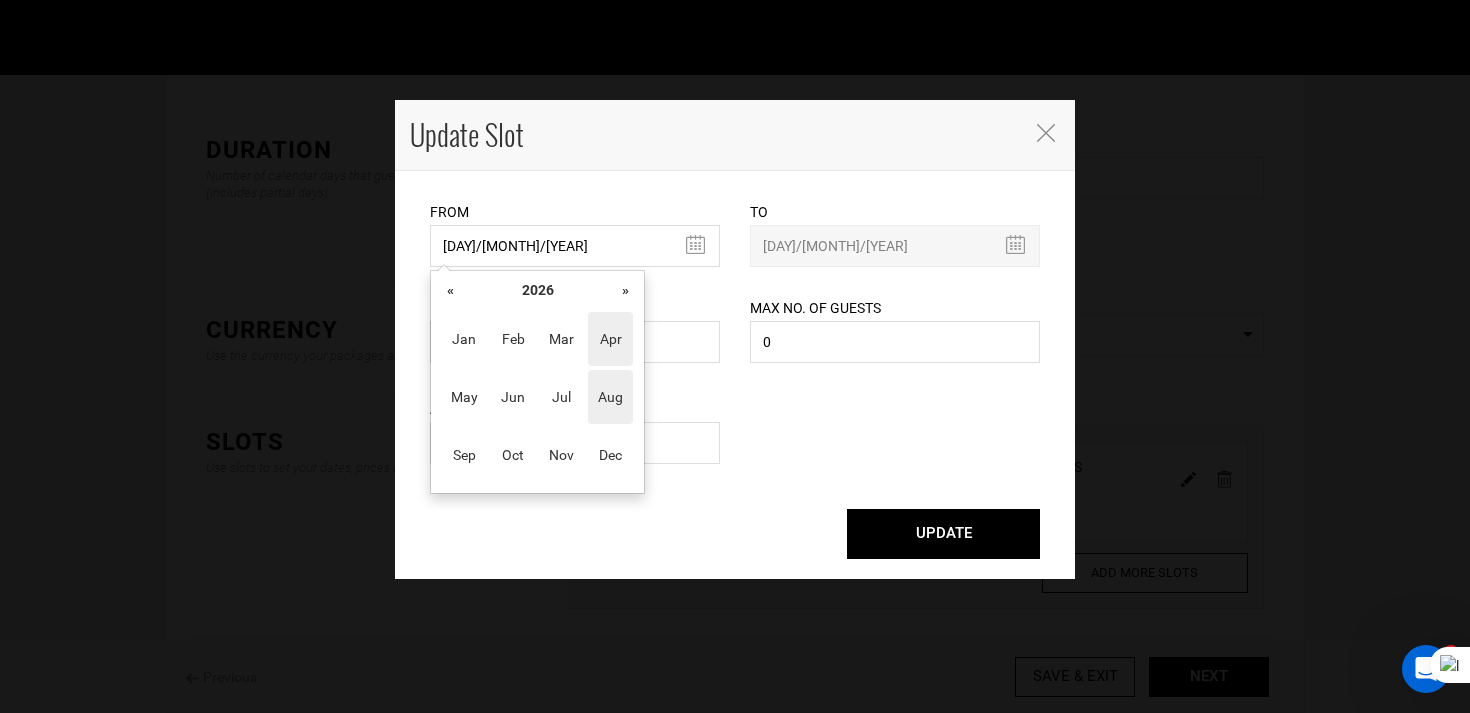 click on "Apr" at bounding box center [610, 339] 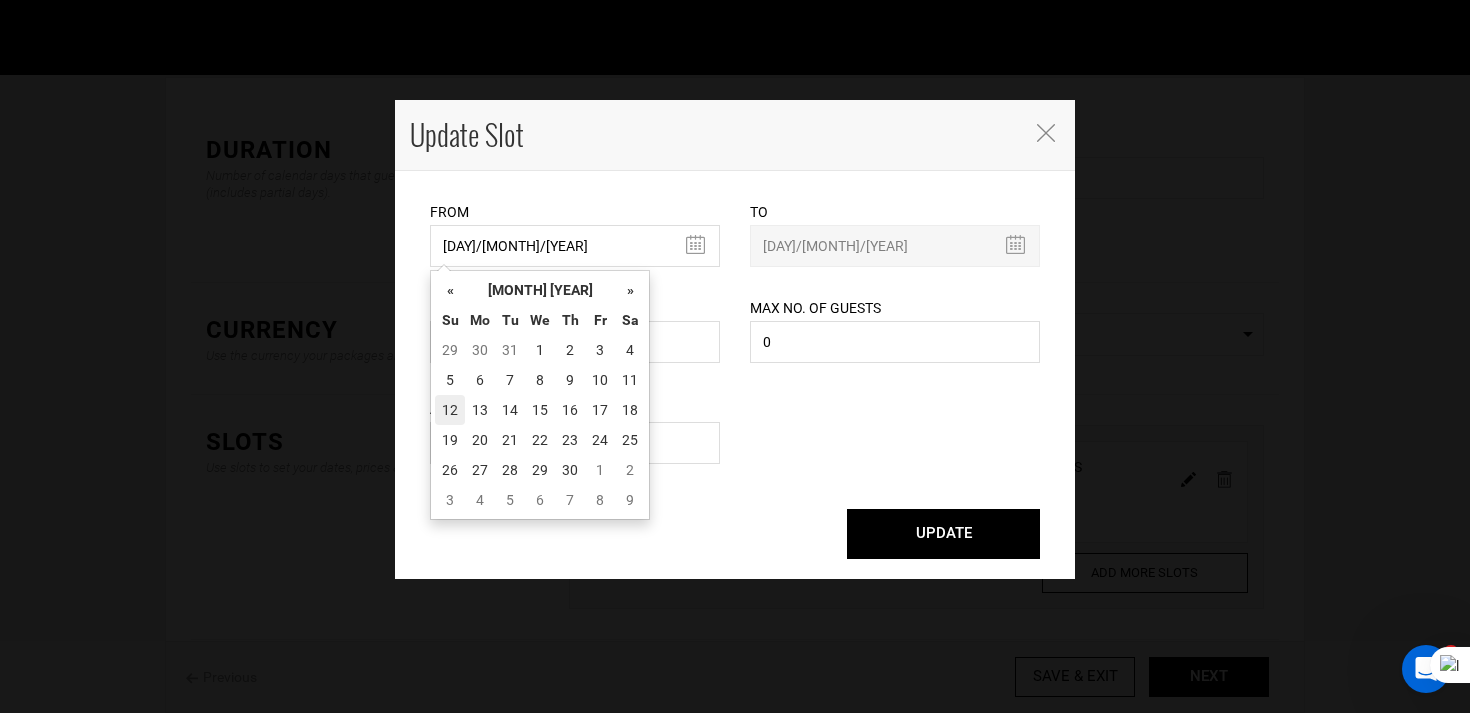 click on "12" at bounding box center (450, 410) 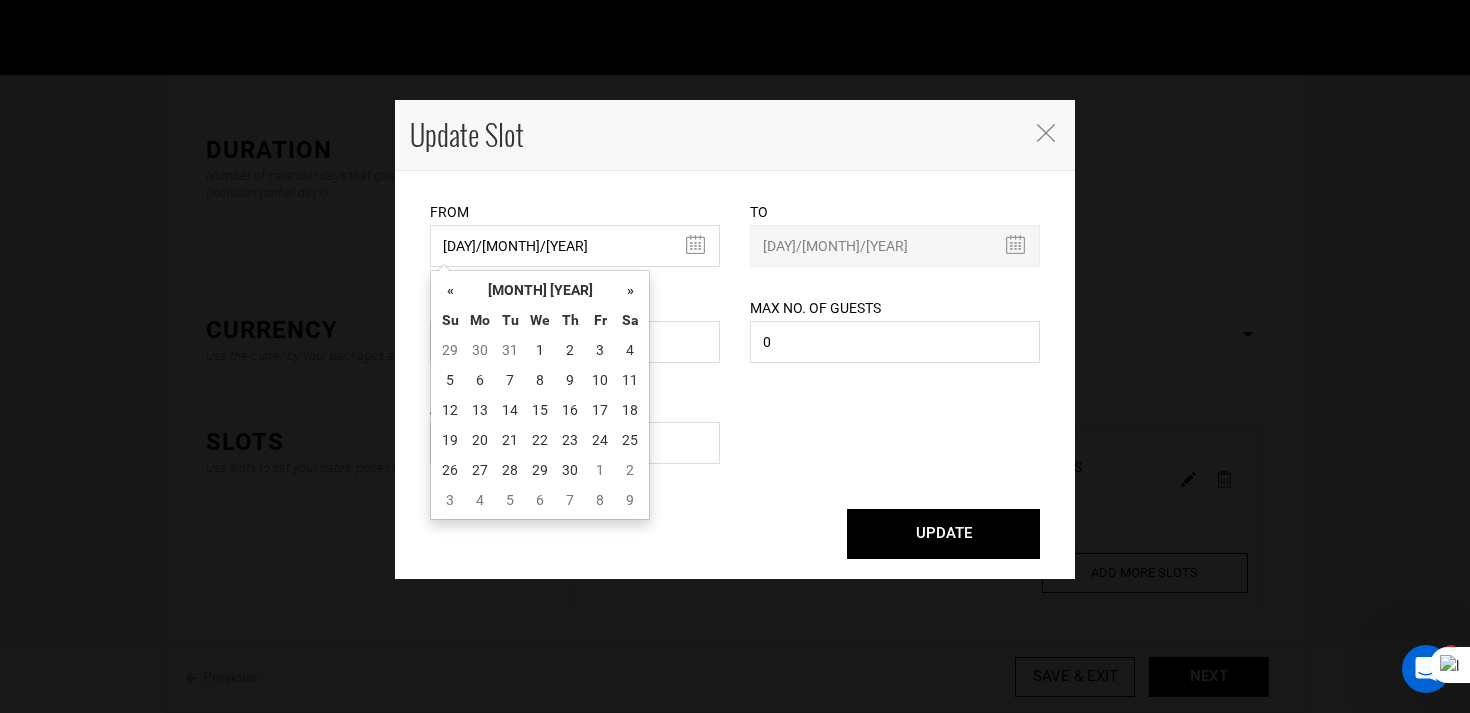 type on "[MONTH]/[DAY]/[YEAR]" 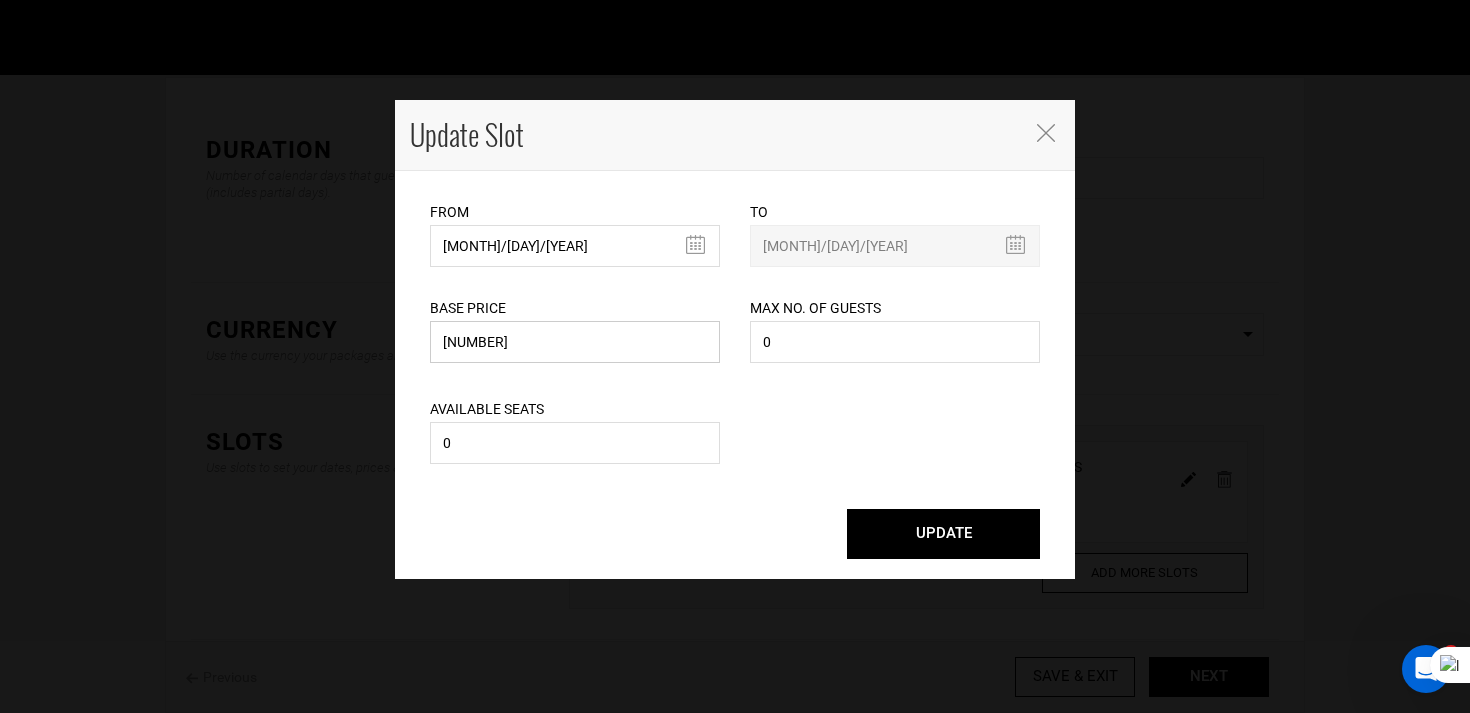 drag, startPoint x: 520, startPoint y: 343, endPoint x: 365, endPoint y: 343, distance: 155 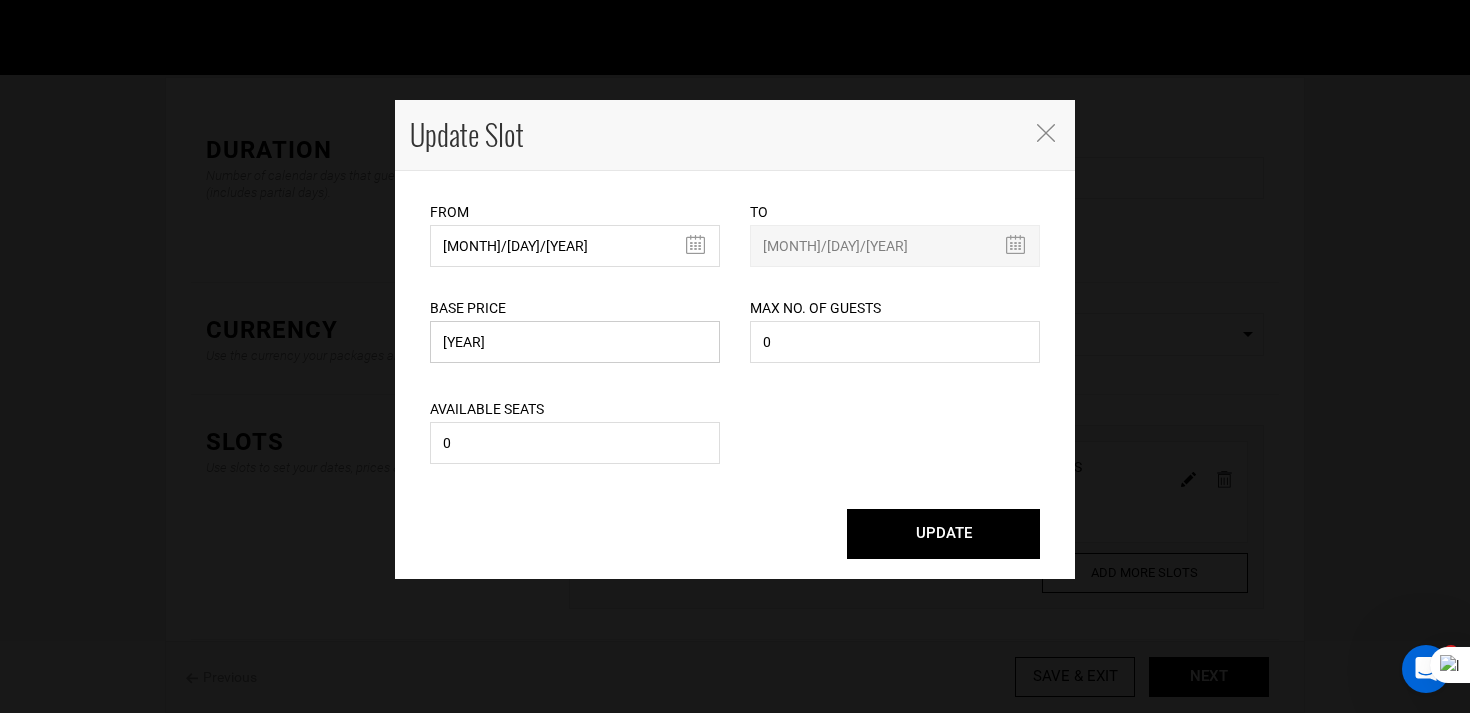 type on "[YEAR]" 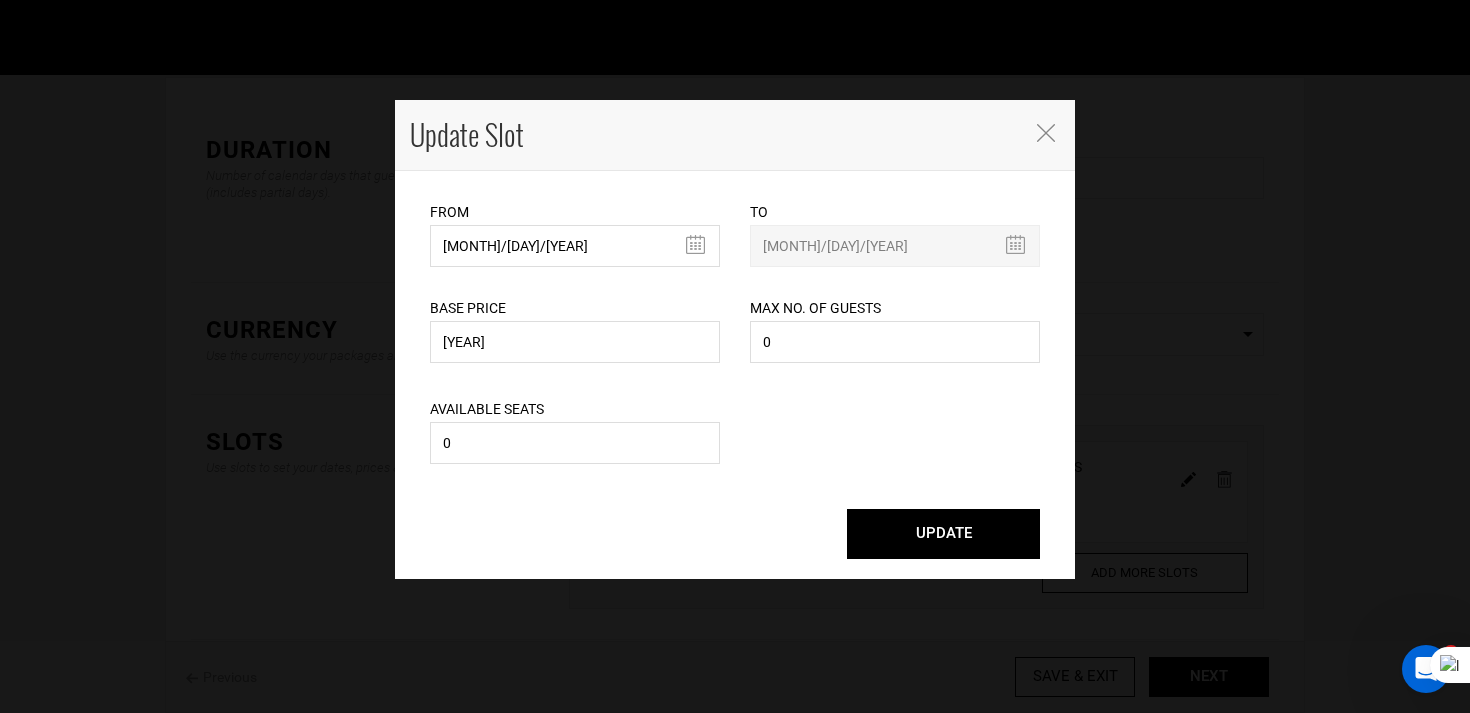 click on "UPDATE" at bounding box center [943, 534] 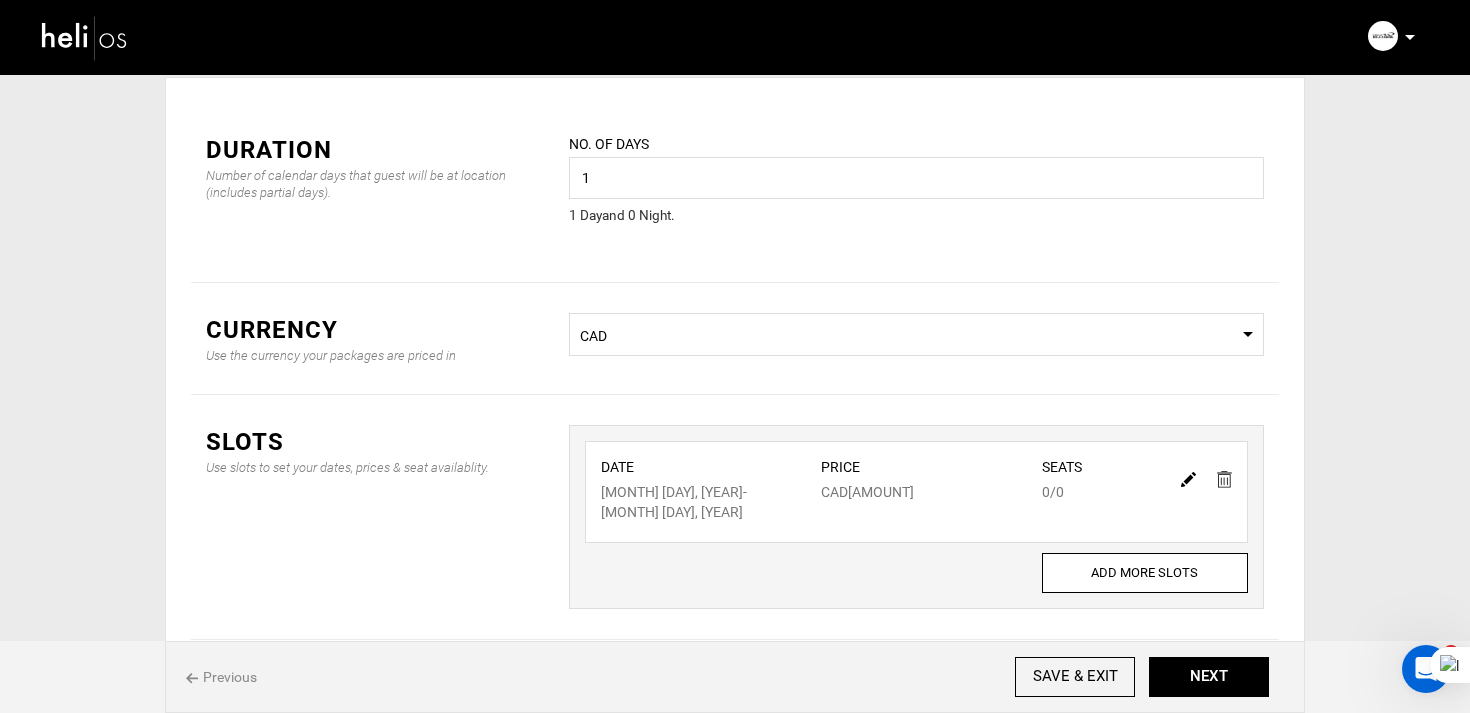 scroll, scrollTop: 0, scrollLeft: 0, axis: both 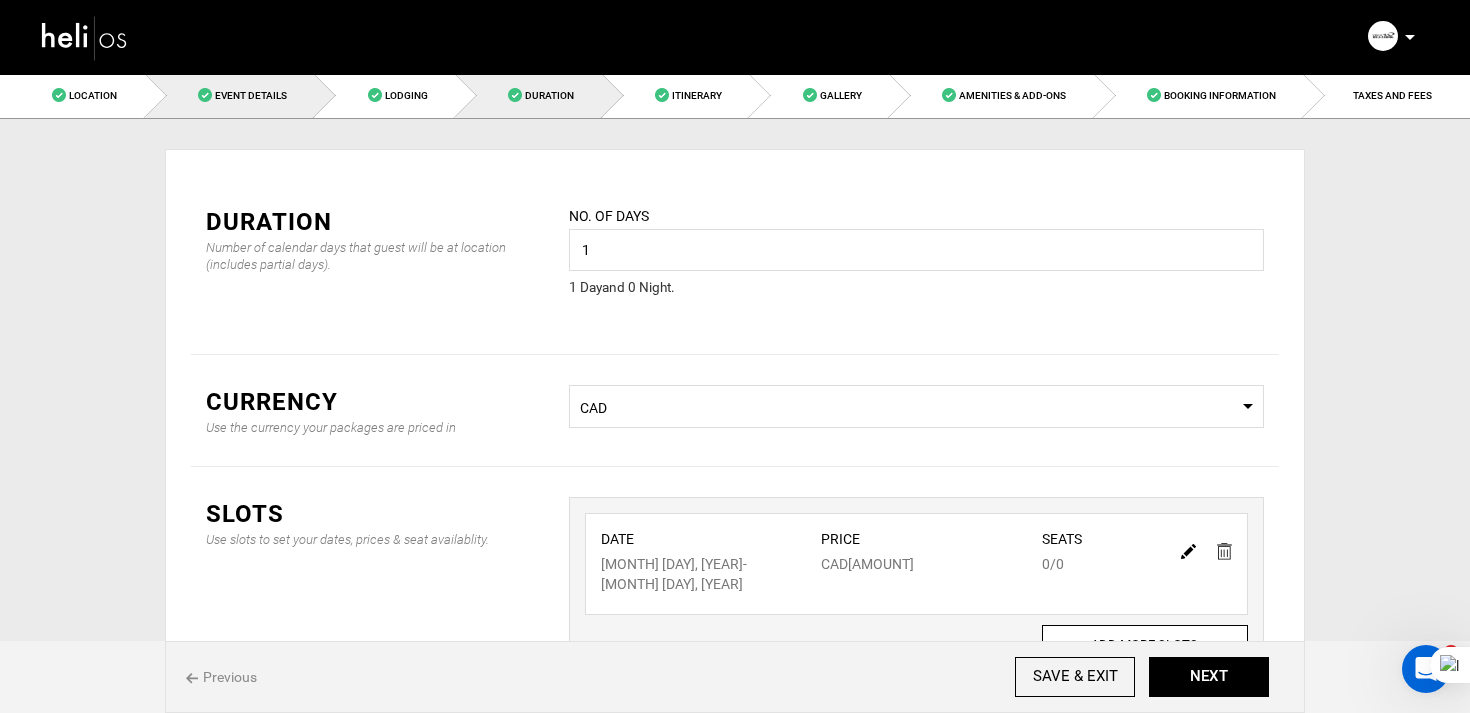 click on "Event Details" at bounding box center [231, 95] 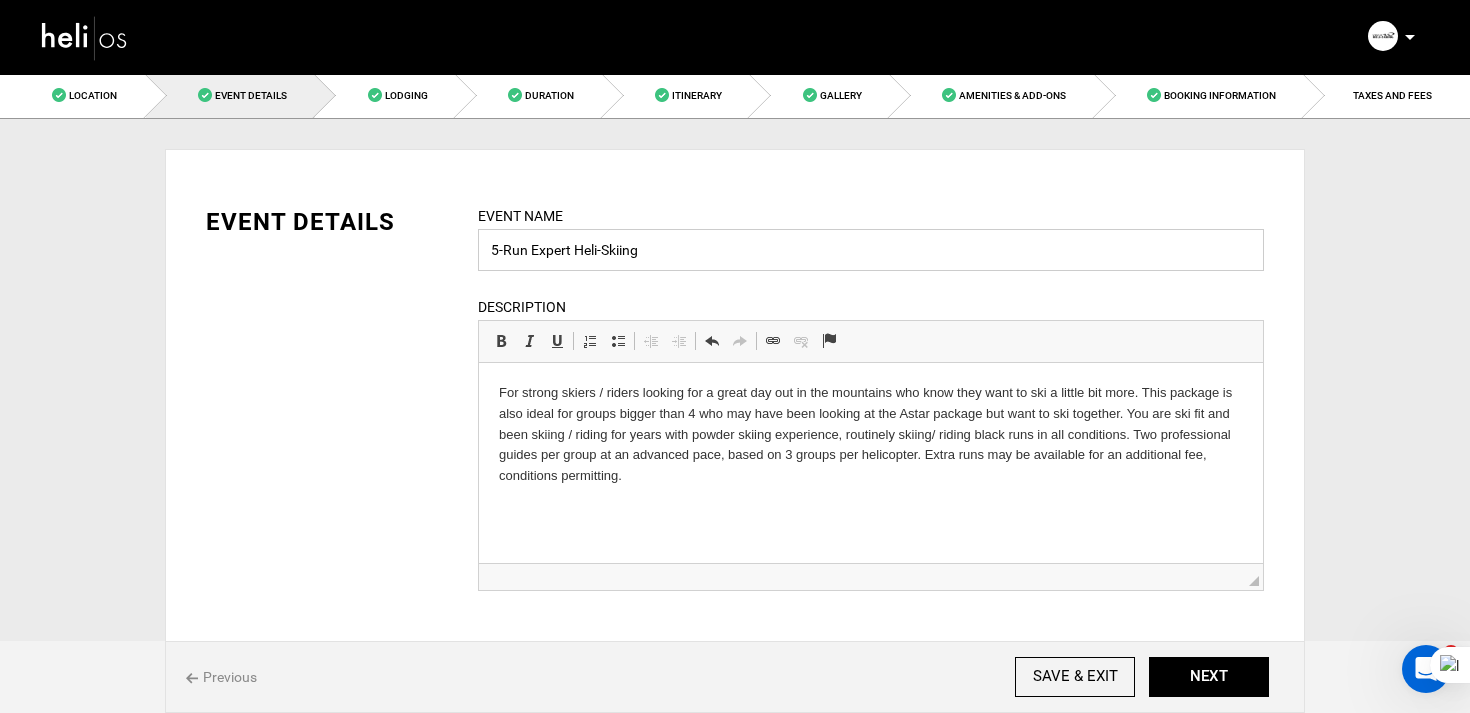 drag, startPoint x: 532, startPoint y: 253, endPoint x: 569, endPoint y: 256, distance: 37.12142 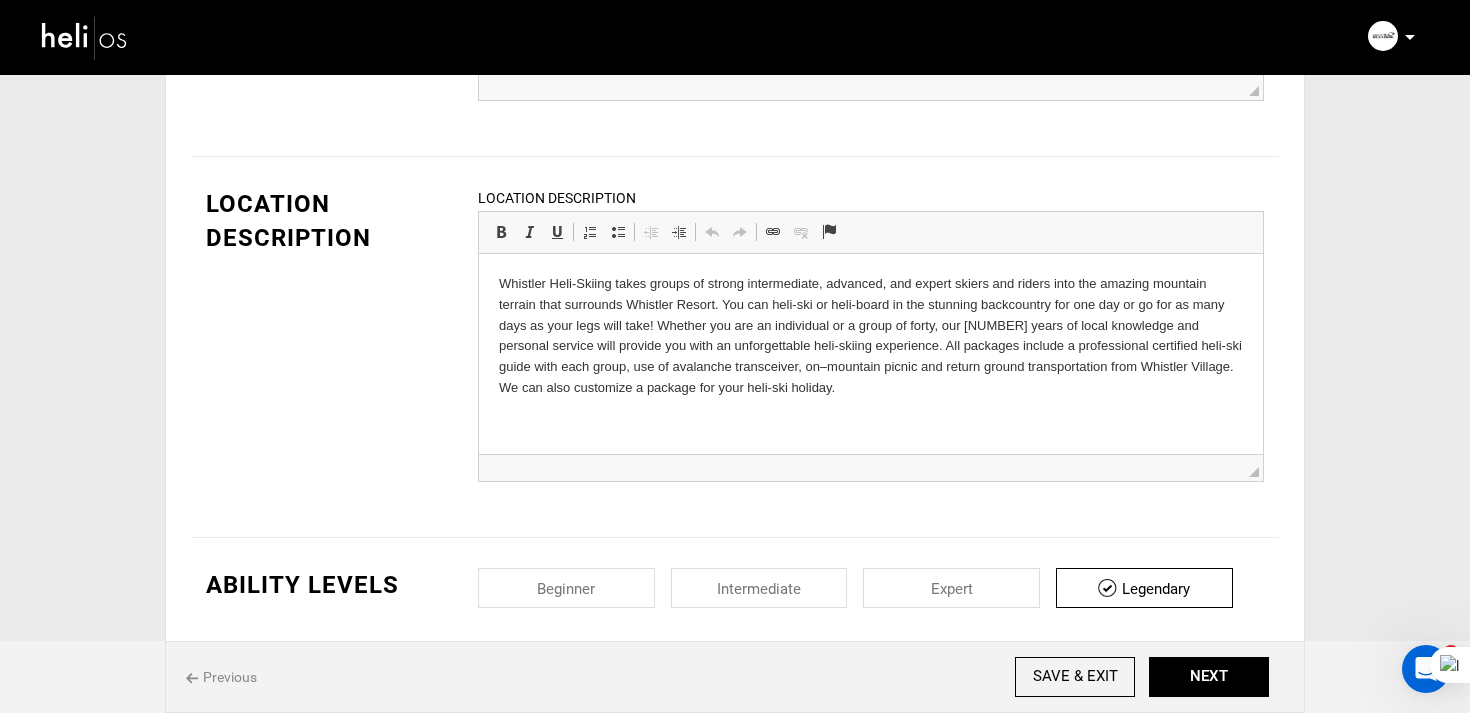scroll, scrollTop: 0, scrollLeft: 0, axis: both 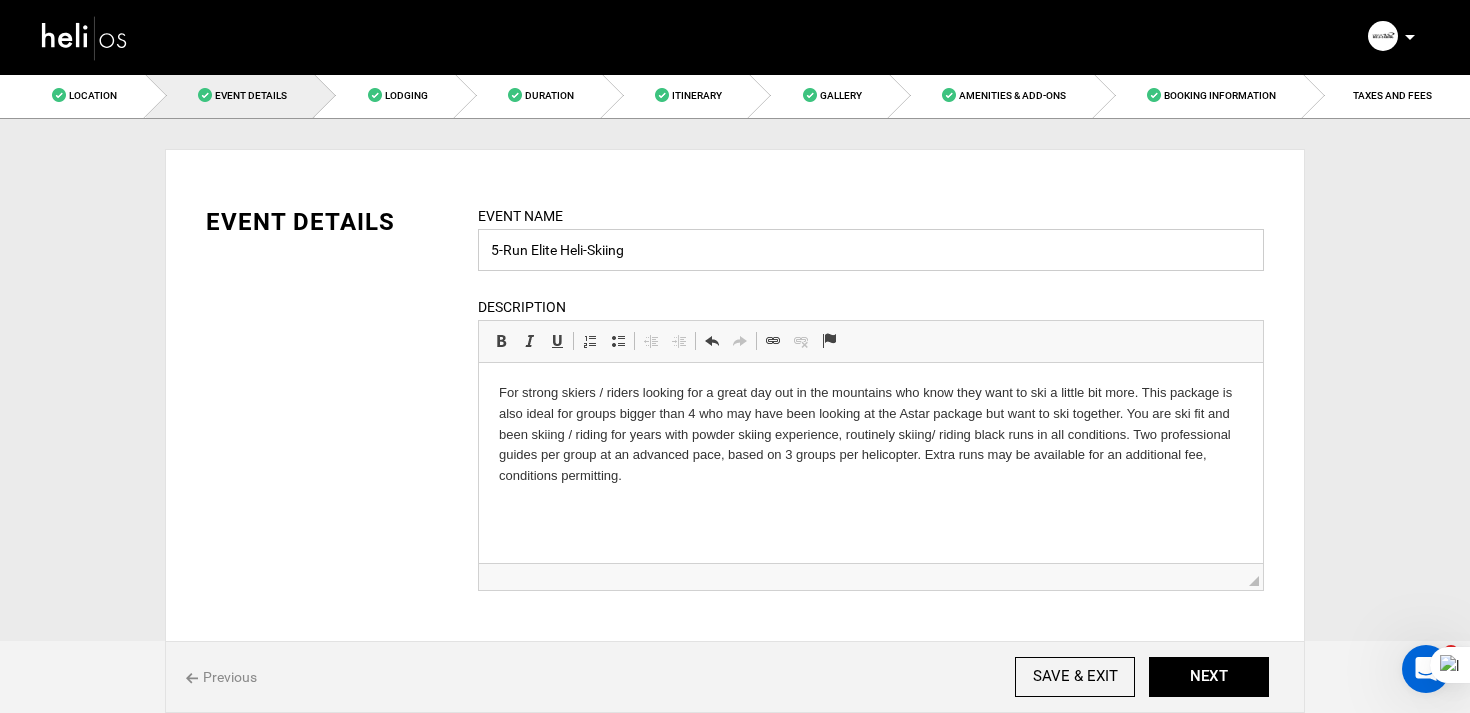 type on "5-Run Elite Heli-Skiing" 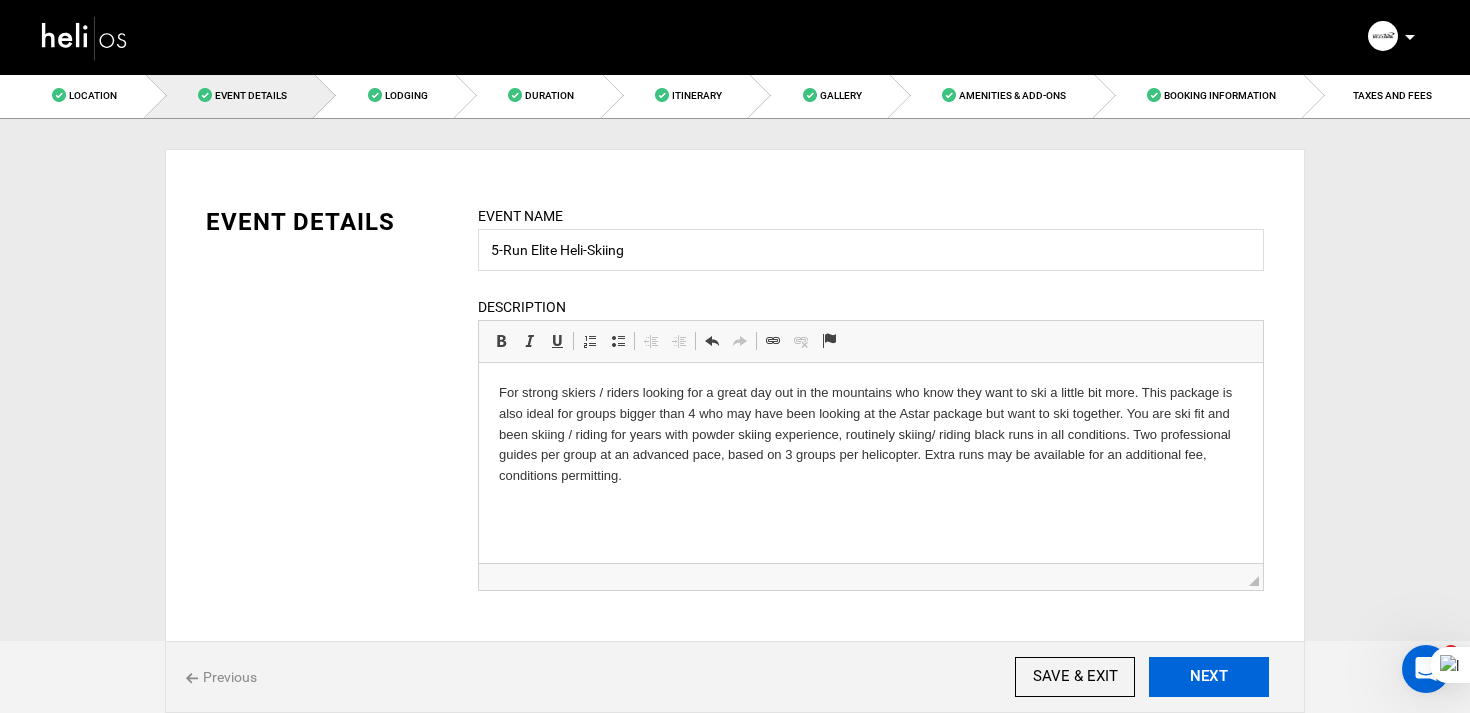 click on "NEXT" at bounding box center [1209, 677] 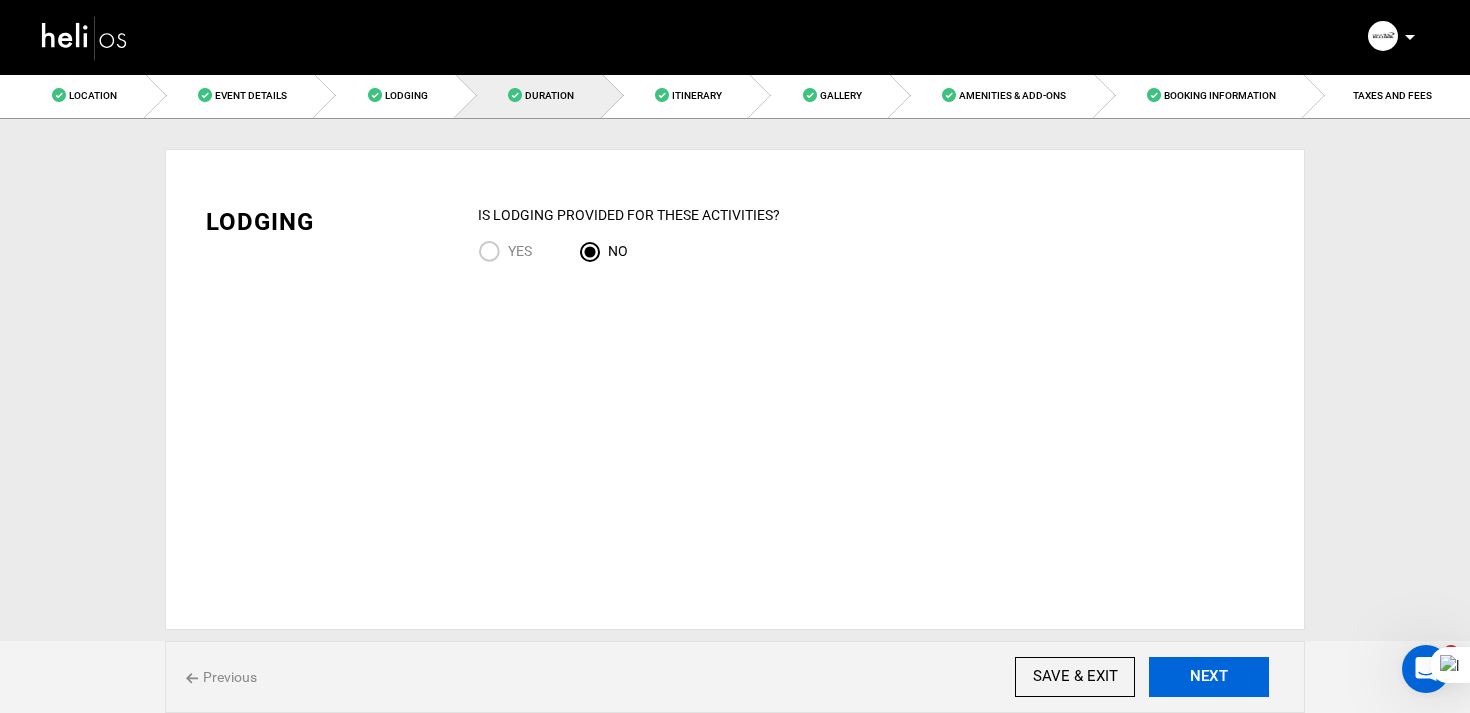 click on "NEXT" at bounding box center (1209, 677) 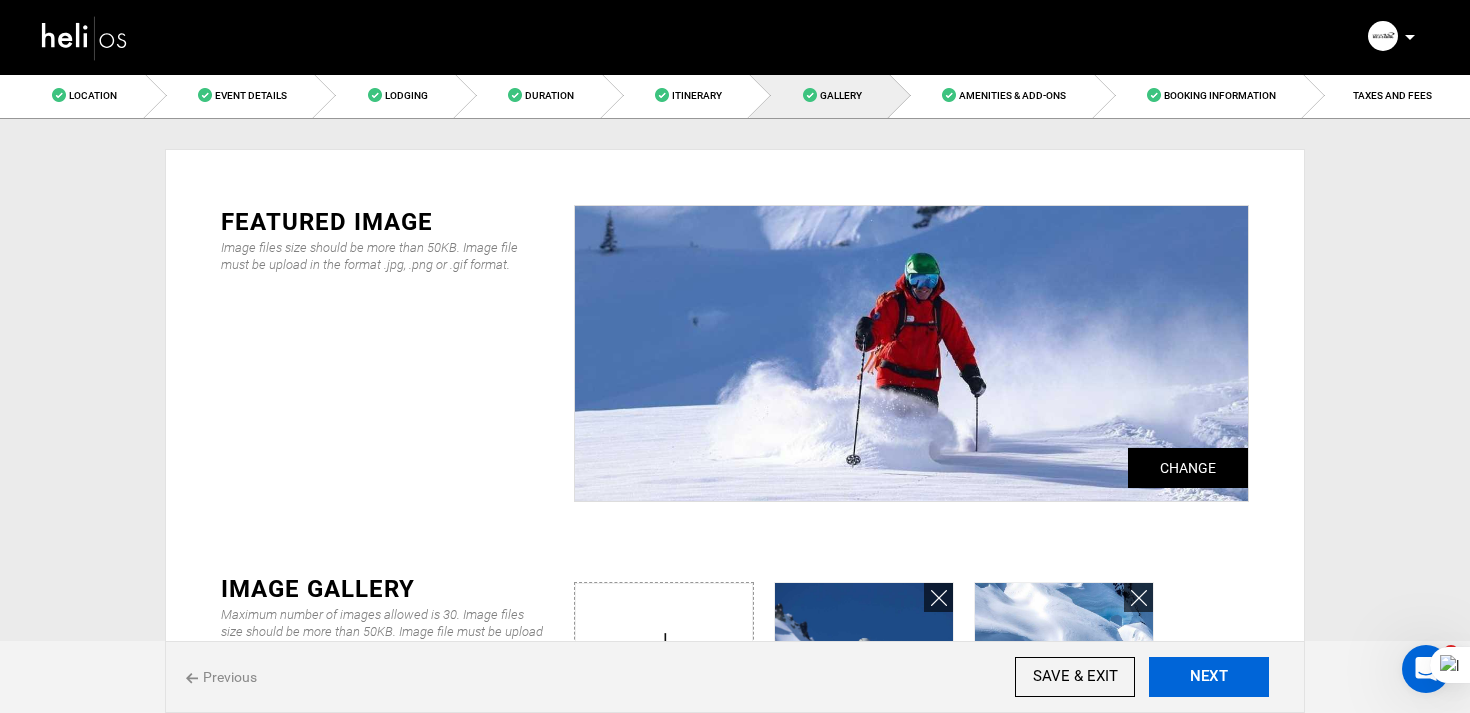 click on "NEXT" at bounding box center (1209, 677) 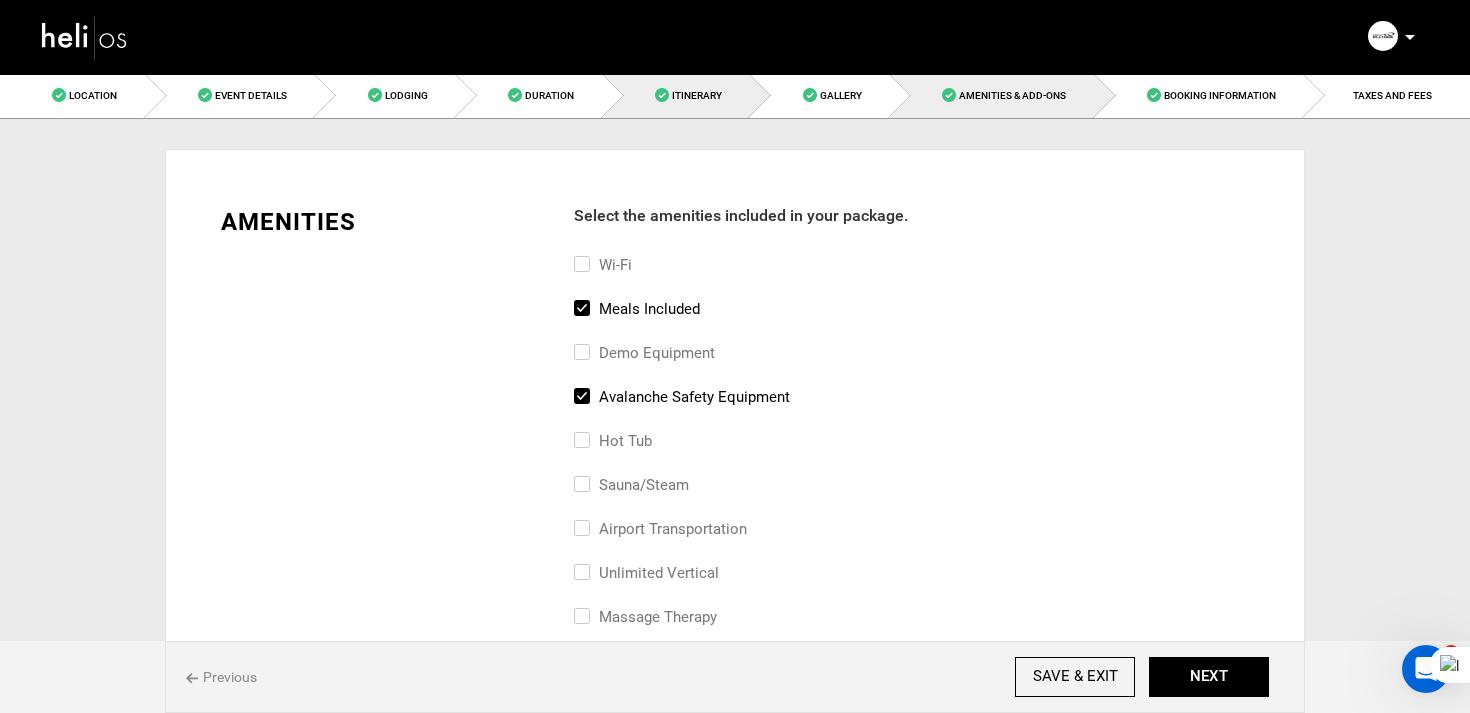click on "Itinerary" at bounding box center (697, 95) 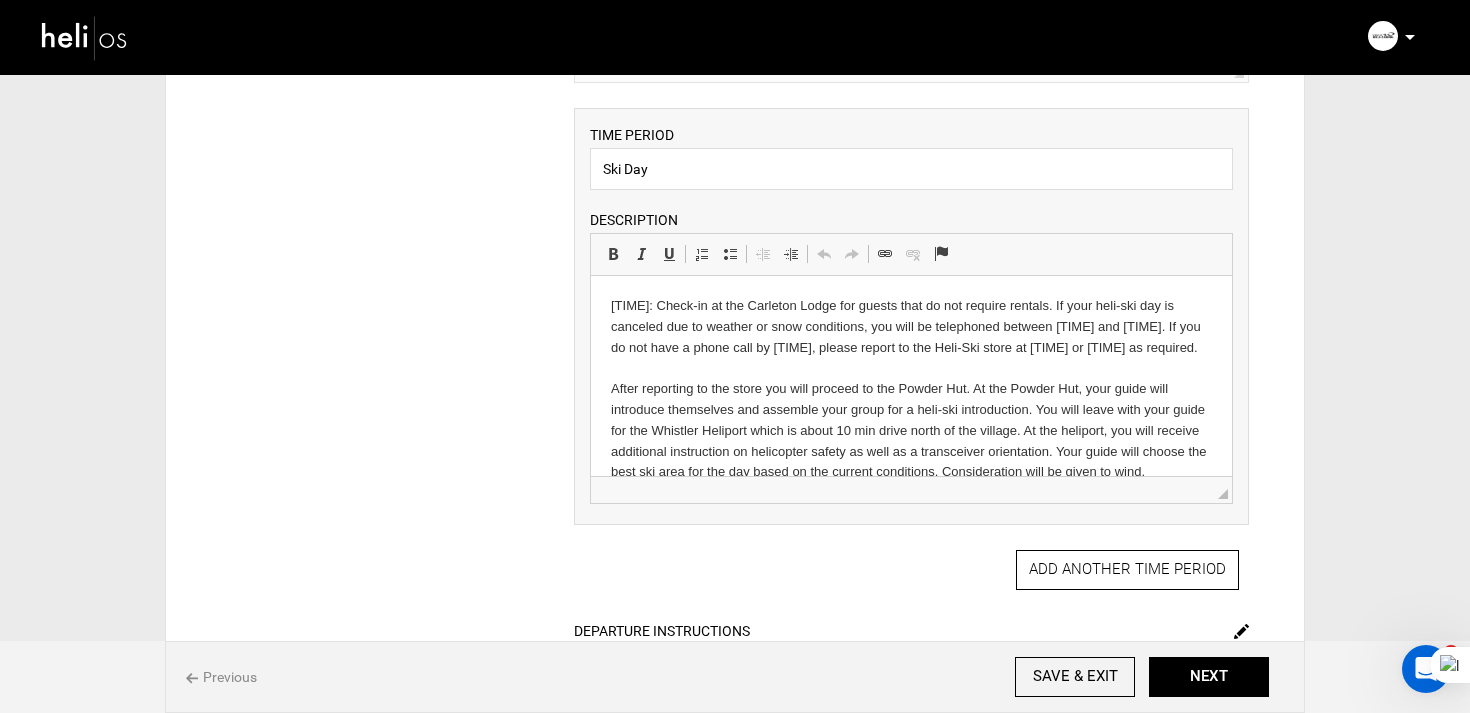 scroll, scrollTop: 0, scrollLeft: 0, axis: both 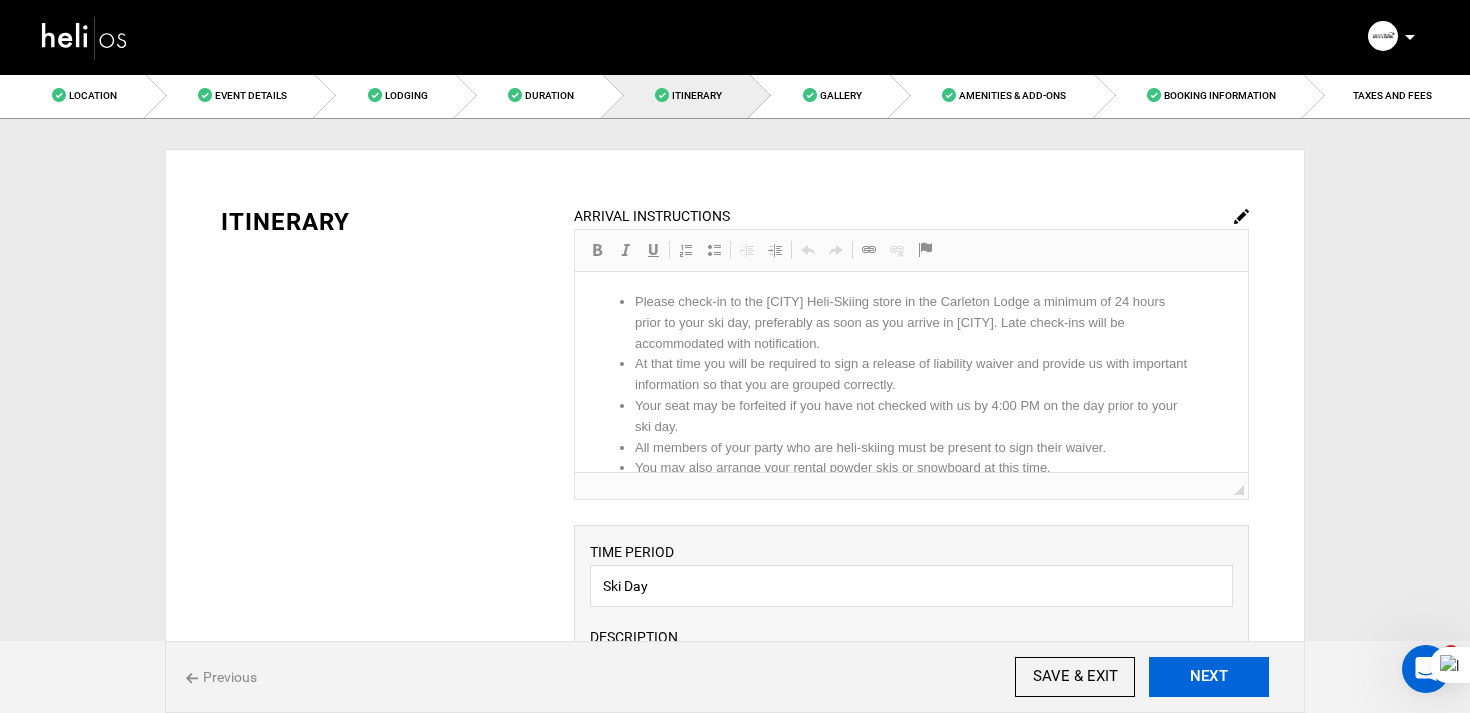 click on "NEXT" at bounding box center [1209, 677] 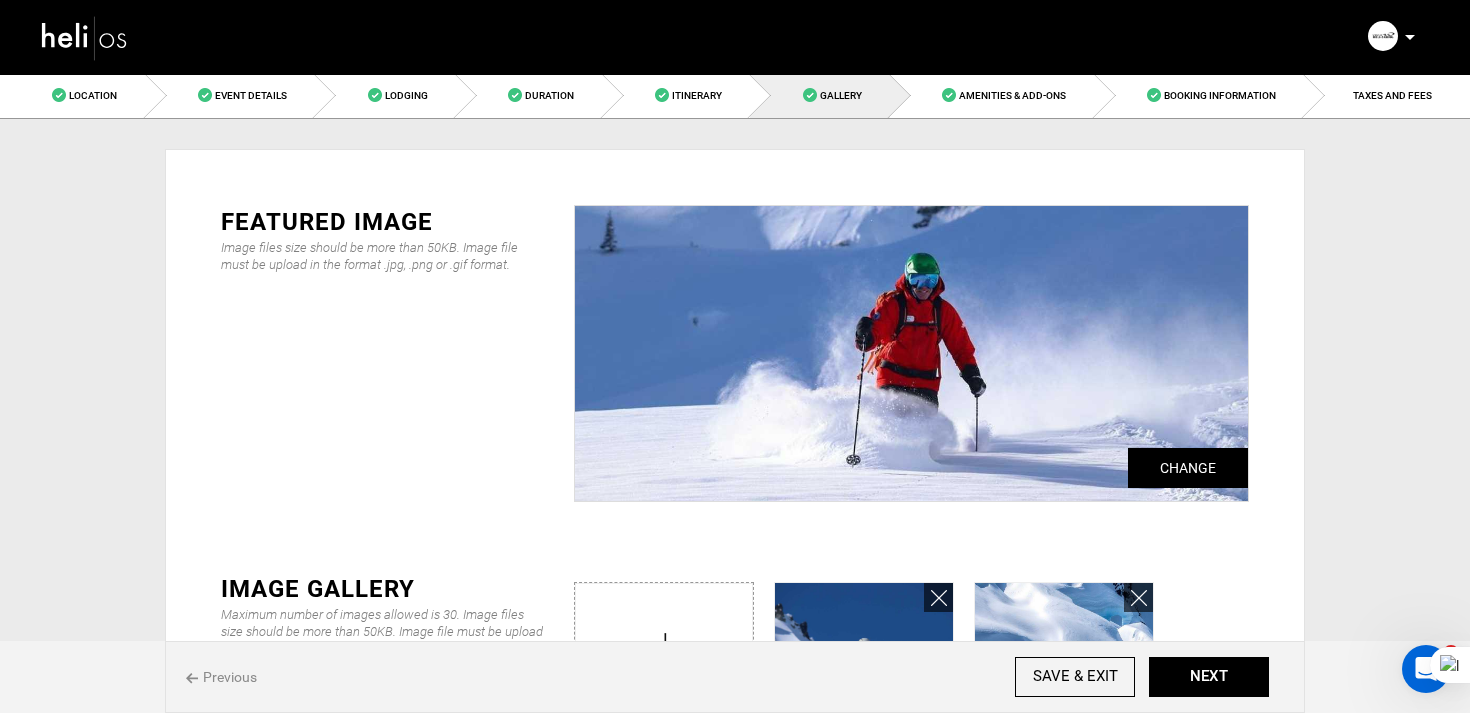scroll, scrollTop: 815, scrollLeft: 0, axis: vertical 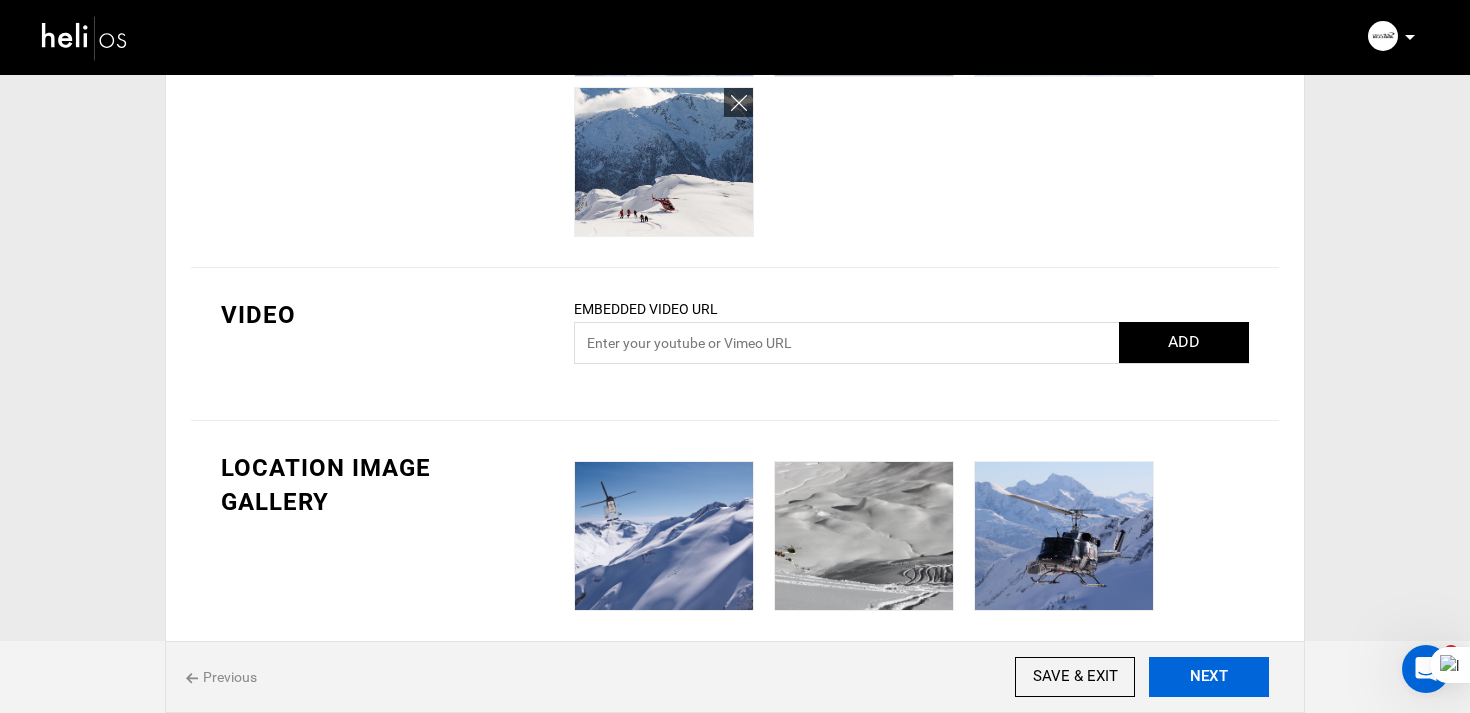 click on "NEXT" at bounding box center [1209, 677] 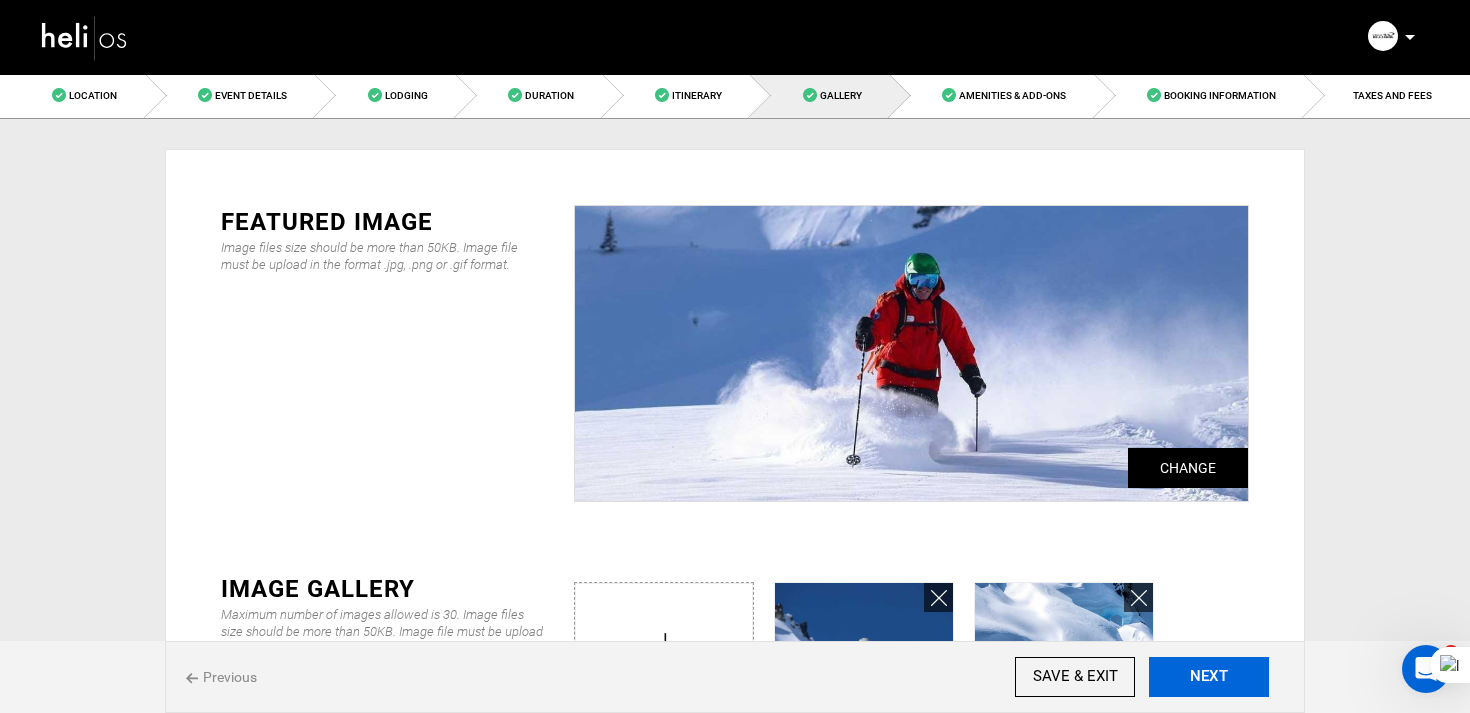 click on "NEXT" at bounding box center (1209, 677) 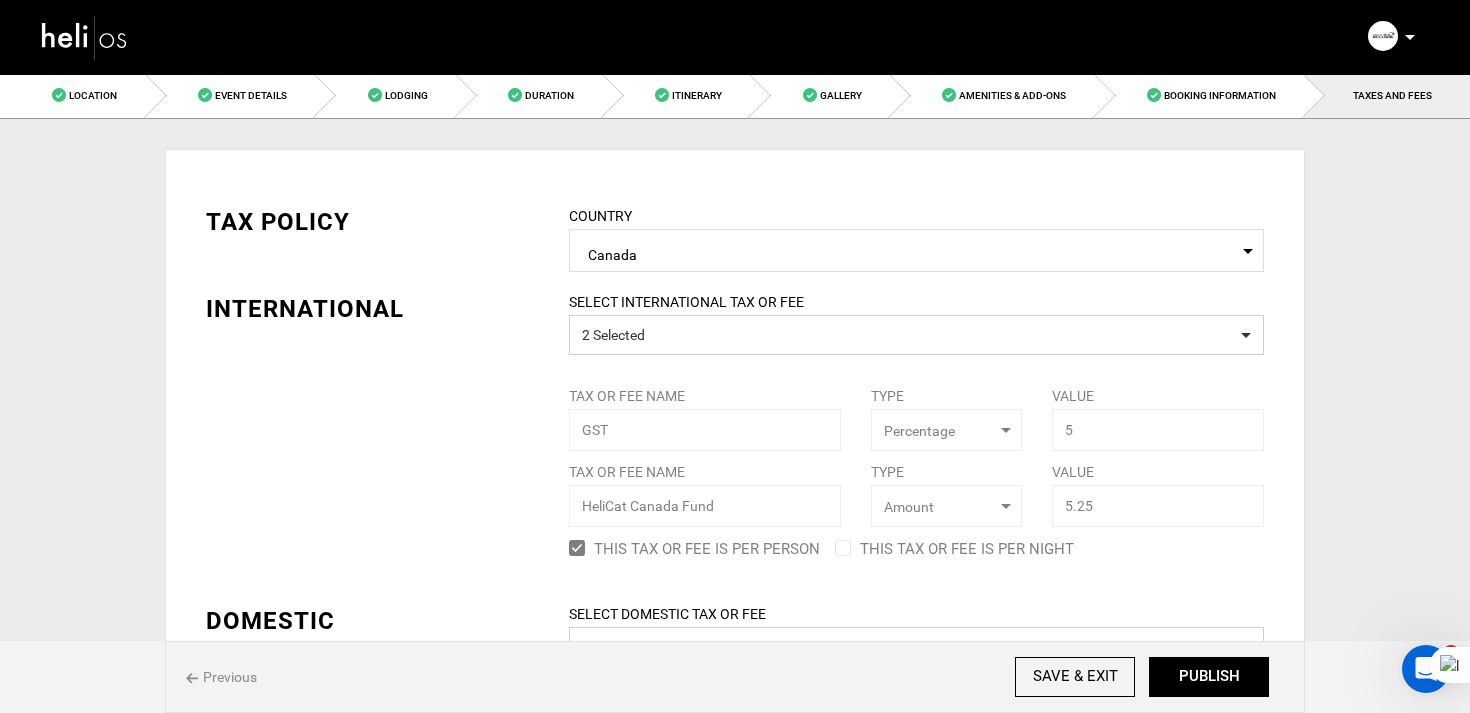 click on "PUBLISH" at bounding box center (1209, 677) 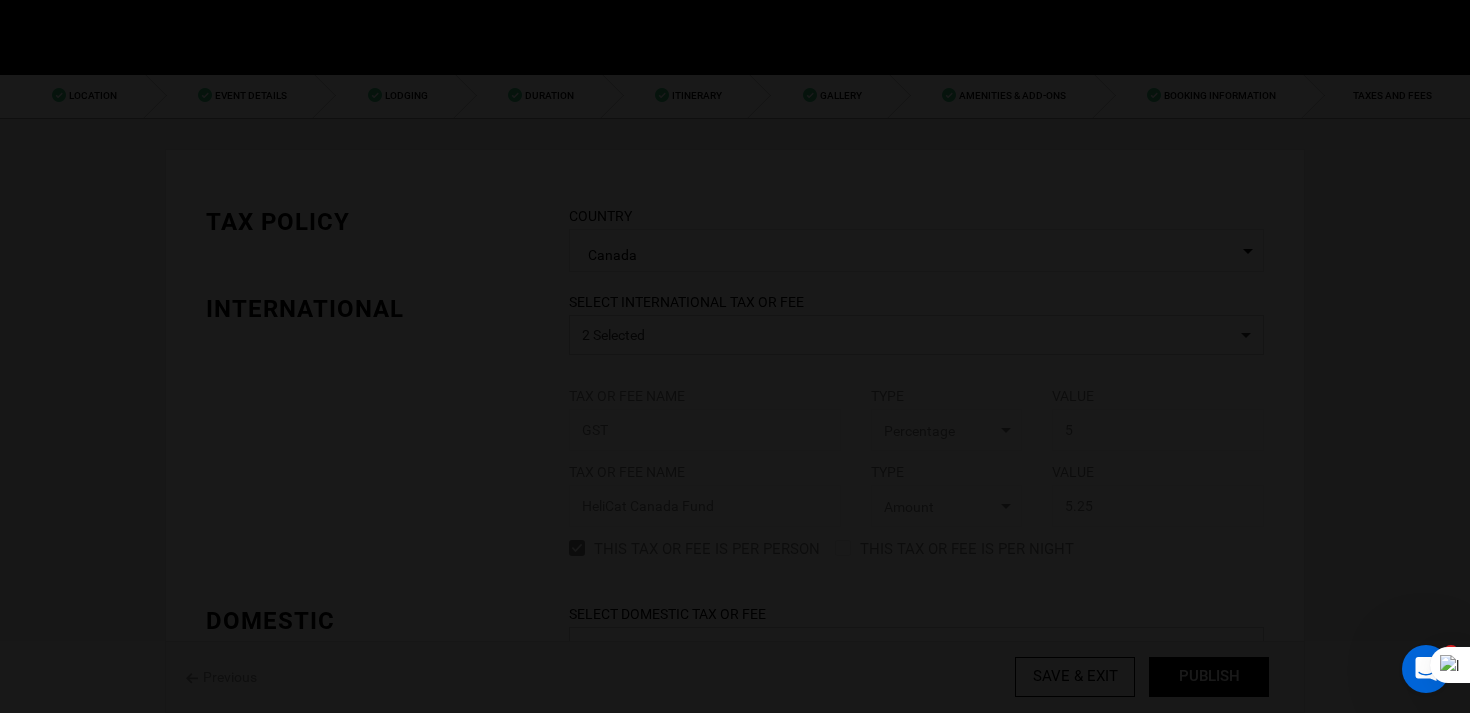 click at bounding box center (735, 356) 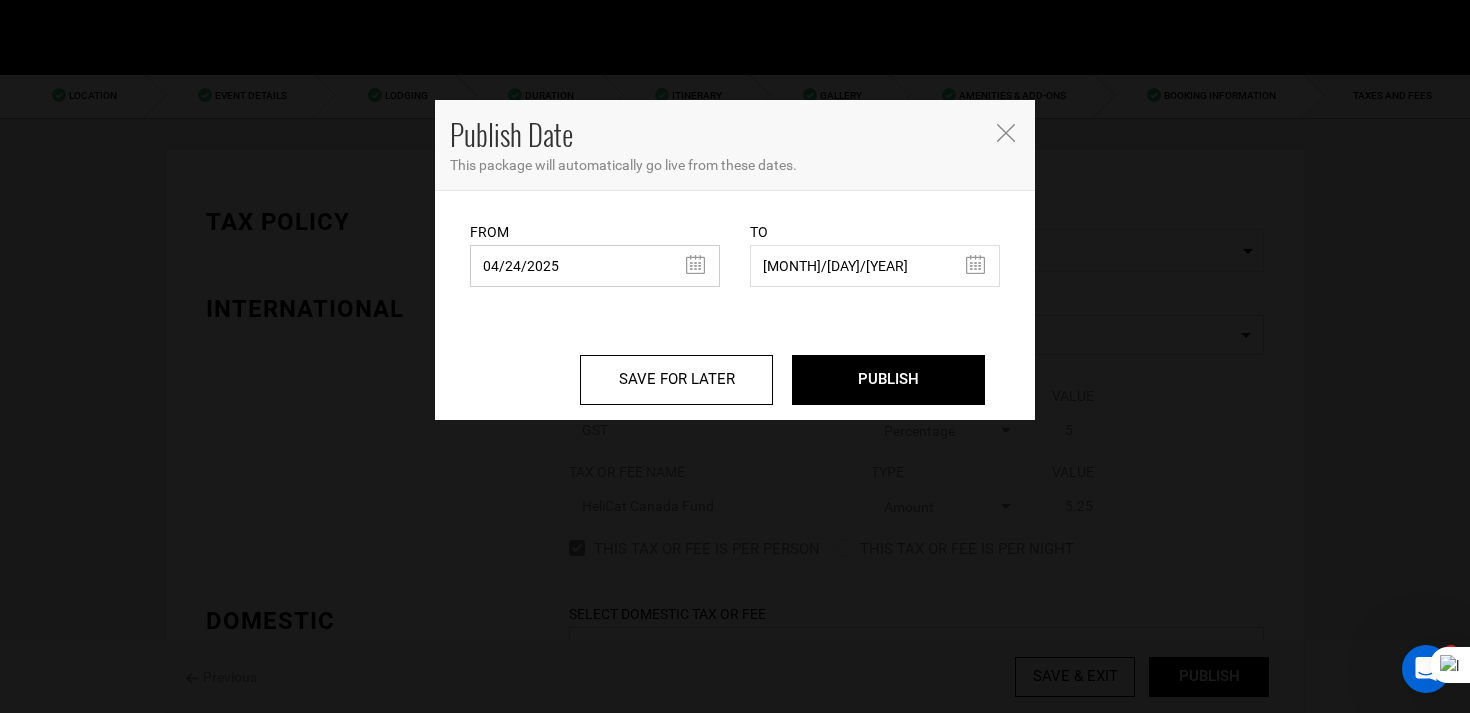 click on "04/24/2025" at bounding box center [595, 266] 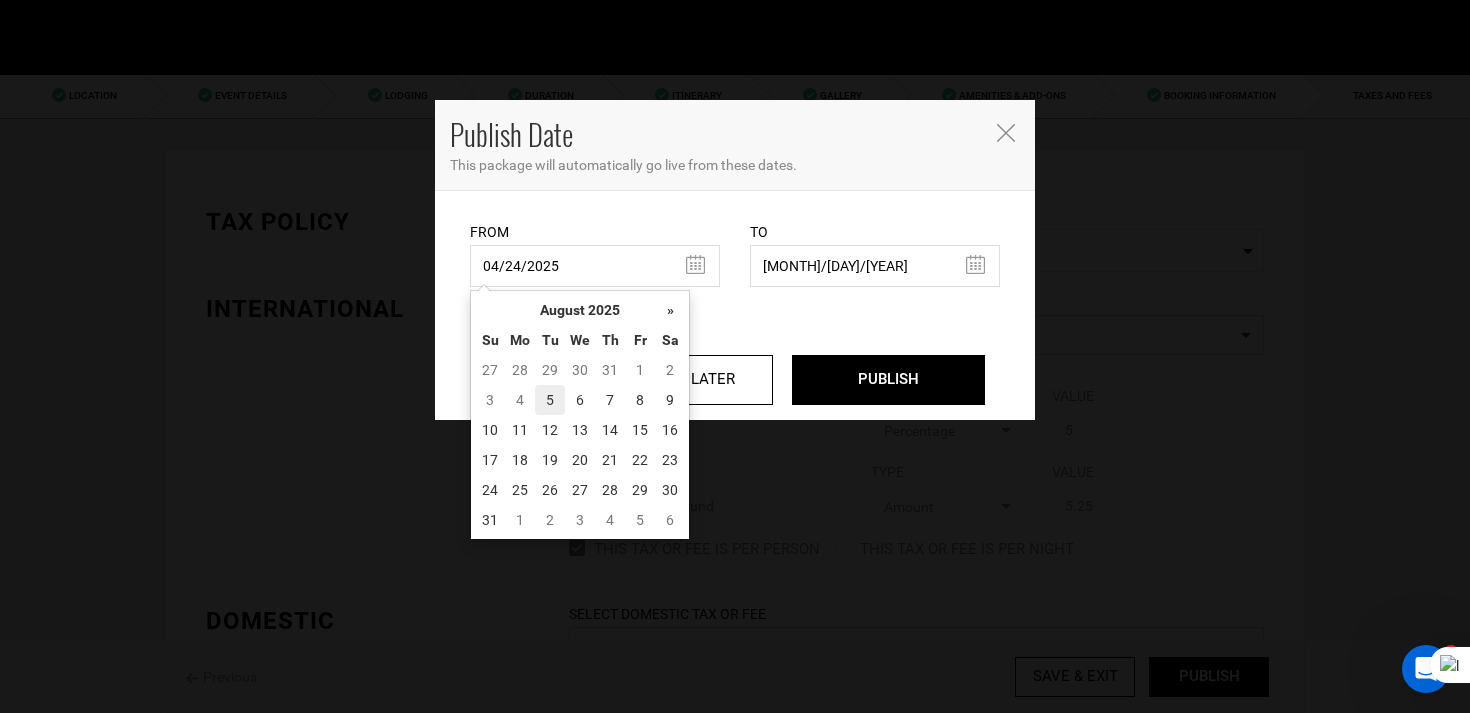click on "5" at bounding box center (550, 400) 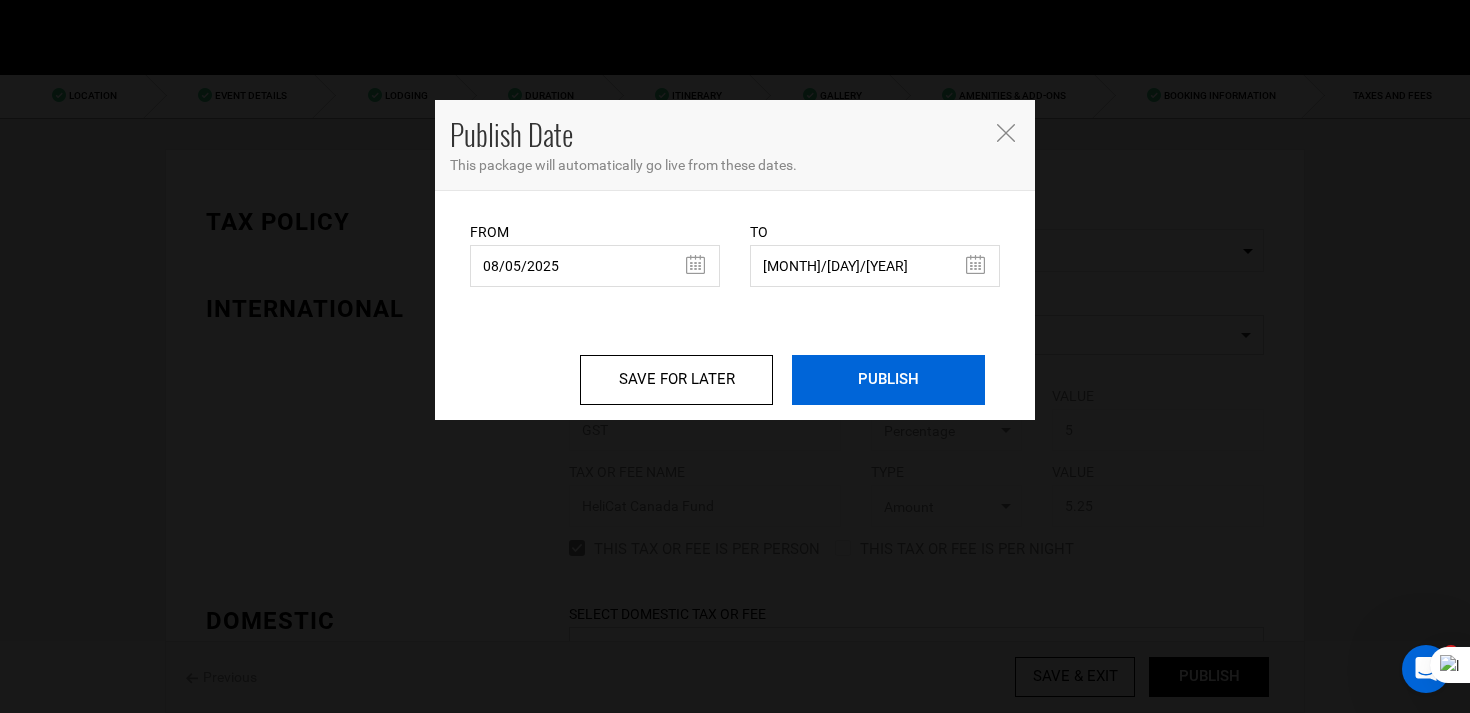 click on "PUBLISH" at bounding box center (888, 380) 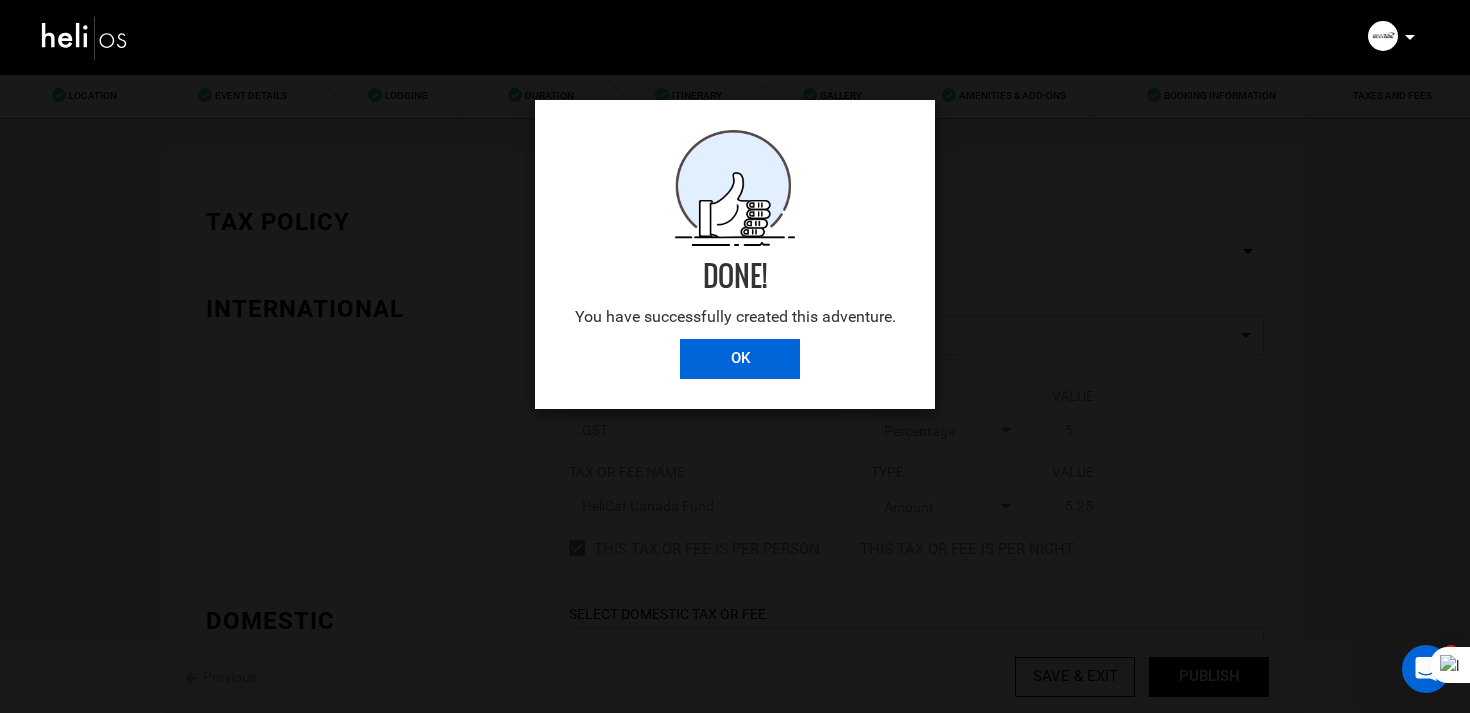 click on "OK" at bounding box center (740, 359) 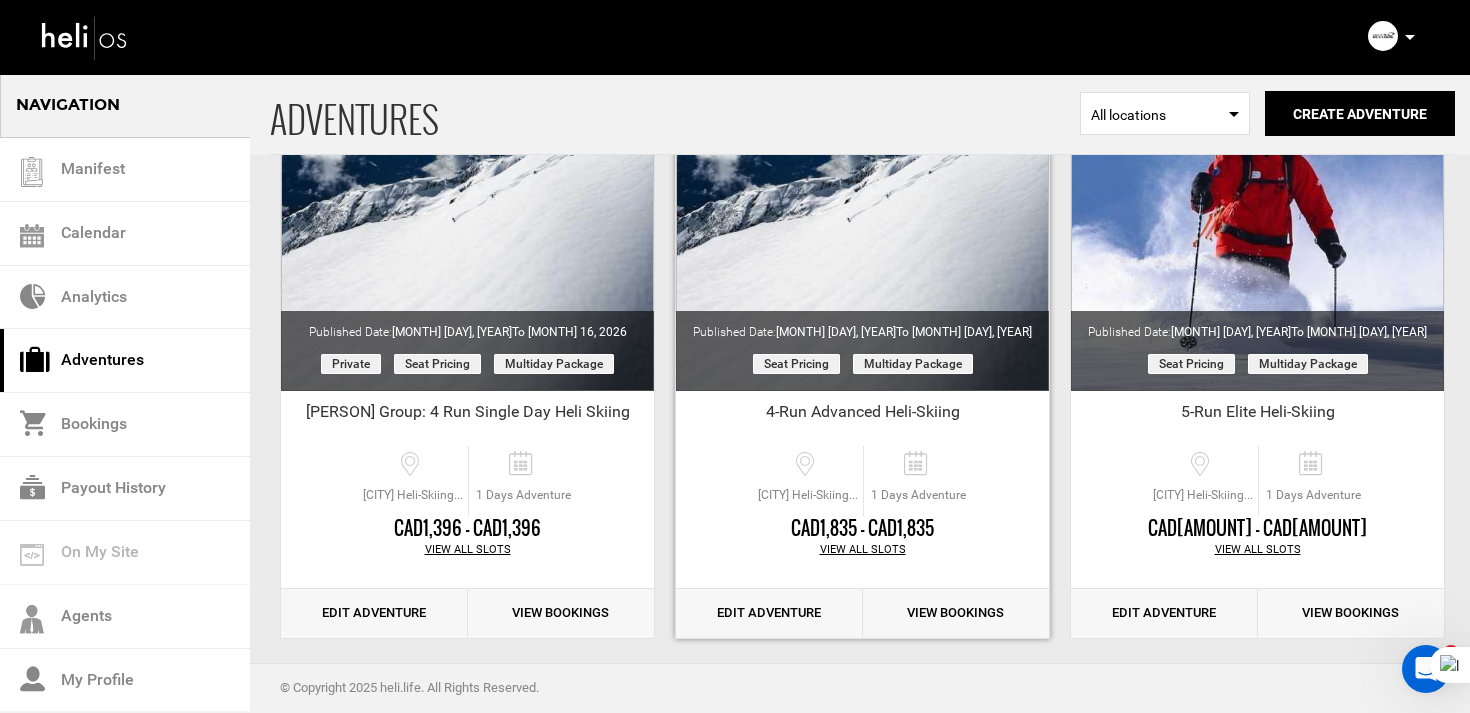 scroll, scrollTop: 0, scrollLeft: 0, axis: both 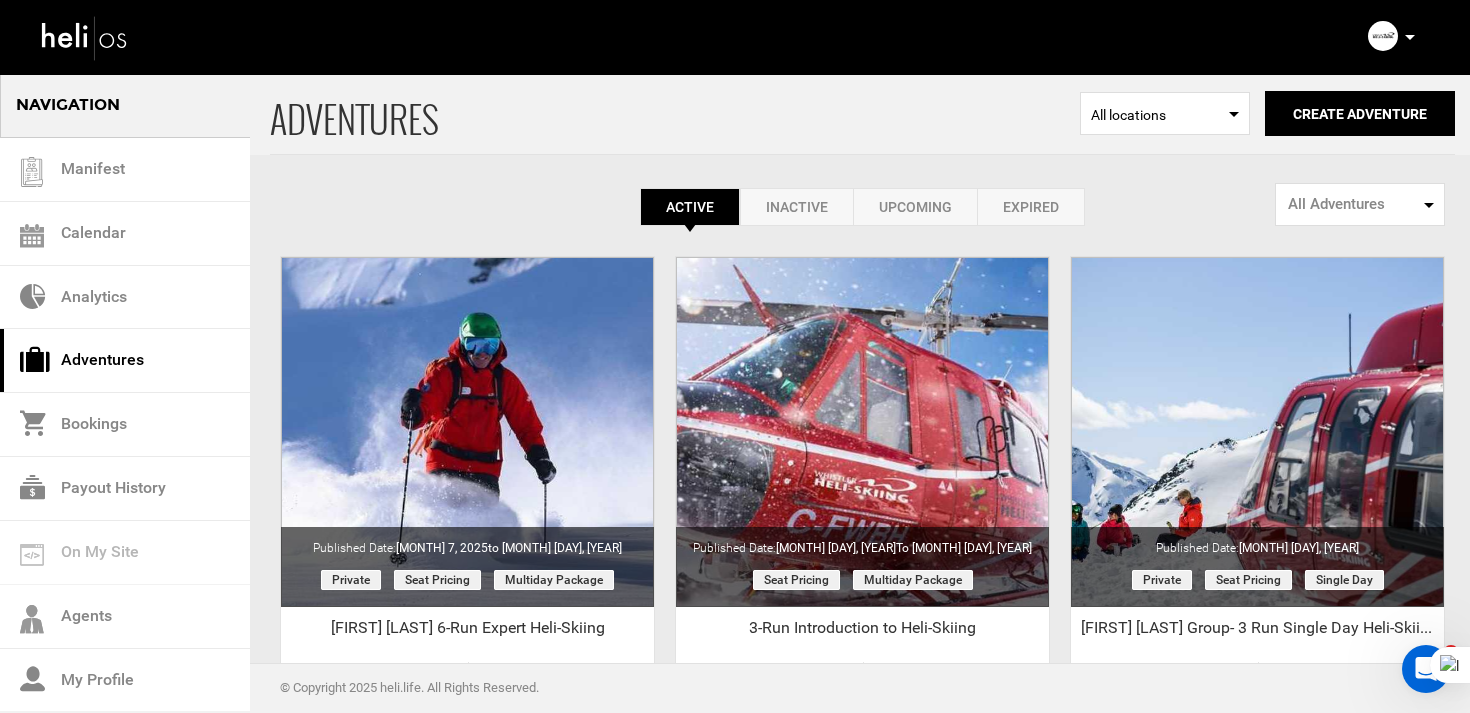 click on "Expired" at bounding box center (1031, 207) 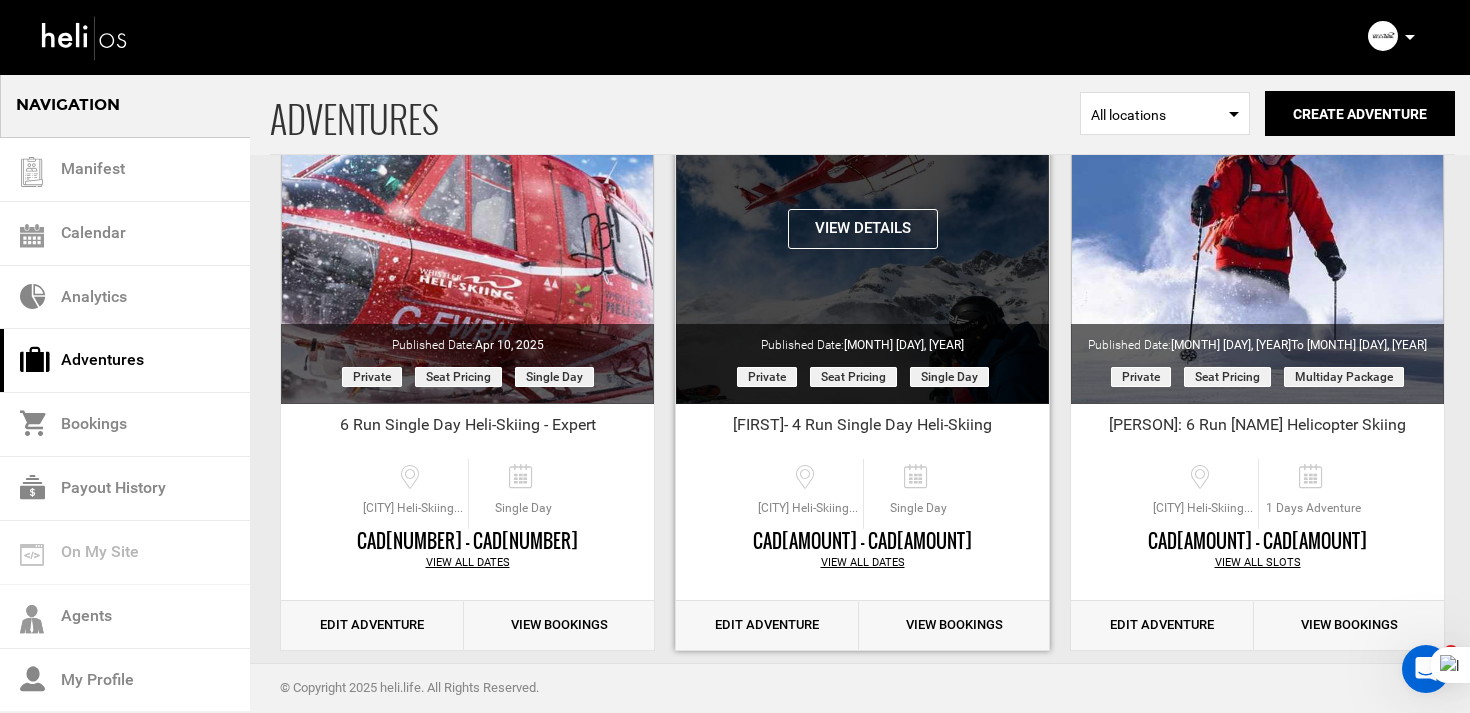 scroll, scrollTop: 0, scrollLeft: 0, axis: both 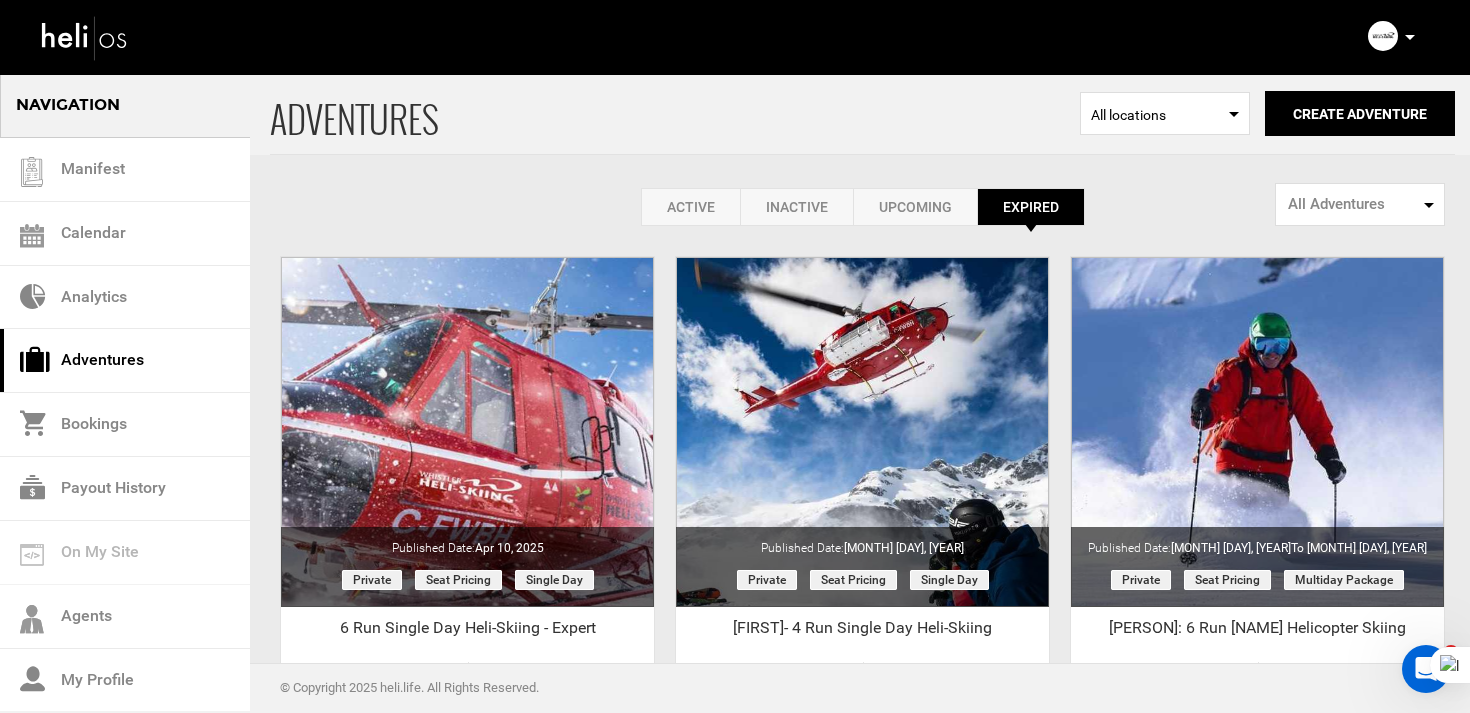 click on "Active" at bounding box center [690, 207] 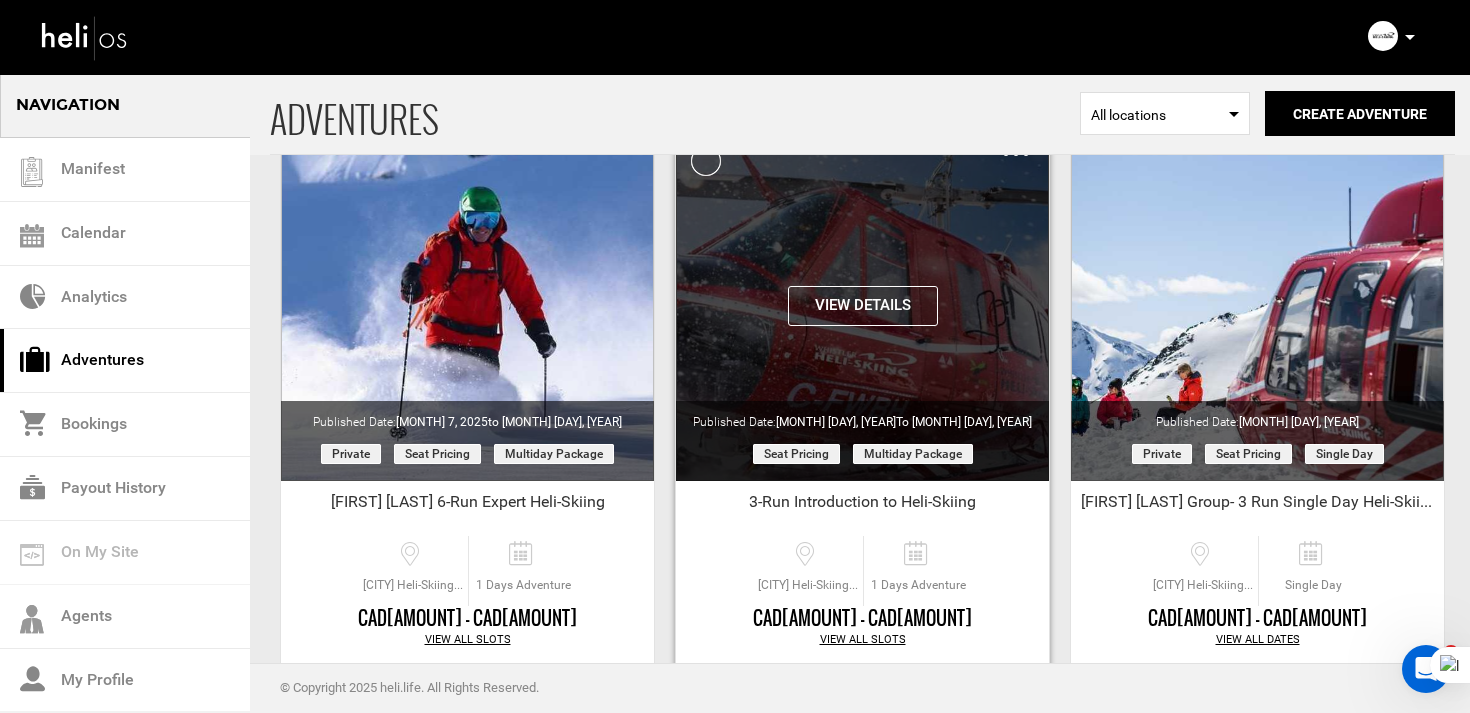 scroll, scrollTop: 0, scrollLeft: 0, axis: both 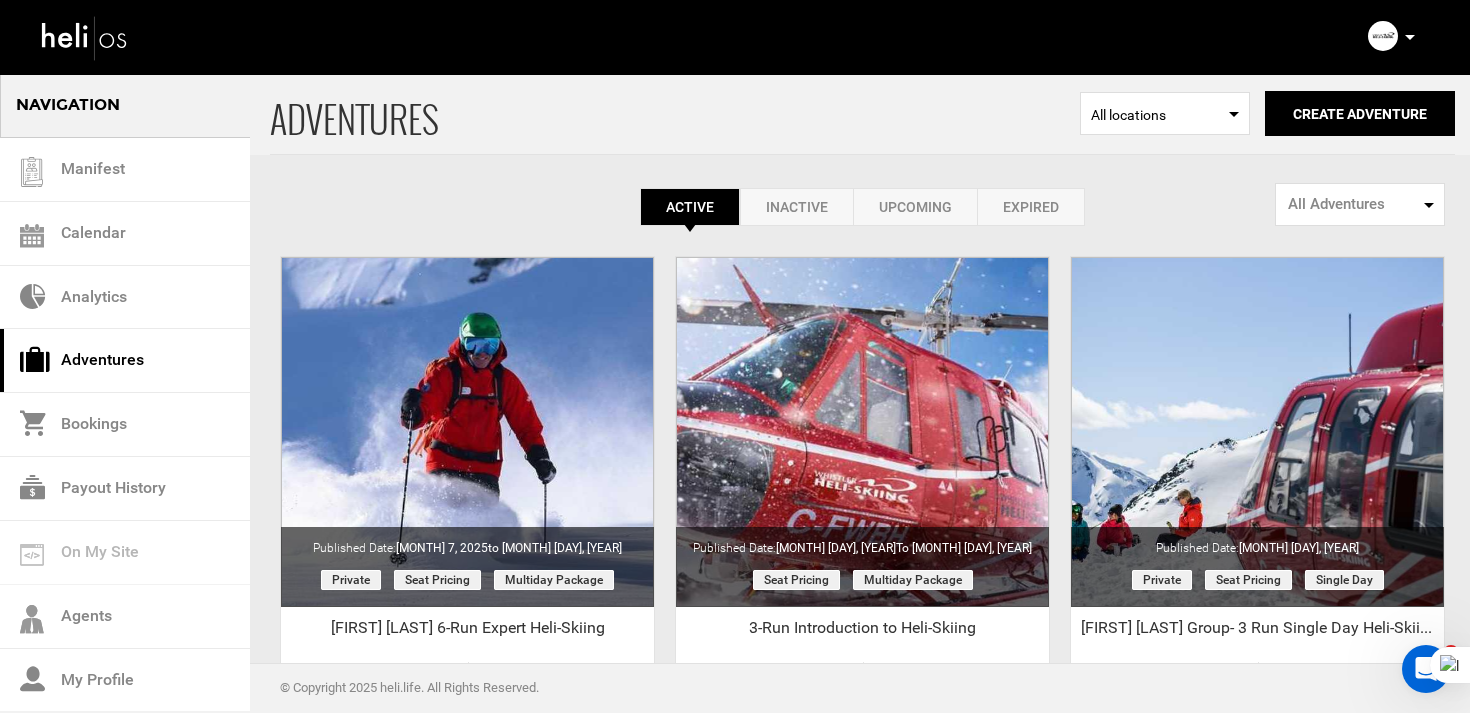click on "Expired" at bounding box center (1031, 207) 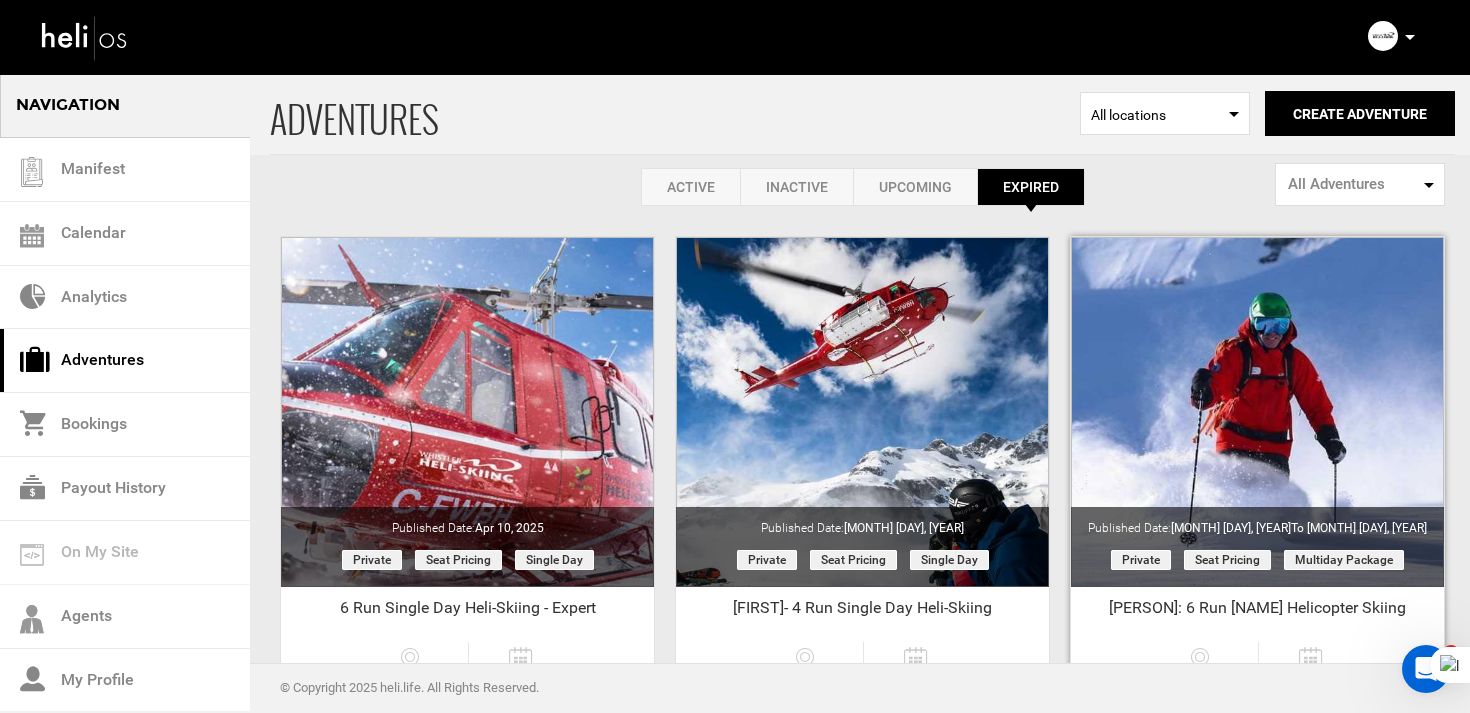 scroll, scrollTop: 0, scrollLeft: 0, axis: both 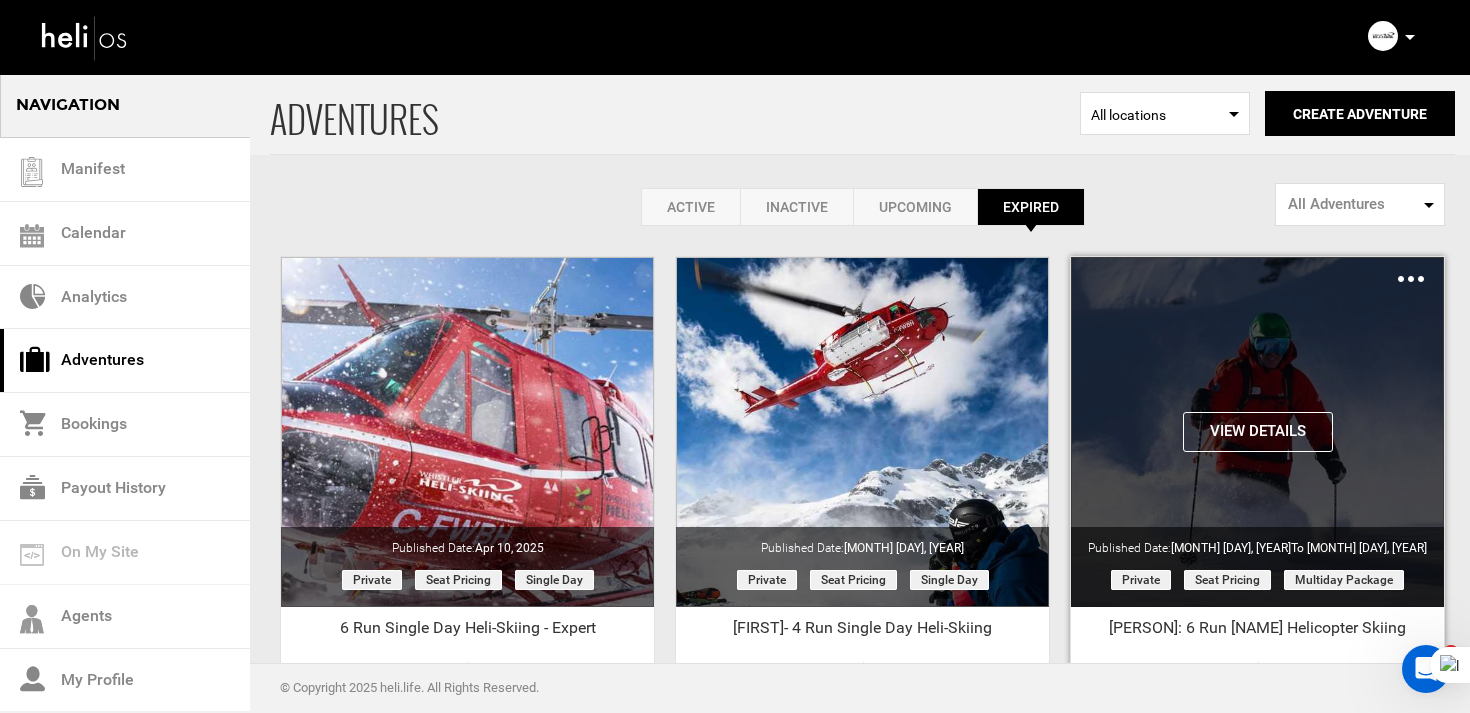 click at bounding box center (1411, 279) 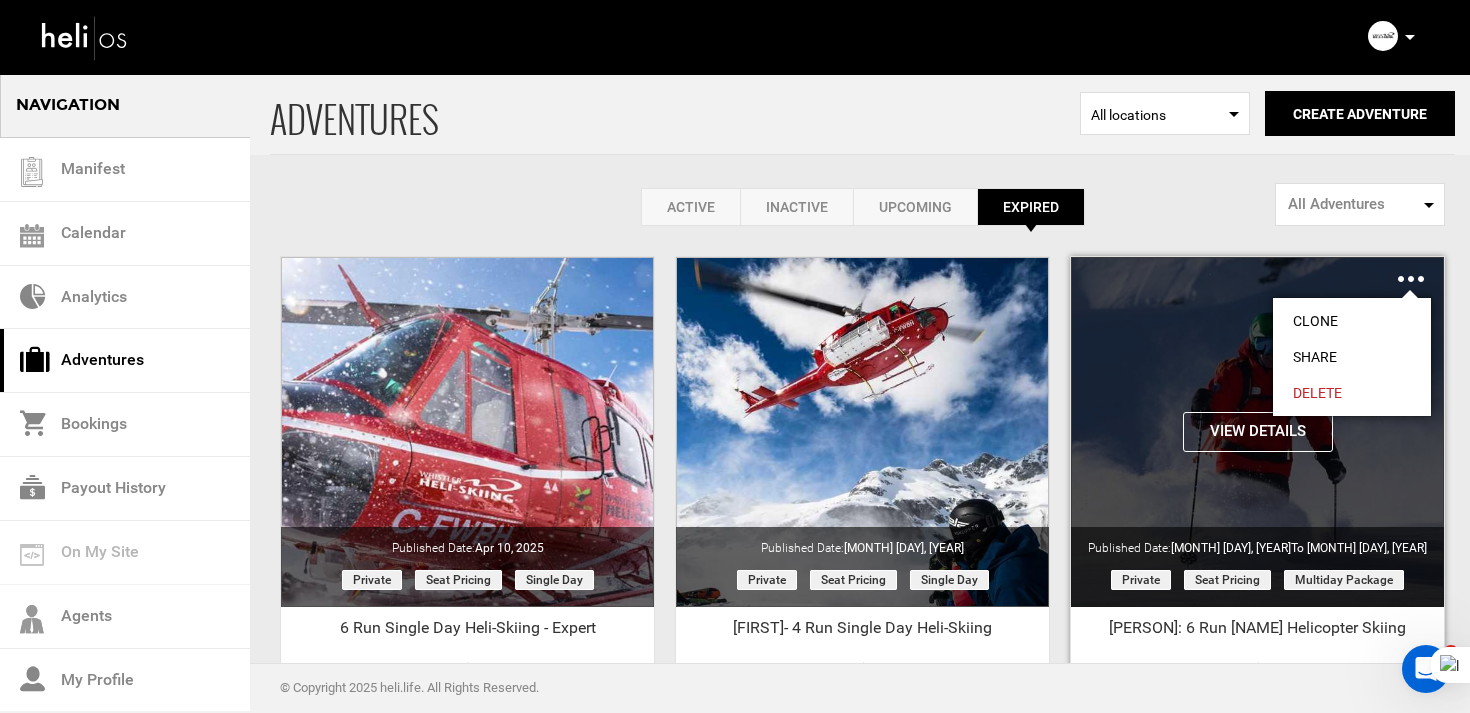 click on "Clone" at bounding box center (1352, 321) 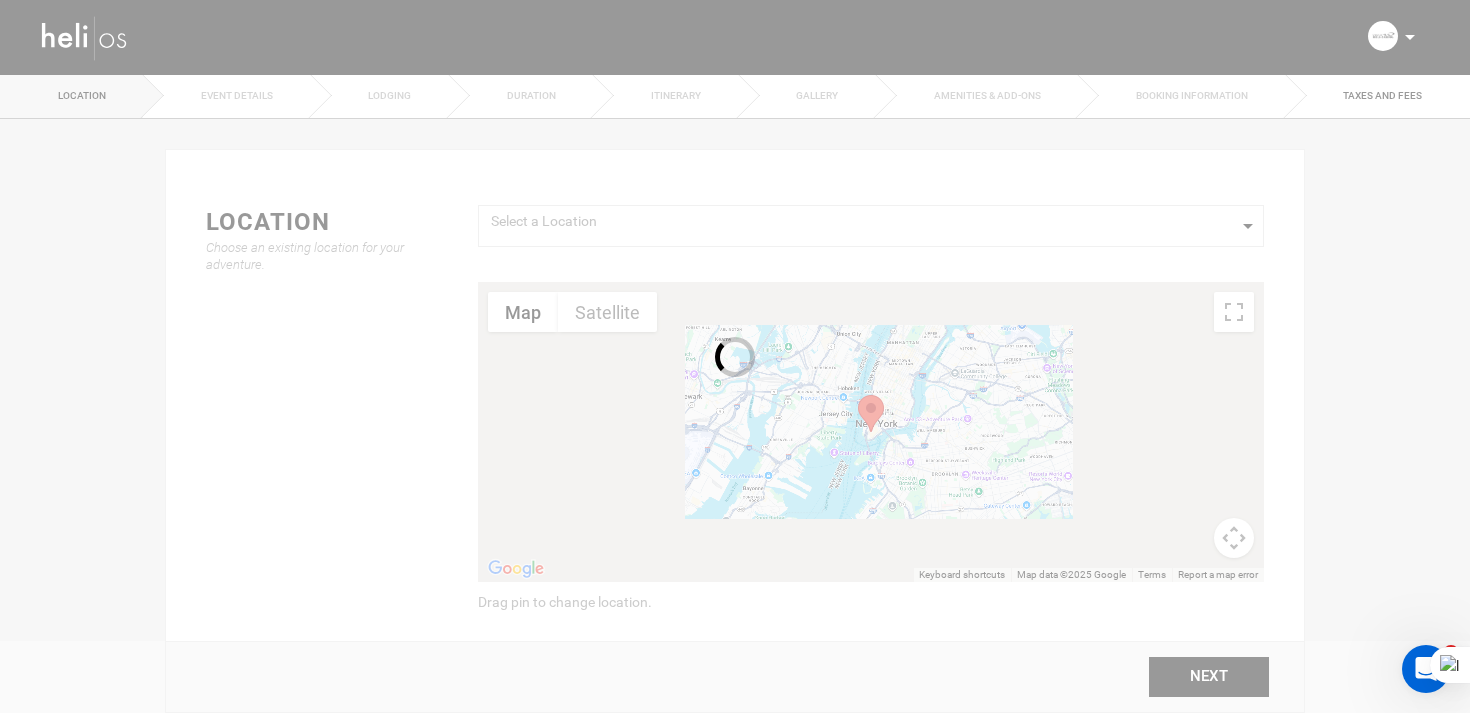 type on "Copy of [PERSON]: 6 Run [NAME] Helicopter Skiing" 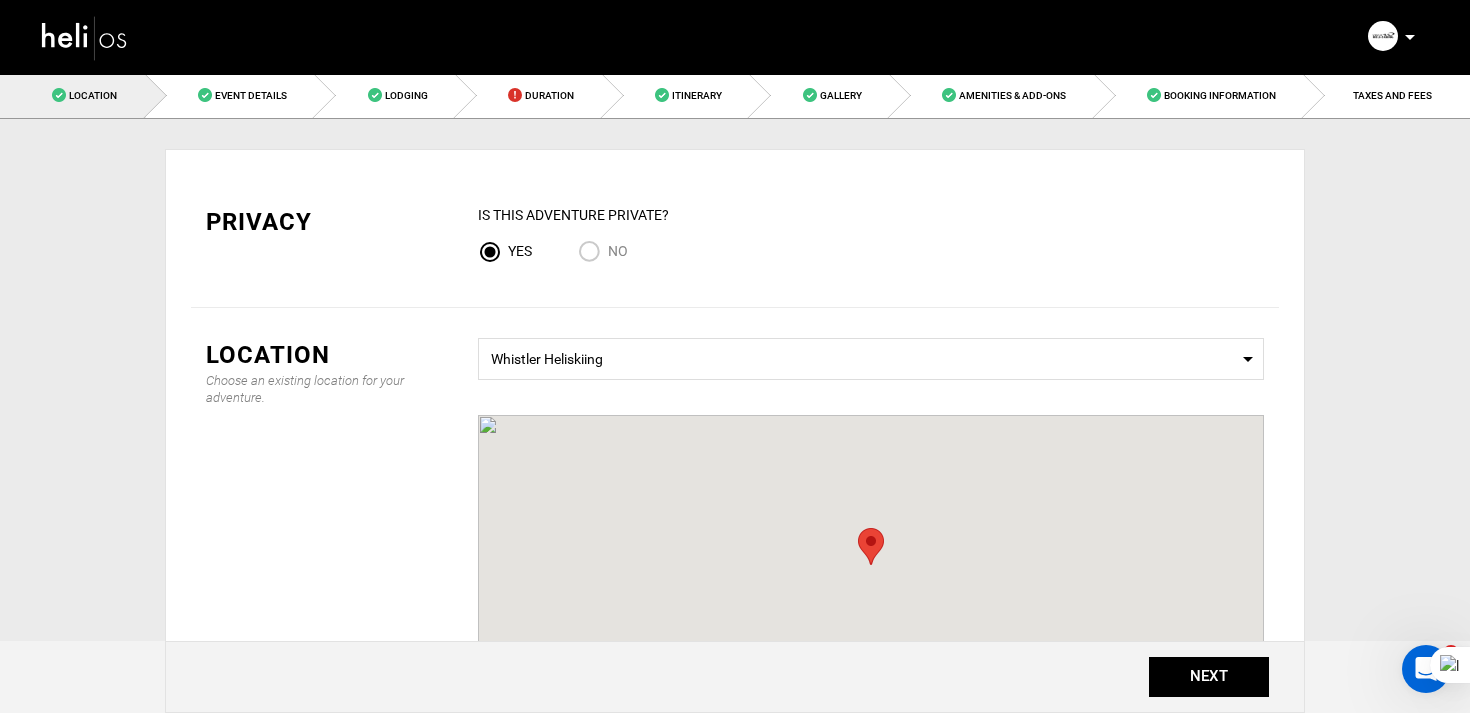 scroll, scrollTop: 0, scrollLeft: 0, axis: both 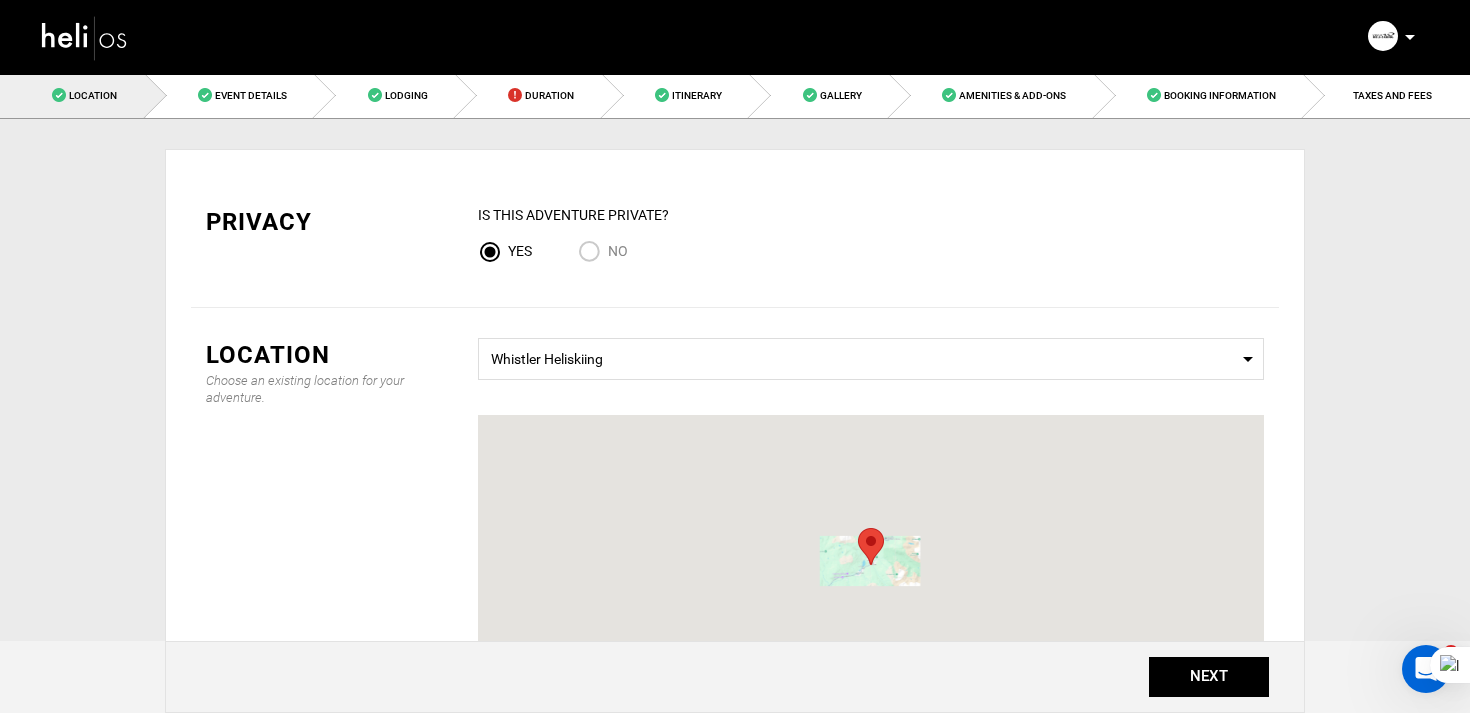 click on "No" at bounding box center (593, 253) 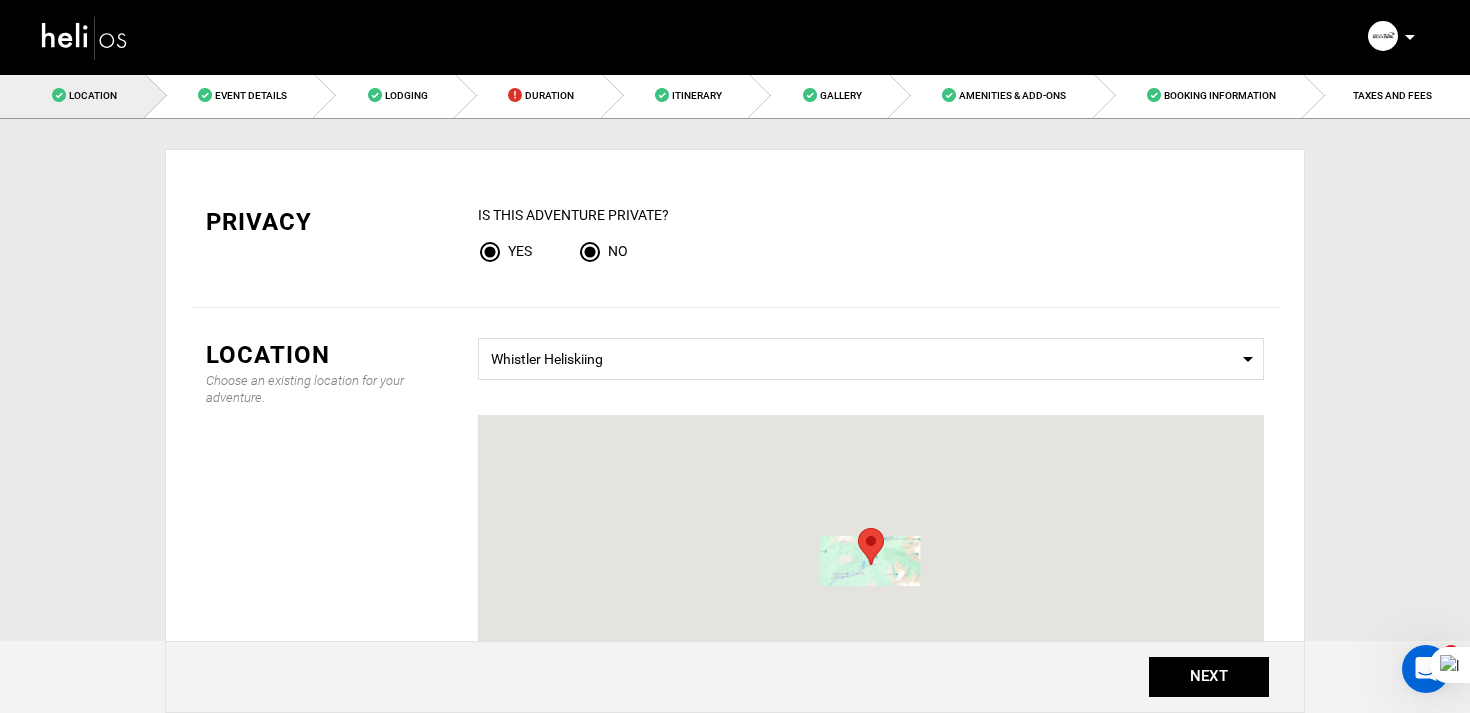 radio on "false" 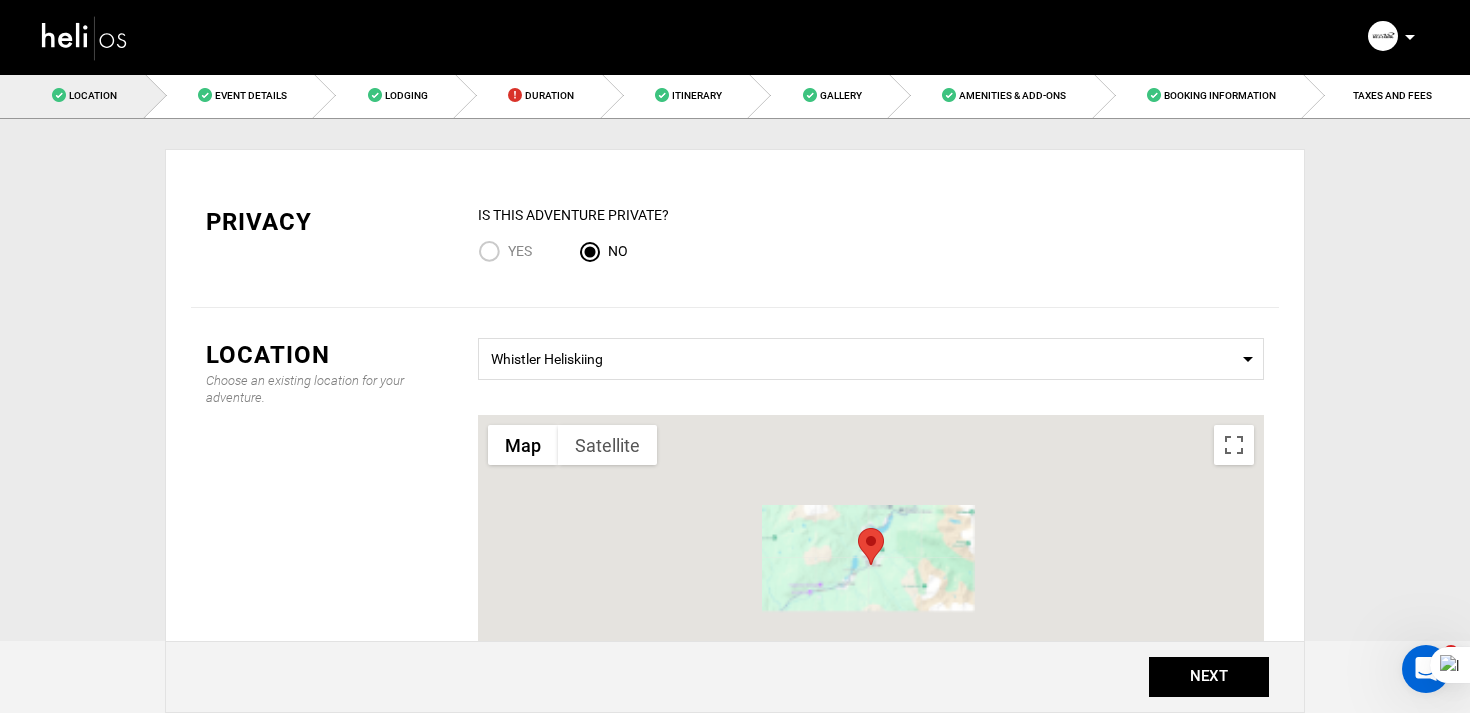 scroll, scrollTop: 0, scrollLeft: 0, axis: both 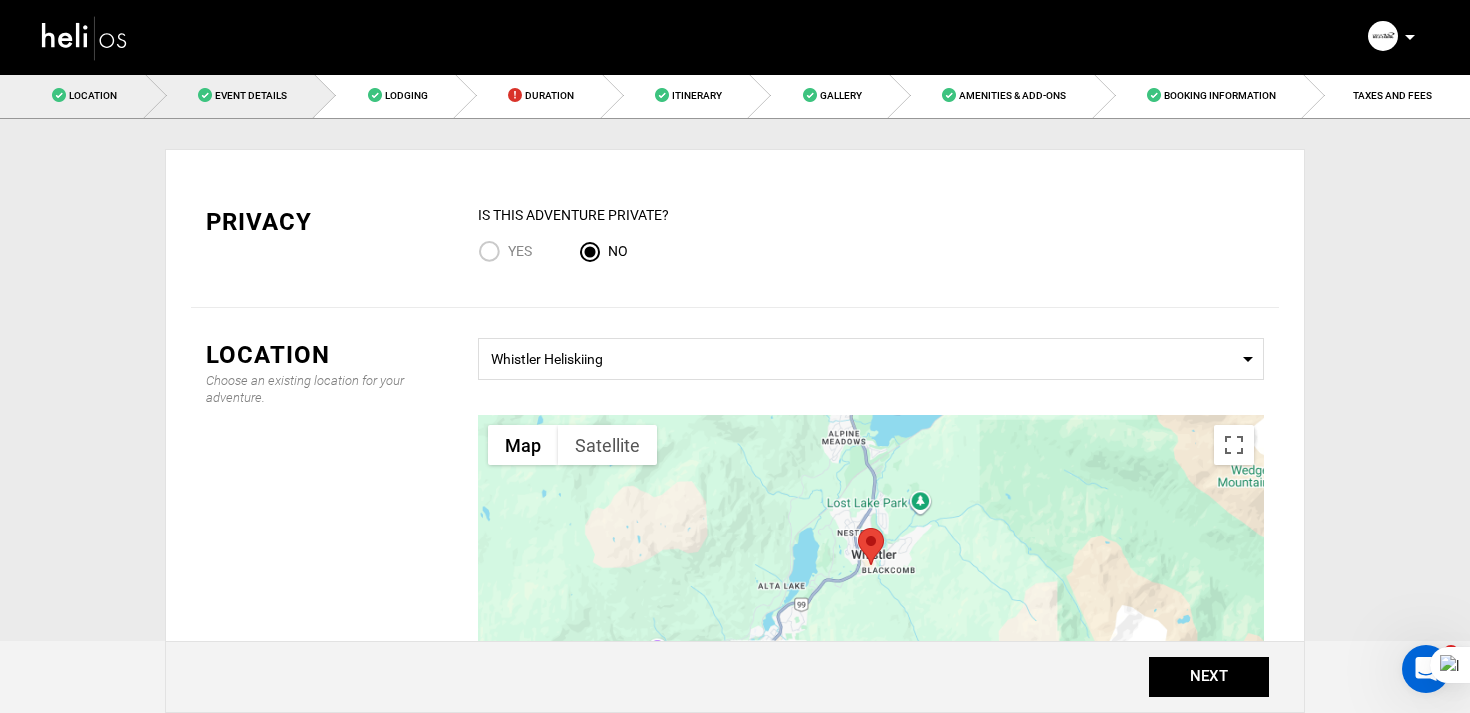 click on "Event Details" at bounding box center [231, 95] 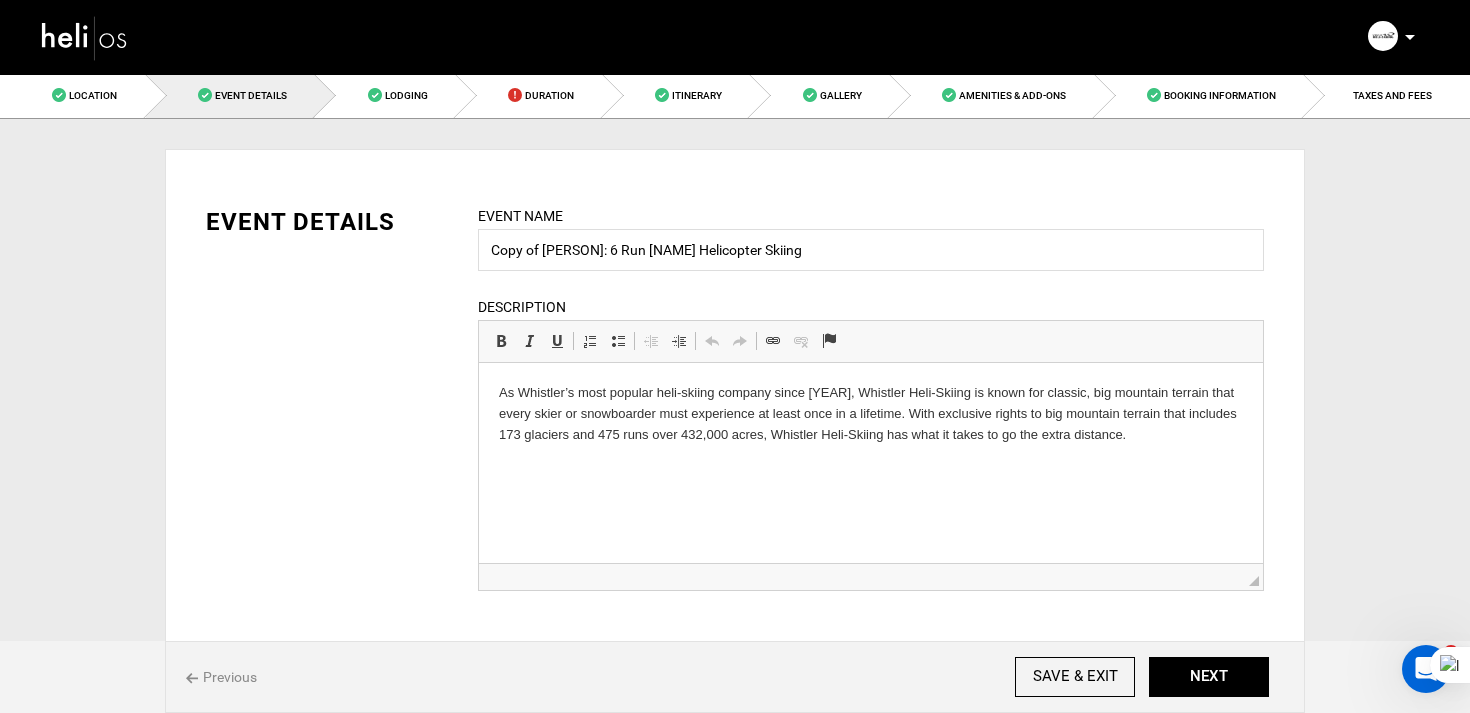 scroll, scrollTop: 0, scrollLeft: 0, axis: both 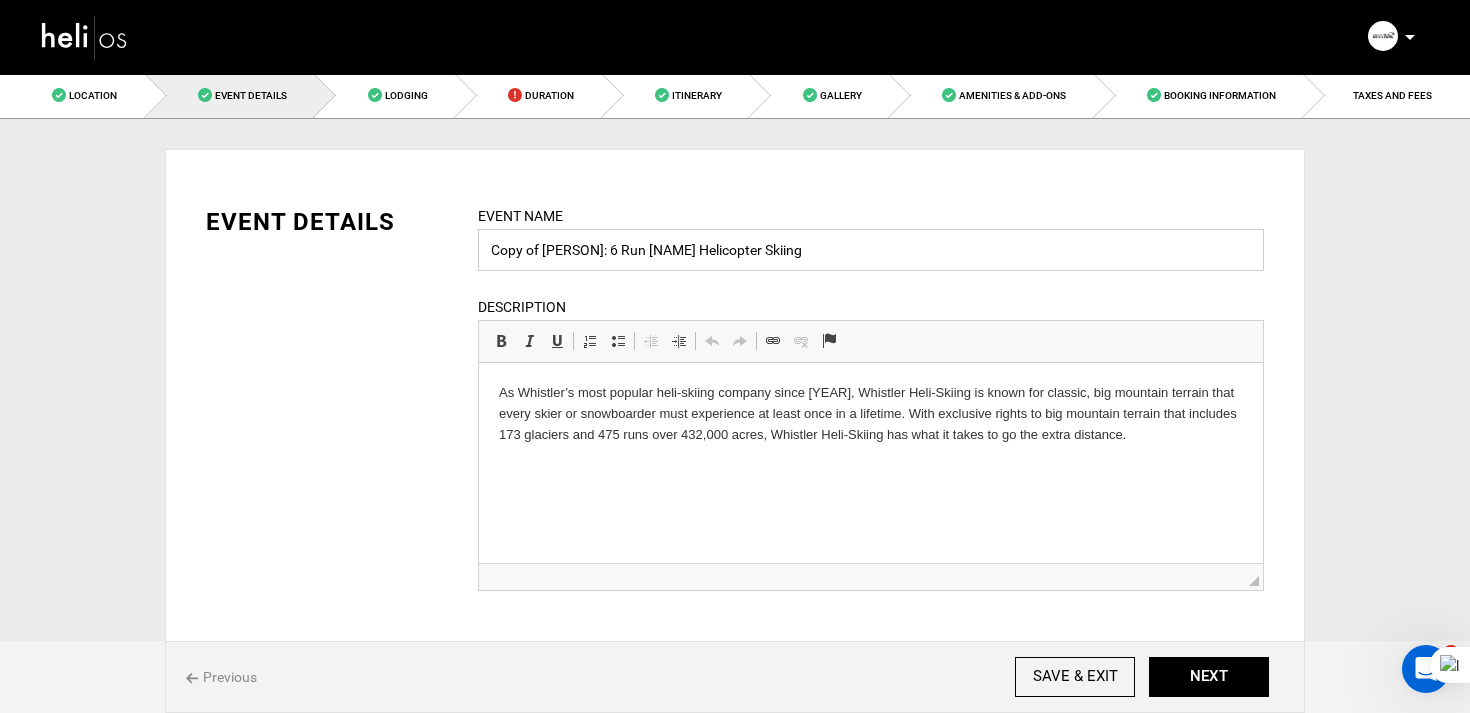 drag, startPoint x: 741, startPoint y: 253, endPoint x: 482, endPoint y: 253, distance: 259 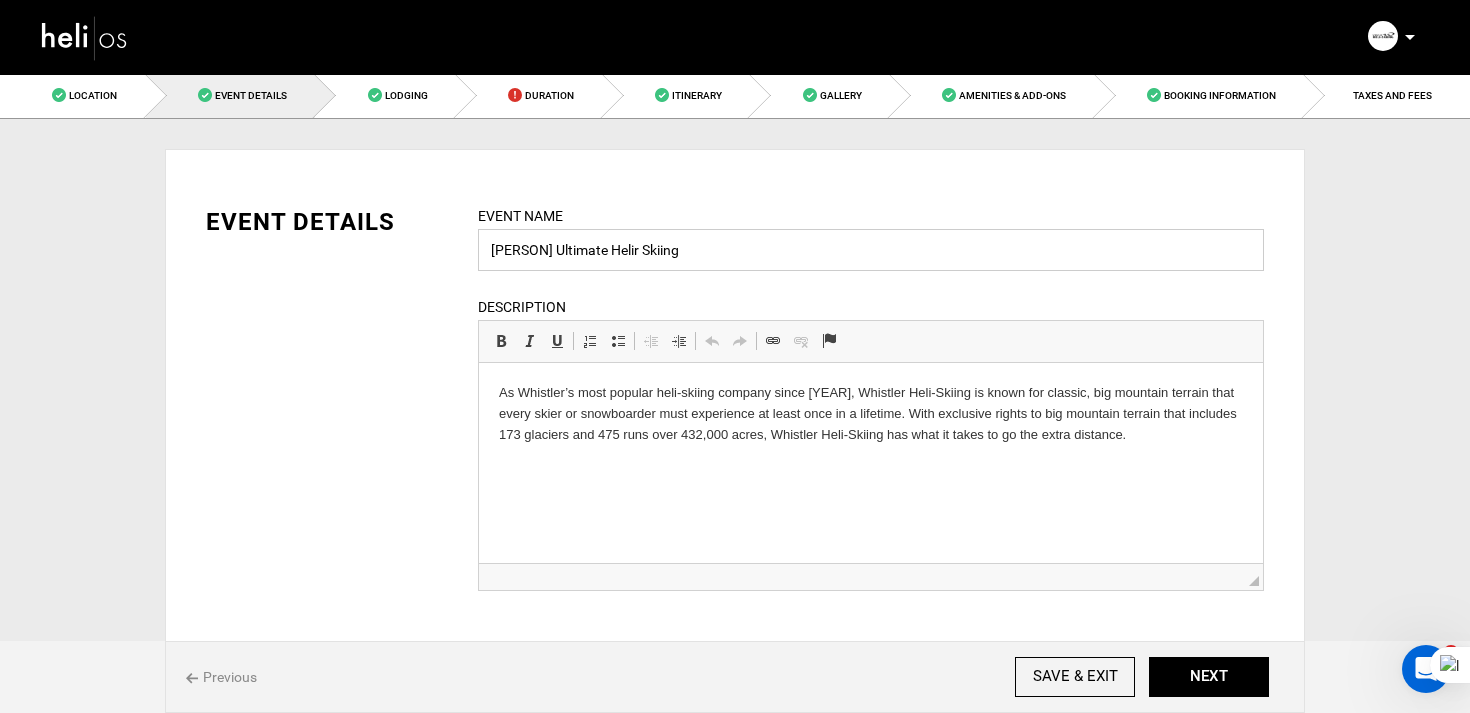 click on "[PERSON] Ultimate Helir Skiing" at bounding box center (871, 250) 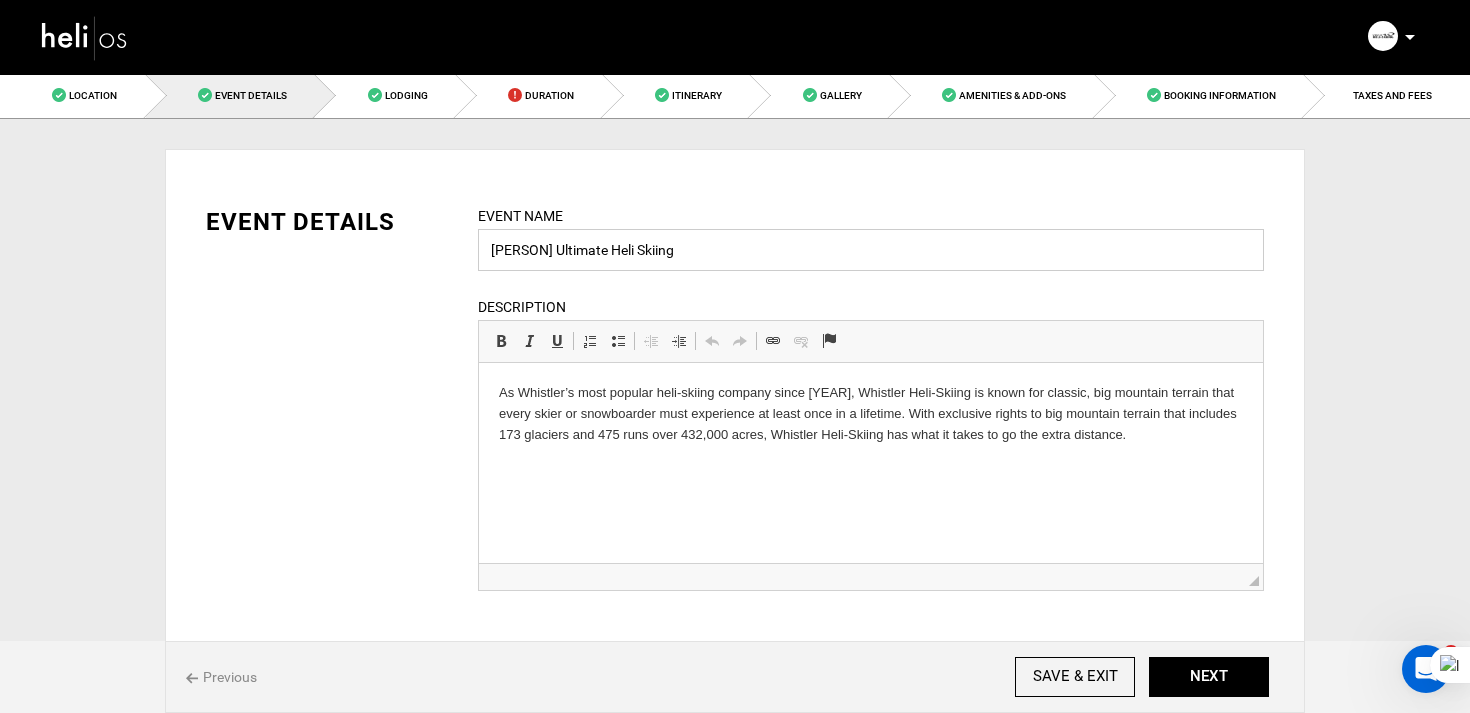 click on "[PERSON] Ultimate Heli Skiing" at bounding box center [871, 250] 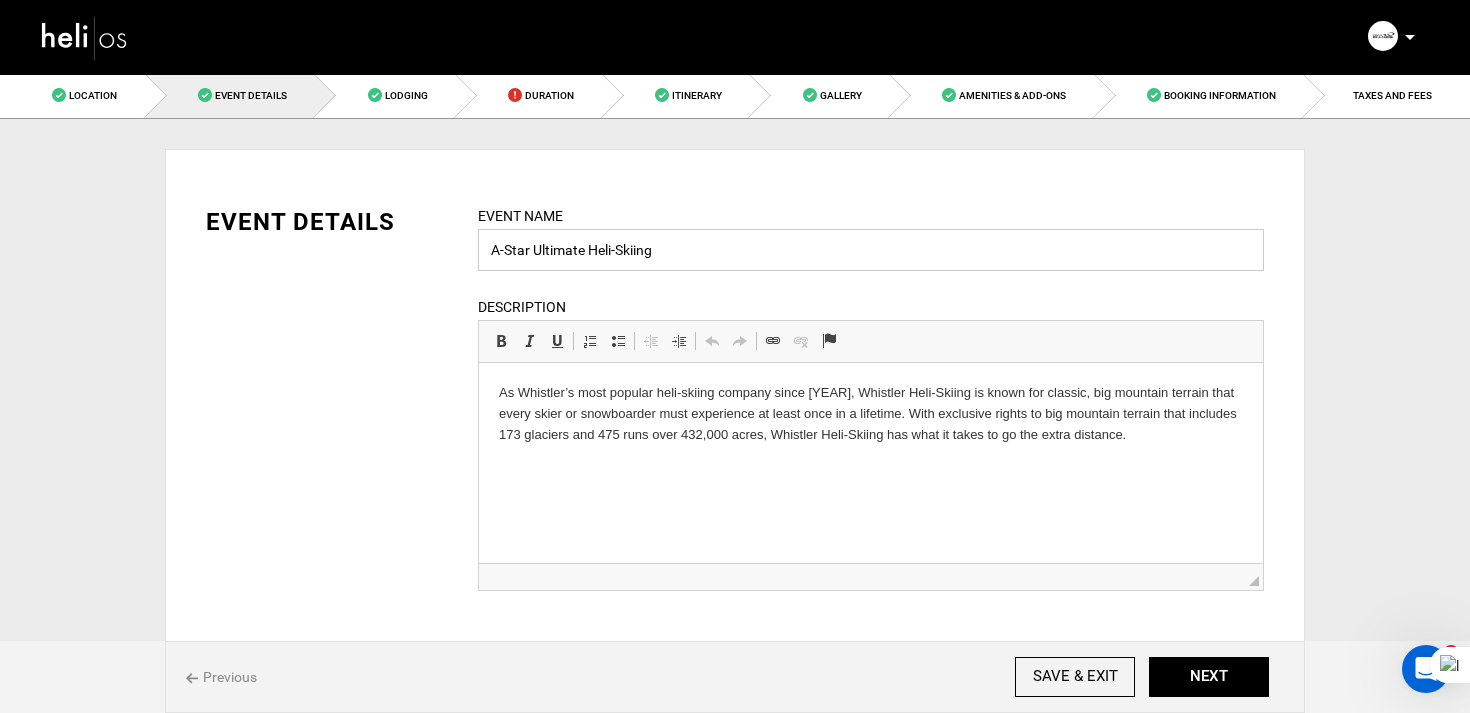 type on "A-Star Ultimate Heli-Skiing" 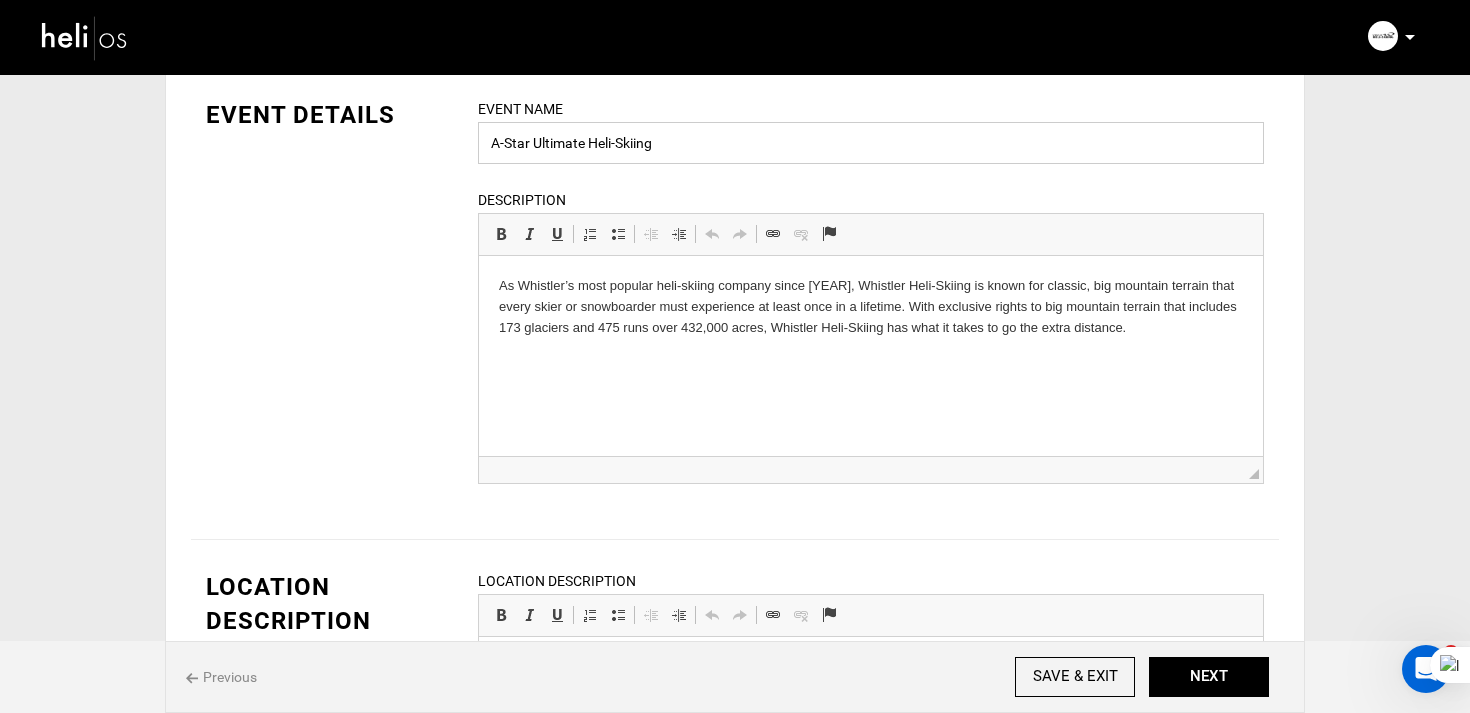 scroll, scrollTop: 120, scrollLeft: 0, axis: vertical 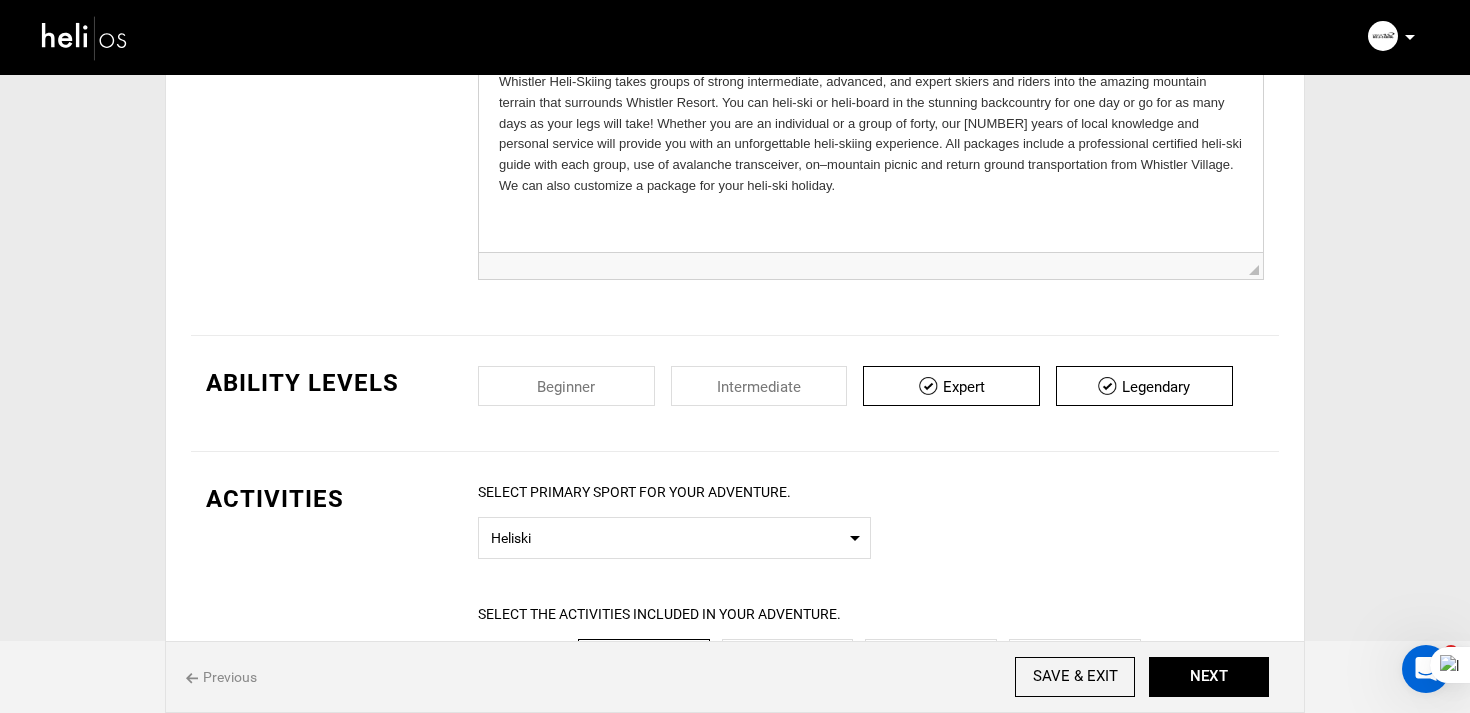 click at bounding box center [951, 386] 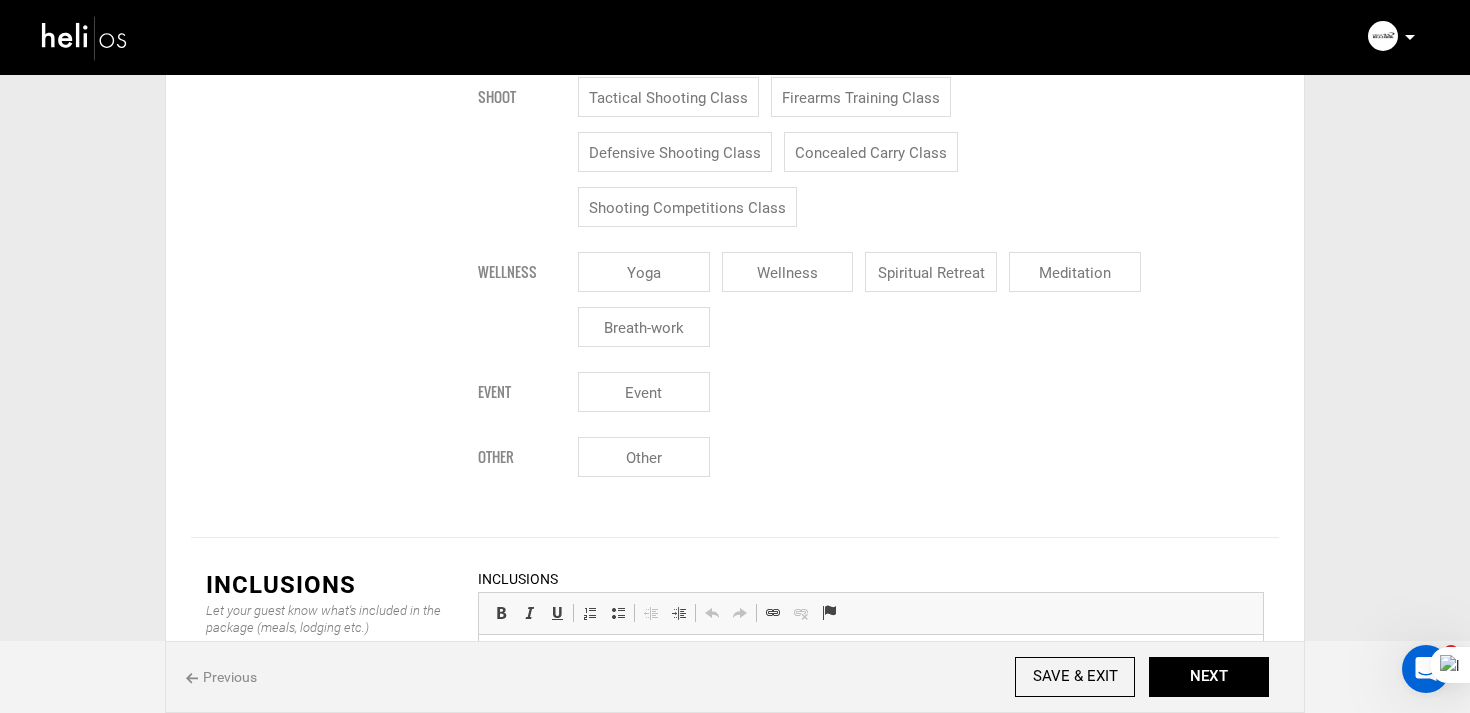 scroll, scrollTop: 2712, scrollLeft: 0, axis: vertical 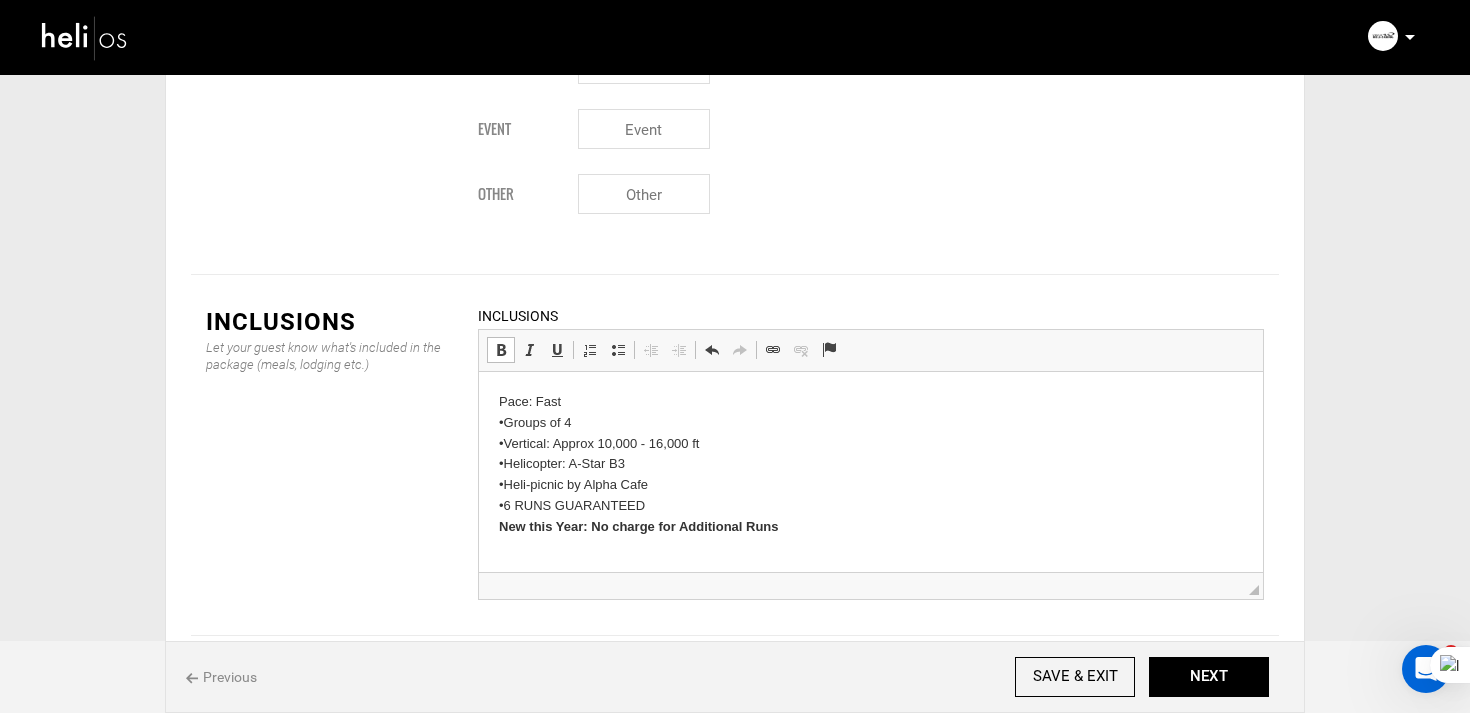 click on "Pace: Fast •Groups of 4 •Vertical: Approx 10,000 - 16,000 ft •Helicopter: A-Star B3 •Heli-picnic by Alpha Cafe •6 RUNS GUARANTEED New this Year: No charge for Additional Runs" at bounding box center [871, 465] 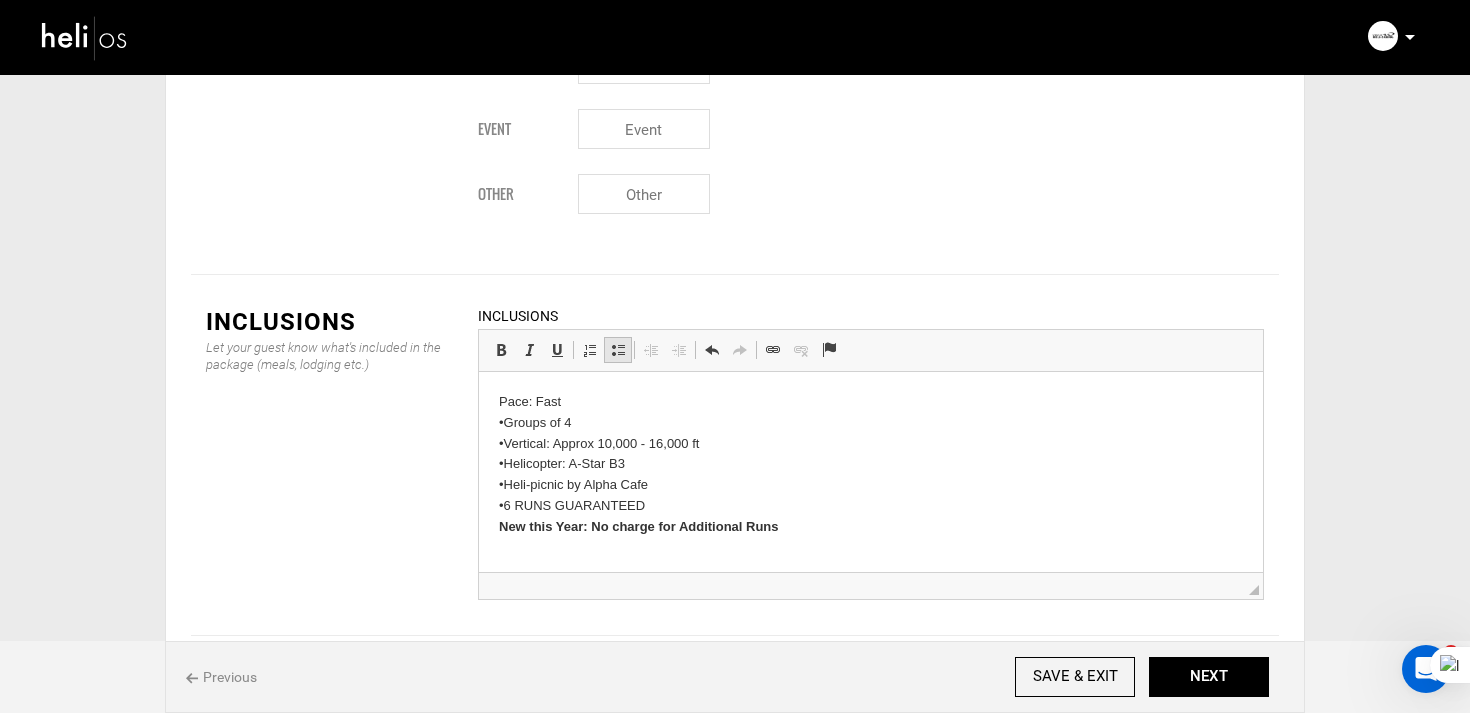 click at bounding box center (618, 350) 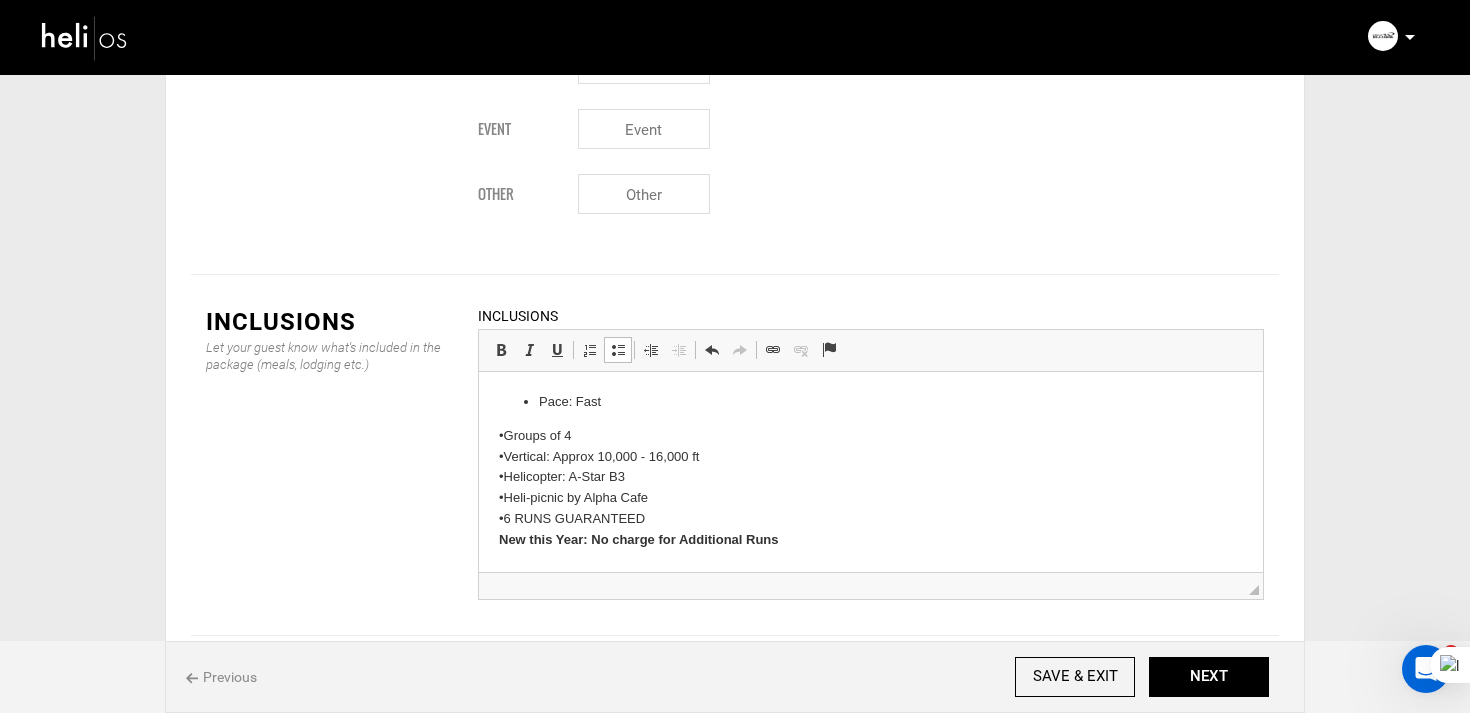 click on "•Groups of 4 •Vertical: Approx 10,000 - 16,000 ft •Helicopter: A-Star B3 •Heli-picnic by Alpha Cafe •6 RUNS GUARANTEED New this Year: No charge for Additional Runs" at bounding box center [871, 488] 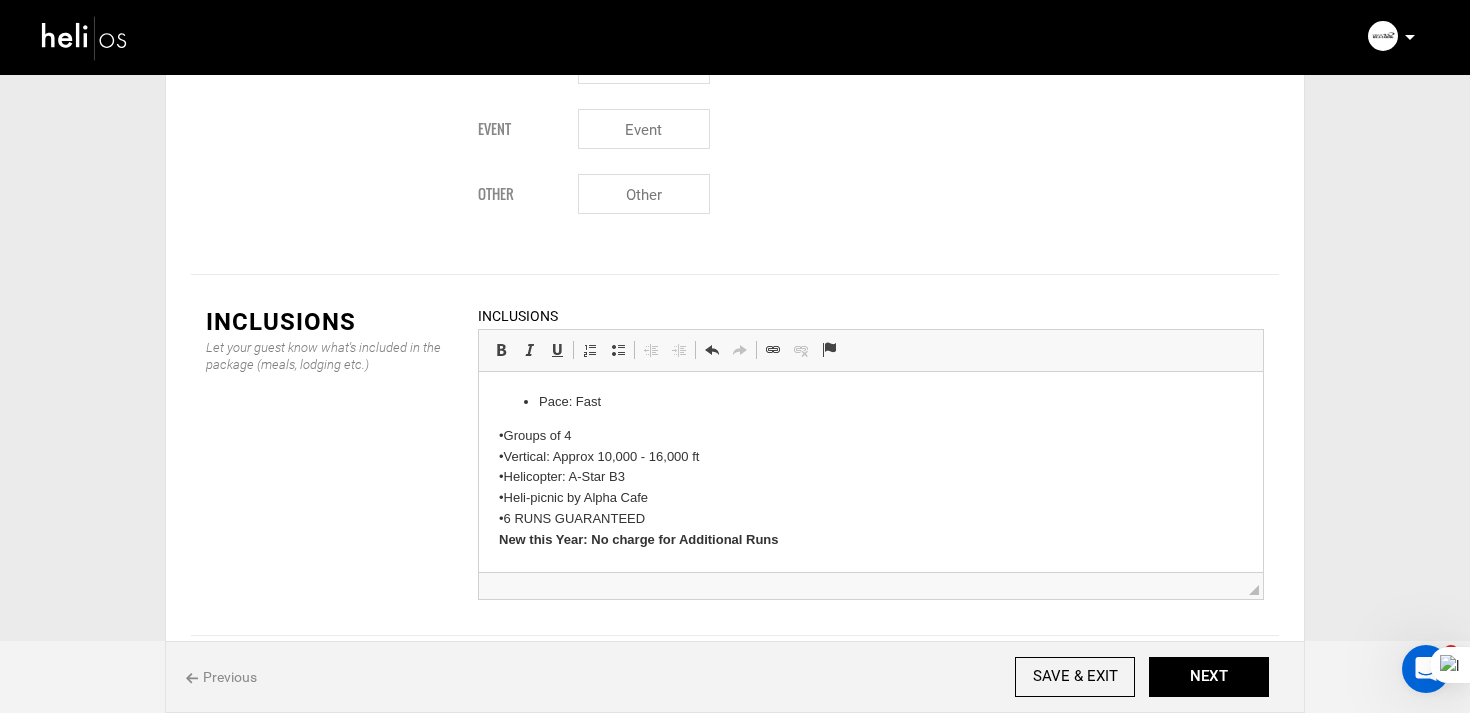 type 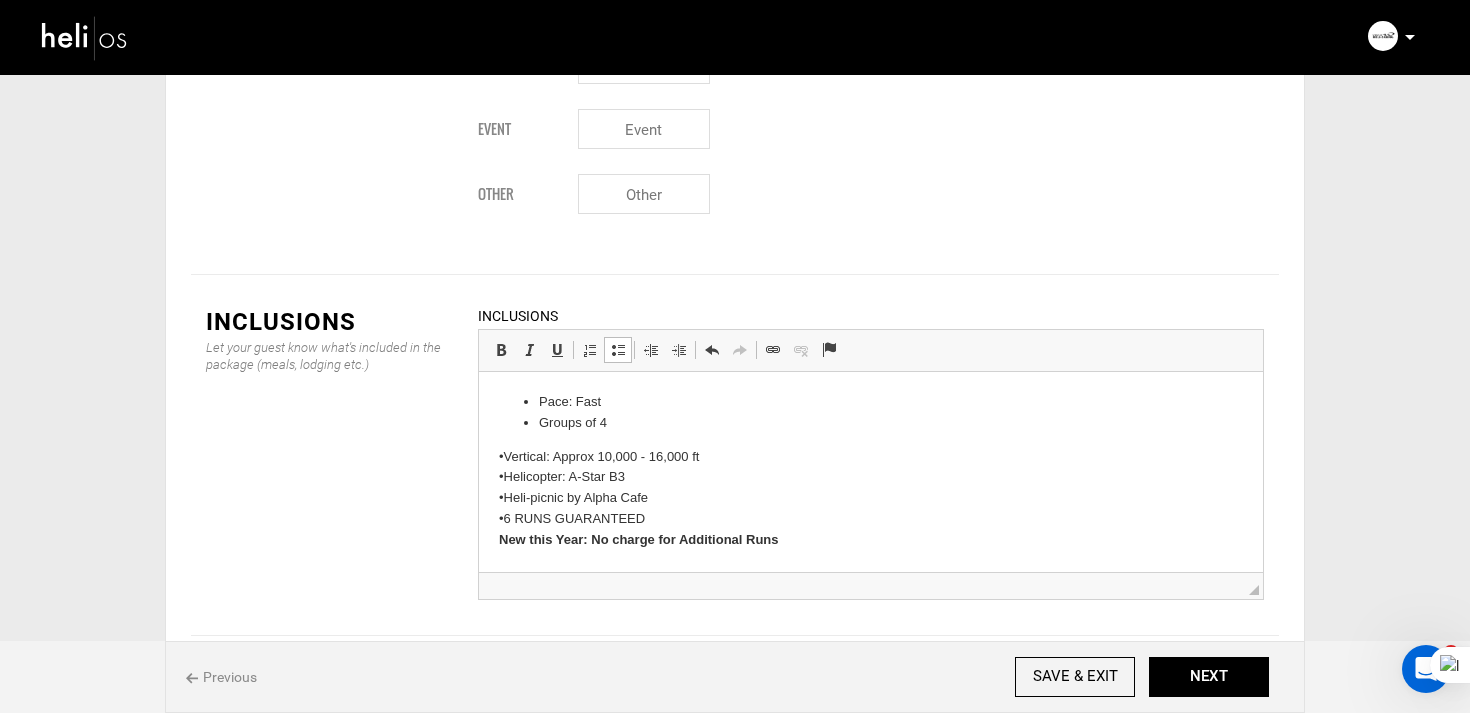 click on "•Vertical: Approx [NUMBER] - [NUMBER] ft •Helicopter: A-Star B3 •Heli-picnic by Alpha Cafe •6 RUNS GUARANTEED New this Year: No charge for Additional Runs" at bounding box center [871, 499] 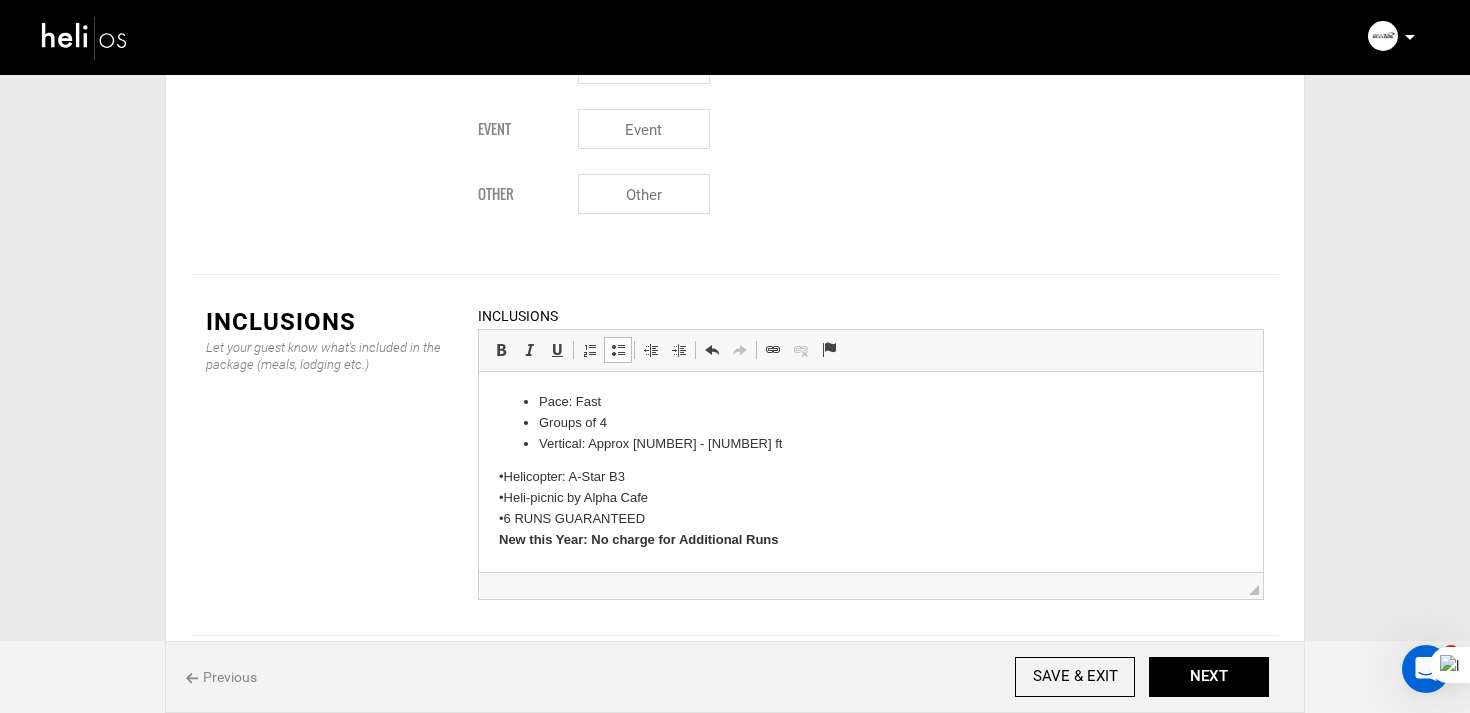 click on "•Helicopter: [NAME] [NAME] •Heli-picnic by Alpha Cafe •6 RUNS GUARANTEED New this Year: No charge for Additional Runs" at bounding box center (871, 508) 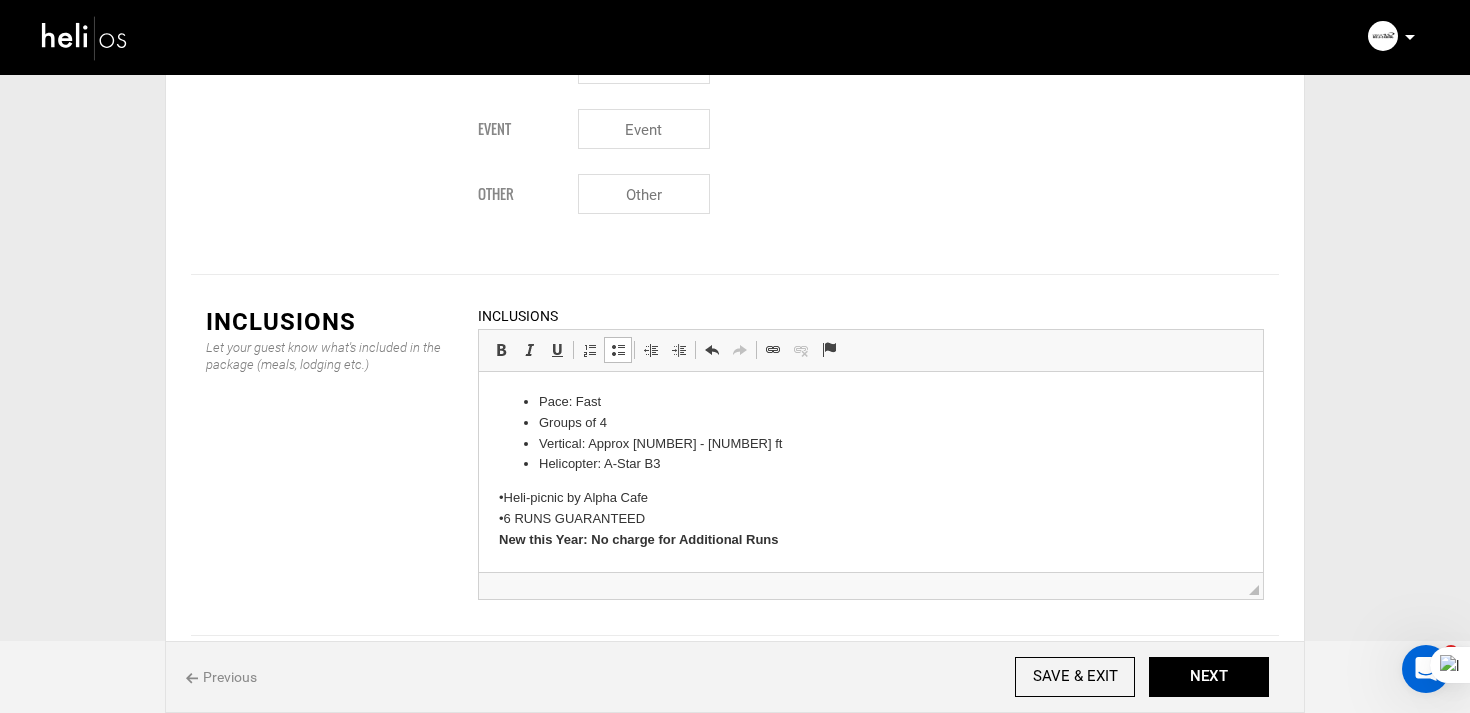 click on "•Heli-picnic by Alpha Cafe •6 RUNS GUARANTEED New this Year: No charge for Additional Runs" at bounding box center (871, 519) 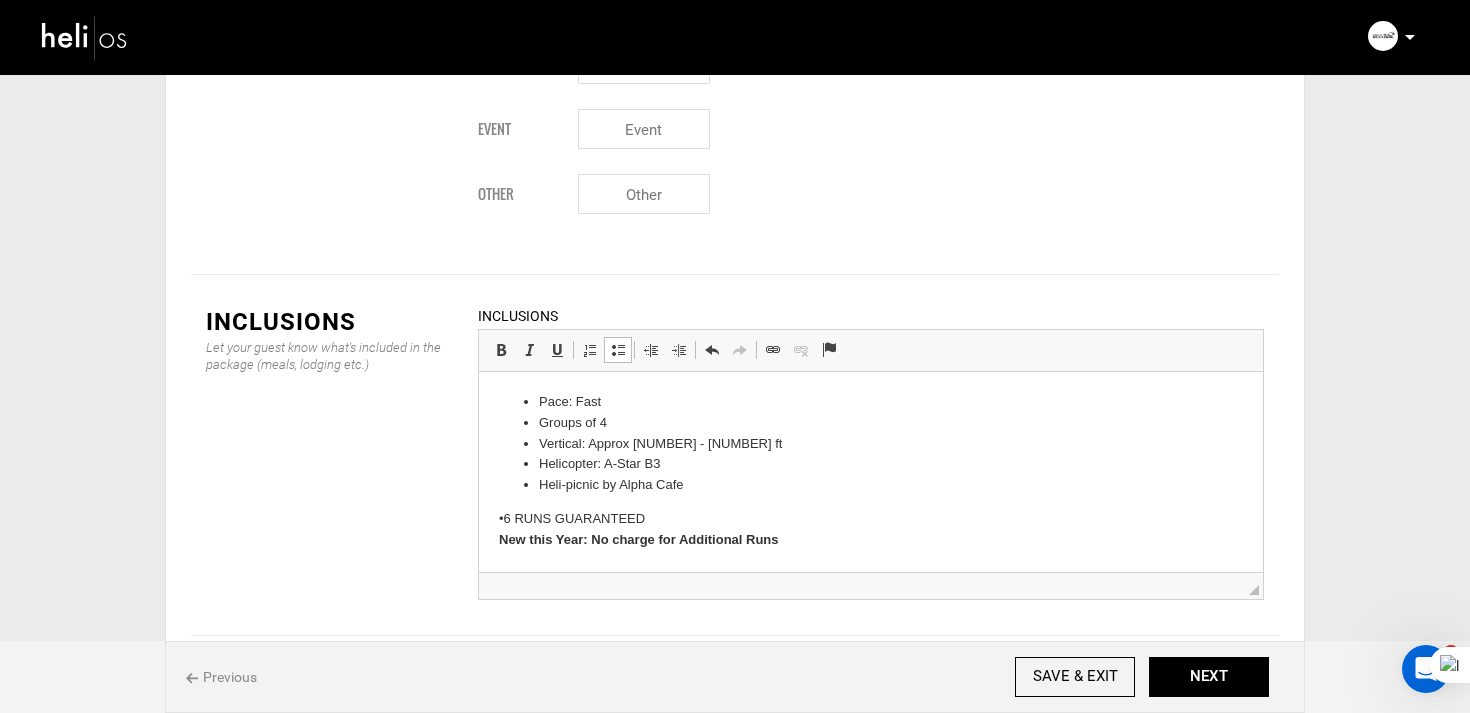 click on "•6 RUNS GUARANTEED New this Year: No charge for Additional Runs" at bounding box center (871, 530) 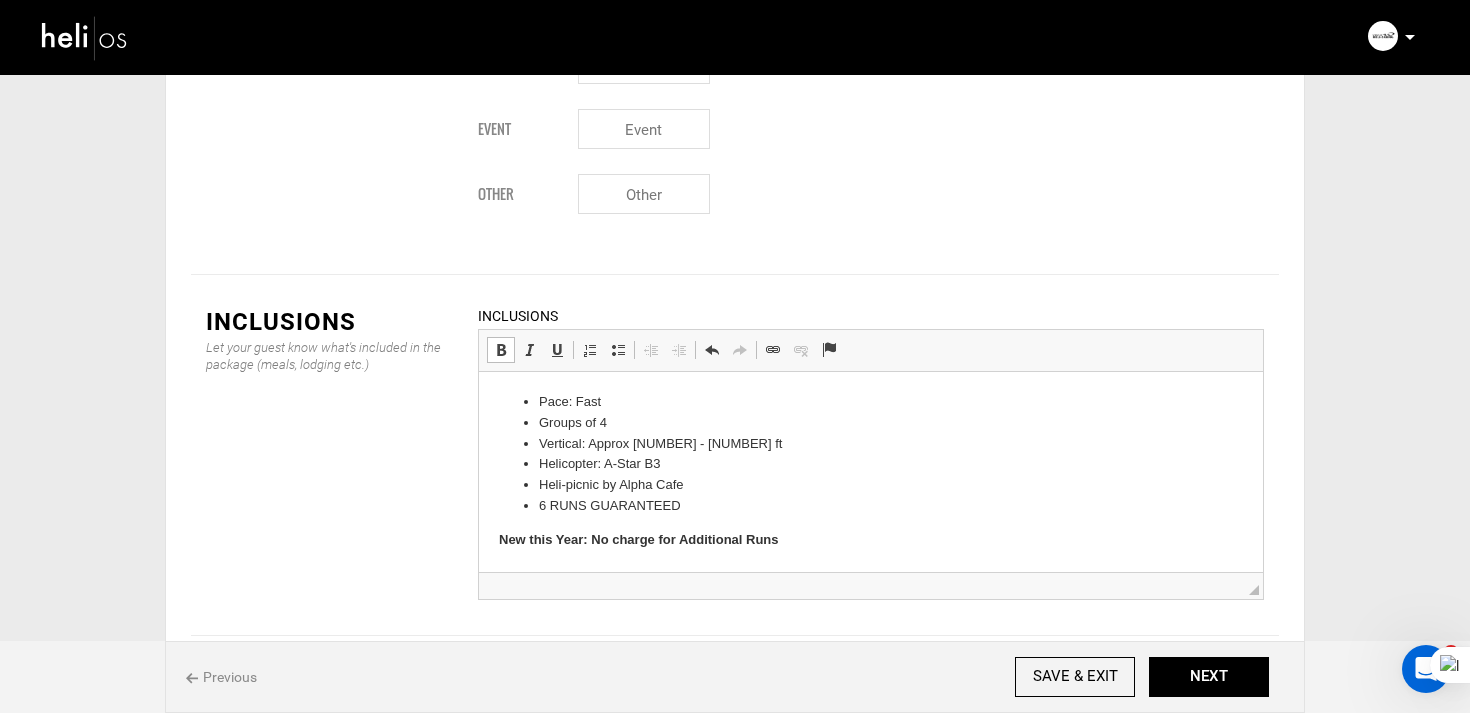 click on "Pace: Fast Groups of 4 Vertical: Approx [FEET] ft Helicopter: [NAME] [NAME] Heli-picnic by Alpha Cafe 6 RUNS GUARANTEED New this Year: No charge for Additional Runs" at bounding box center (871, 471) 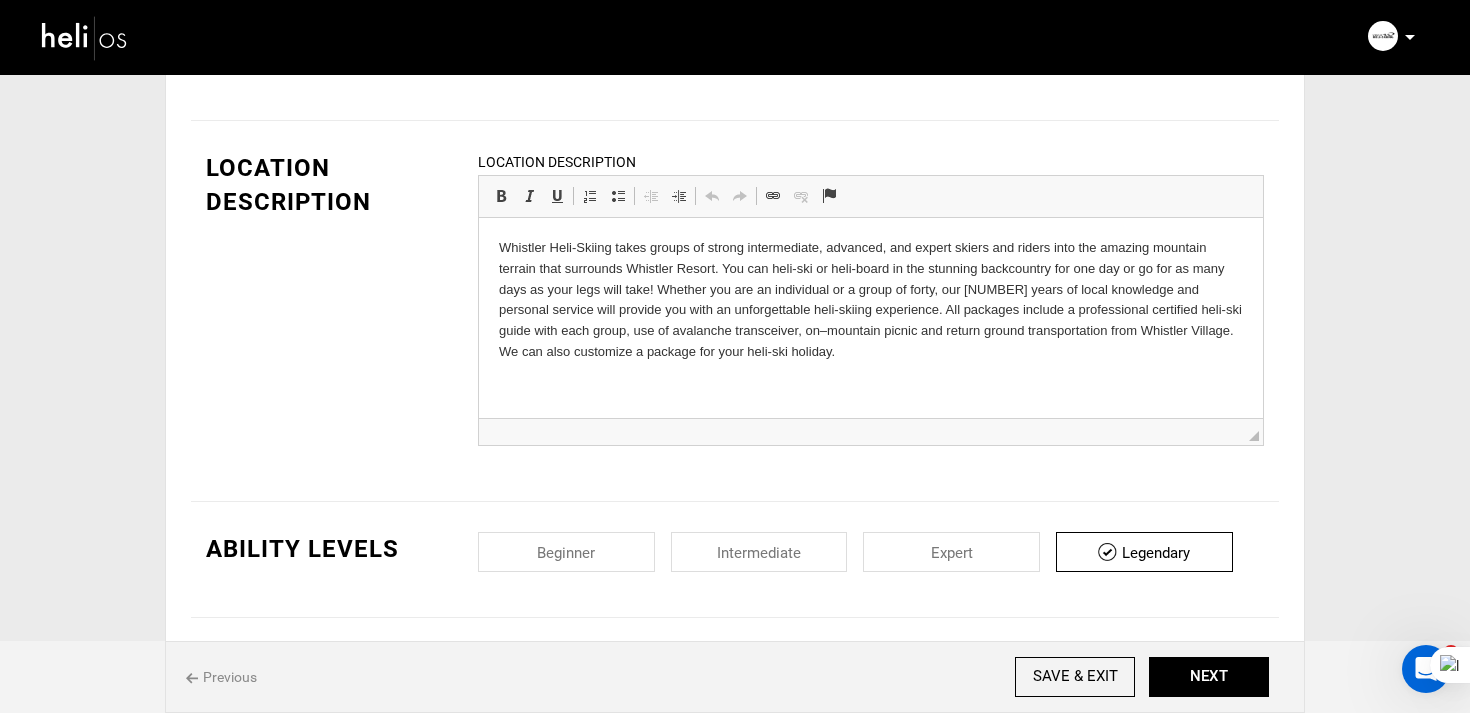 scroll, scrollTop: 0, scrollLeft: 0, axis: both 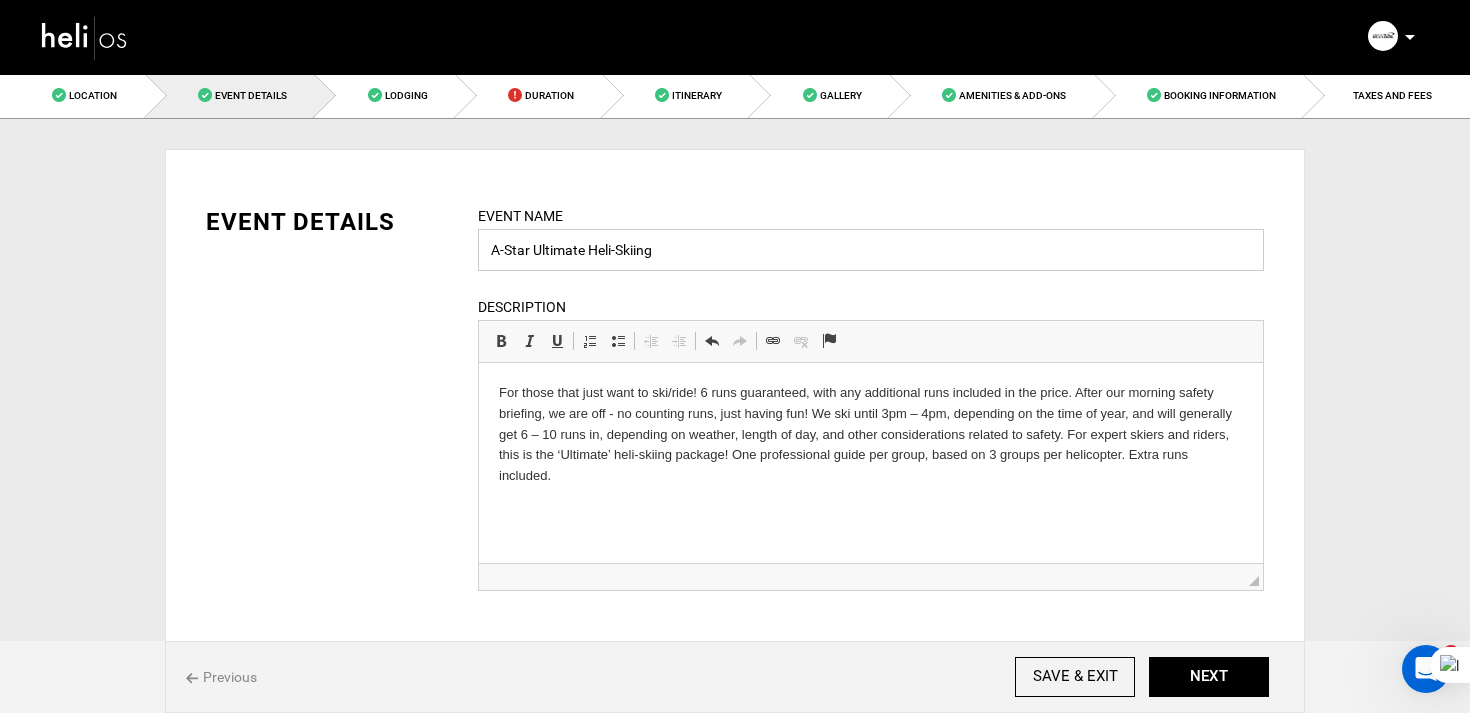 click on "A-Star Ultimate Heli-Skiing" at bounding box center (871, 250) 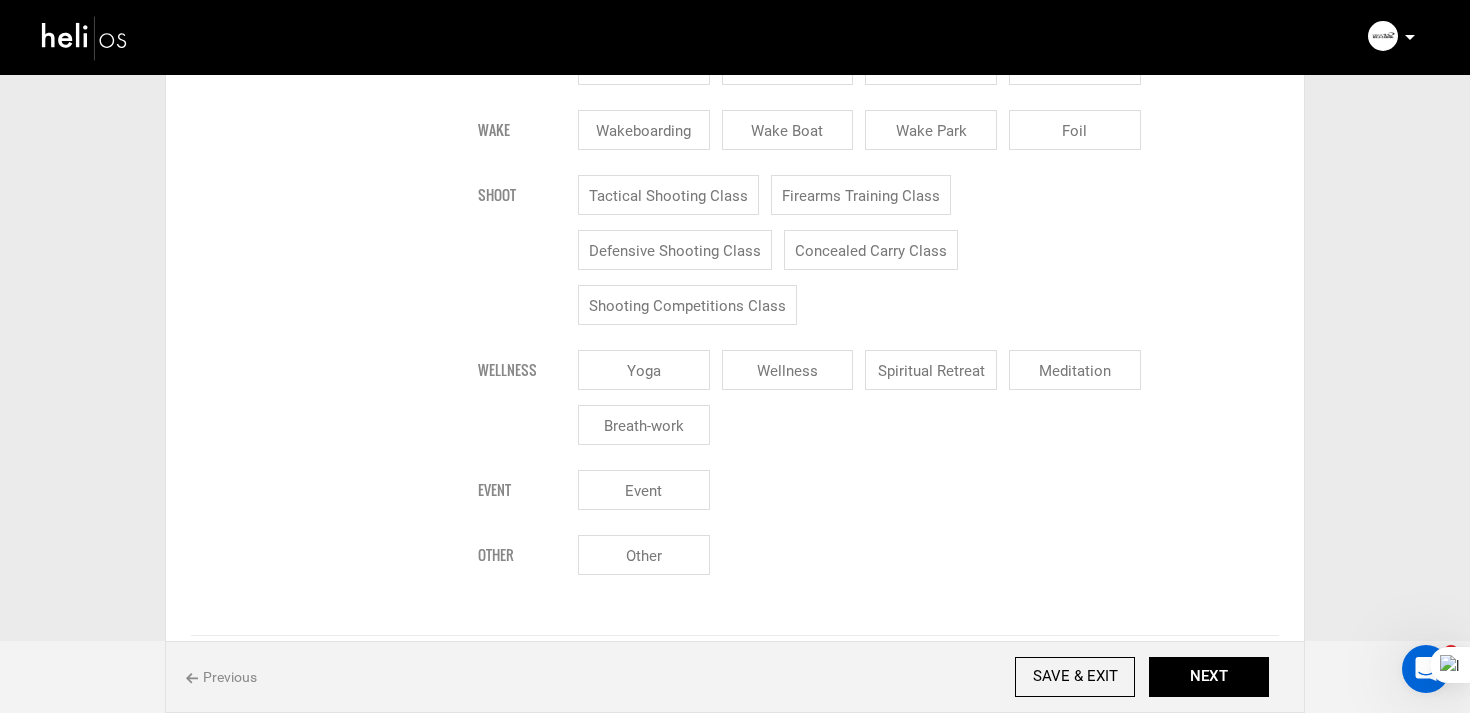 scroll, scrollTop: 3017, scrollLeft: 0, axis: vertical 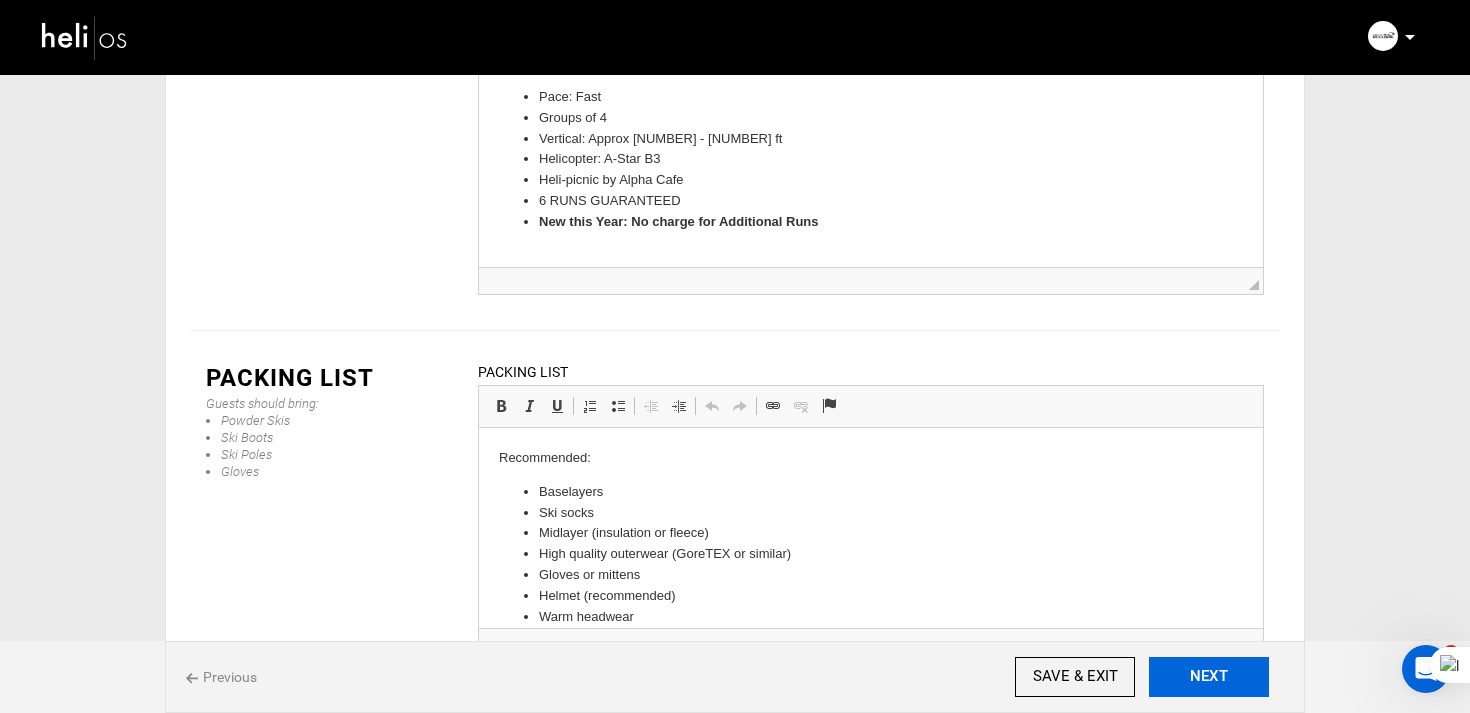 type on "6-Run A-Star Ultimate Heli-Skiing" 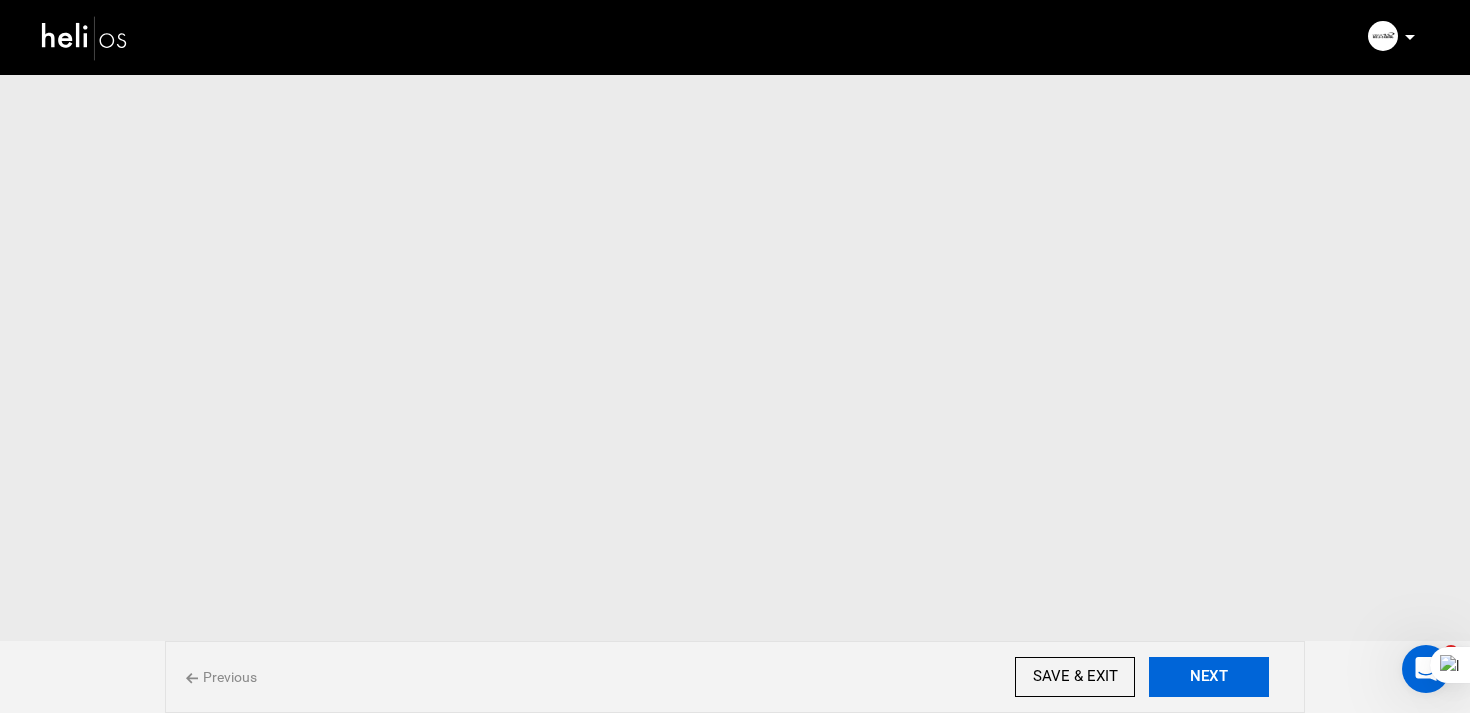 scroll, scrollTop: 0, scrollLeft: 0, axis: both 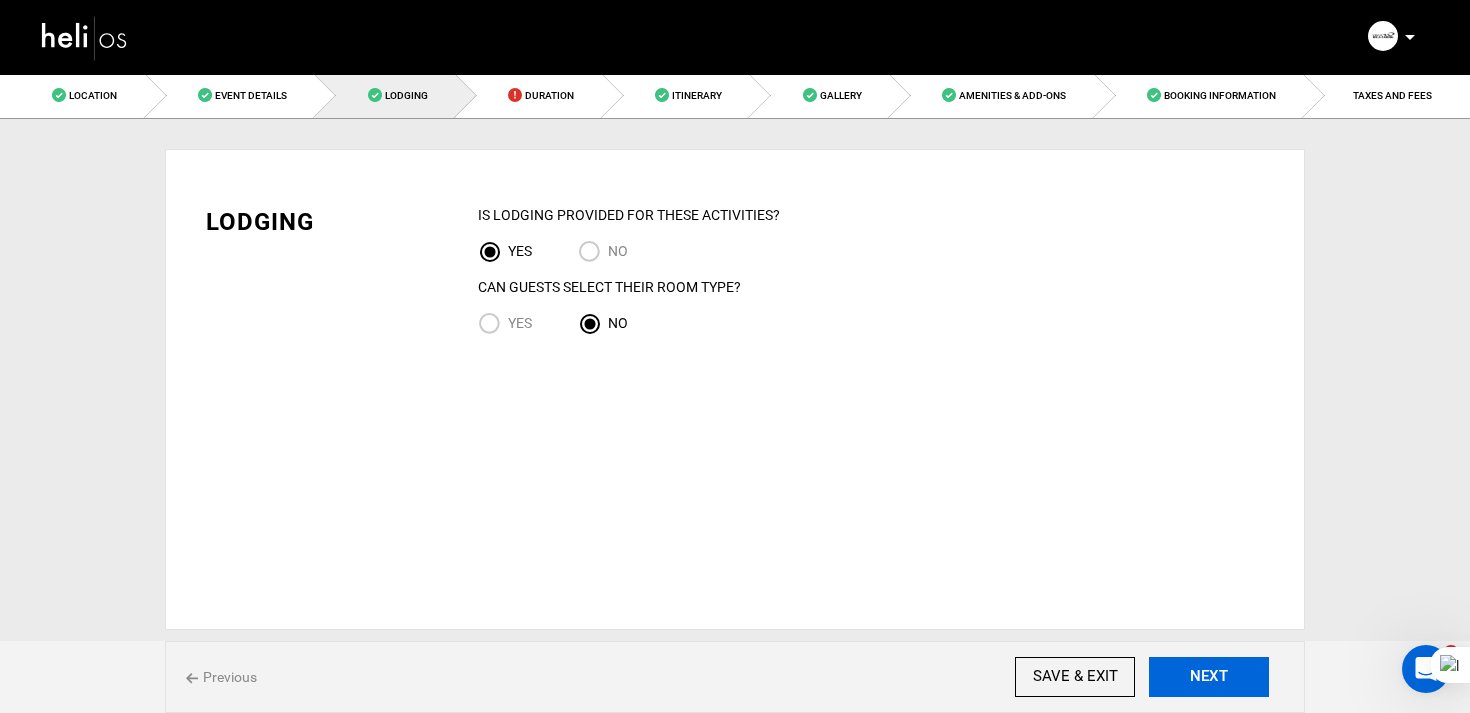 click on "NEXT" at bounding box center [1209, 677] 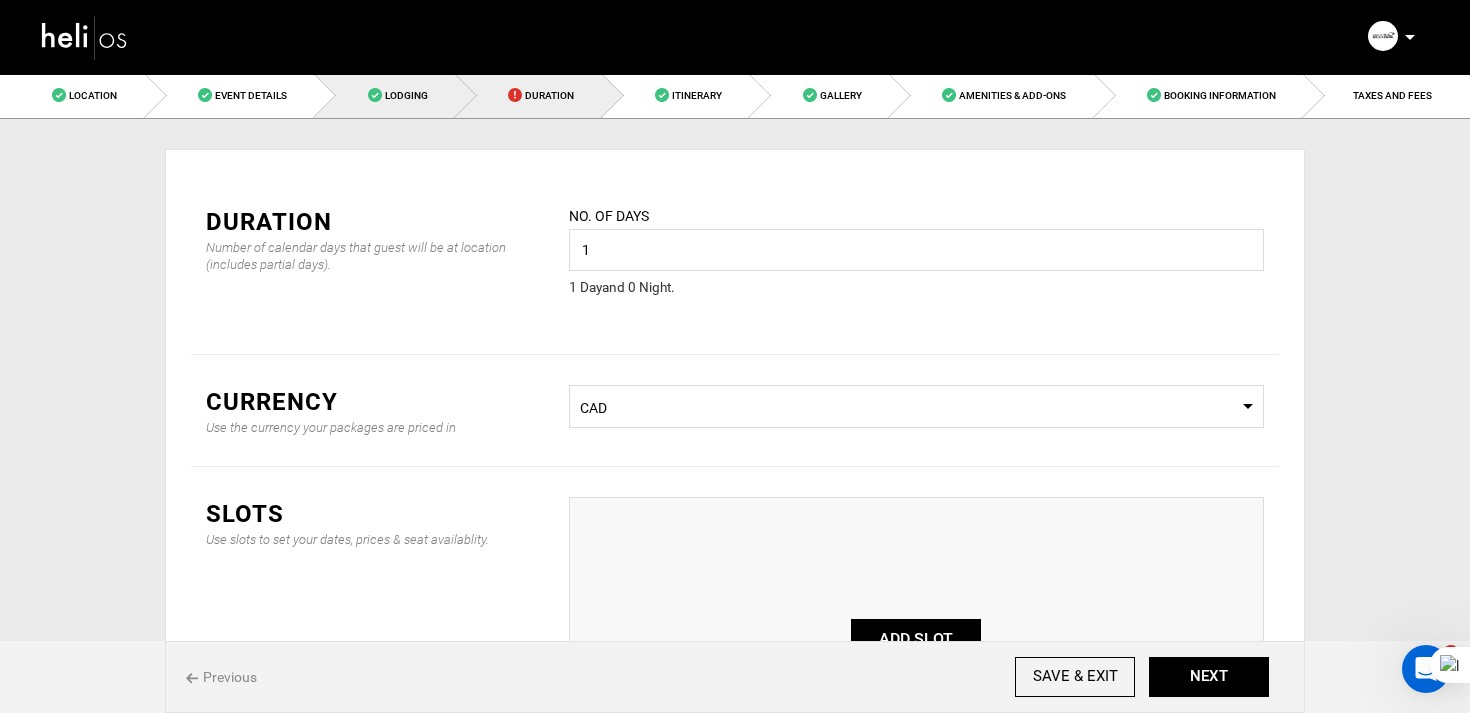 click on "Lodging" at bounding box center [406, 95] 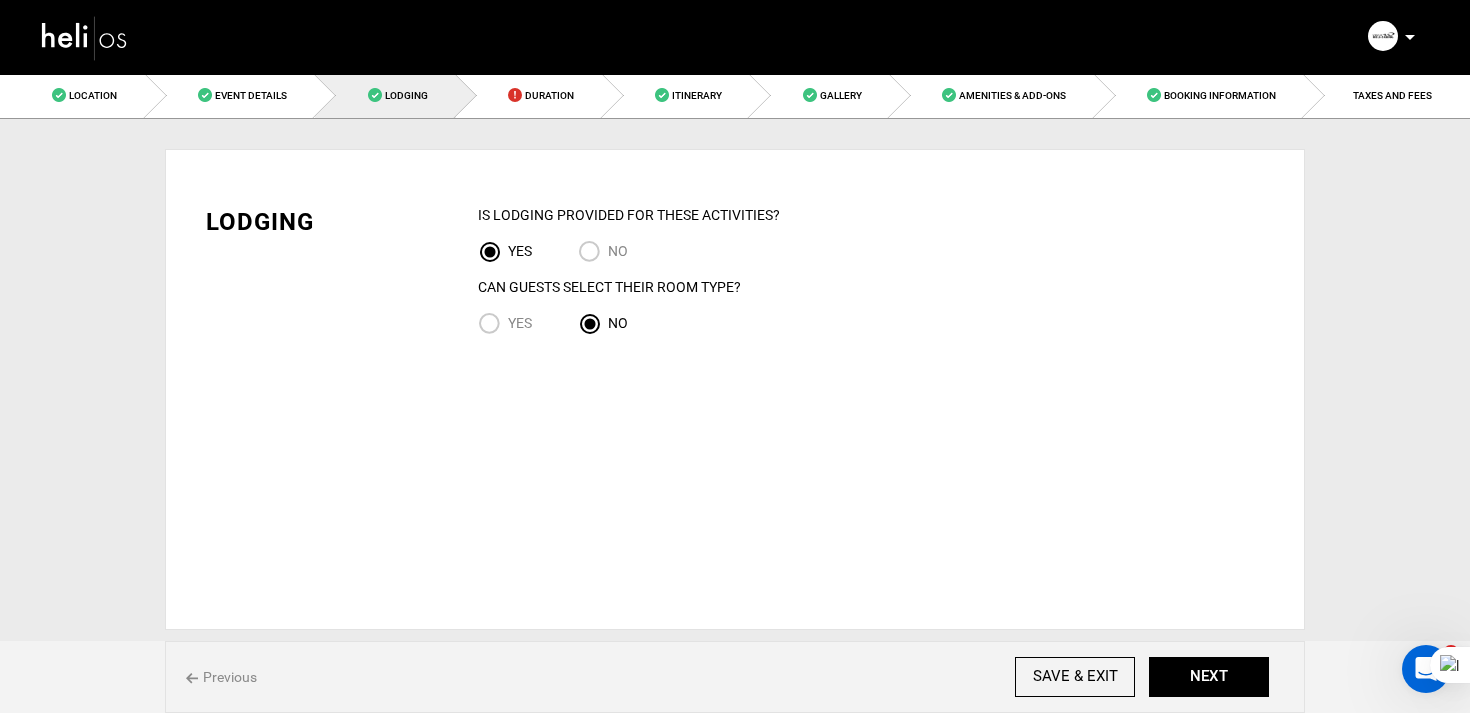 click on "NO" at bounding box center (593, 253) 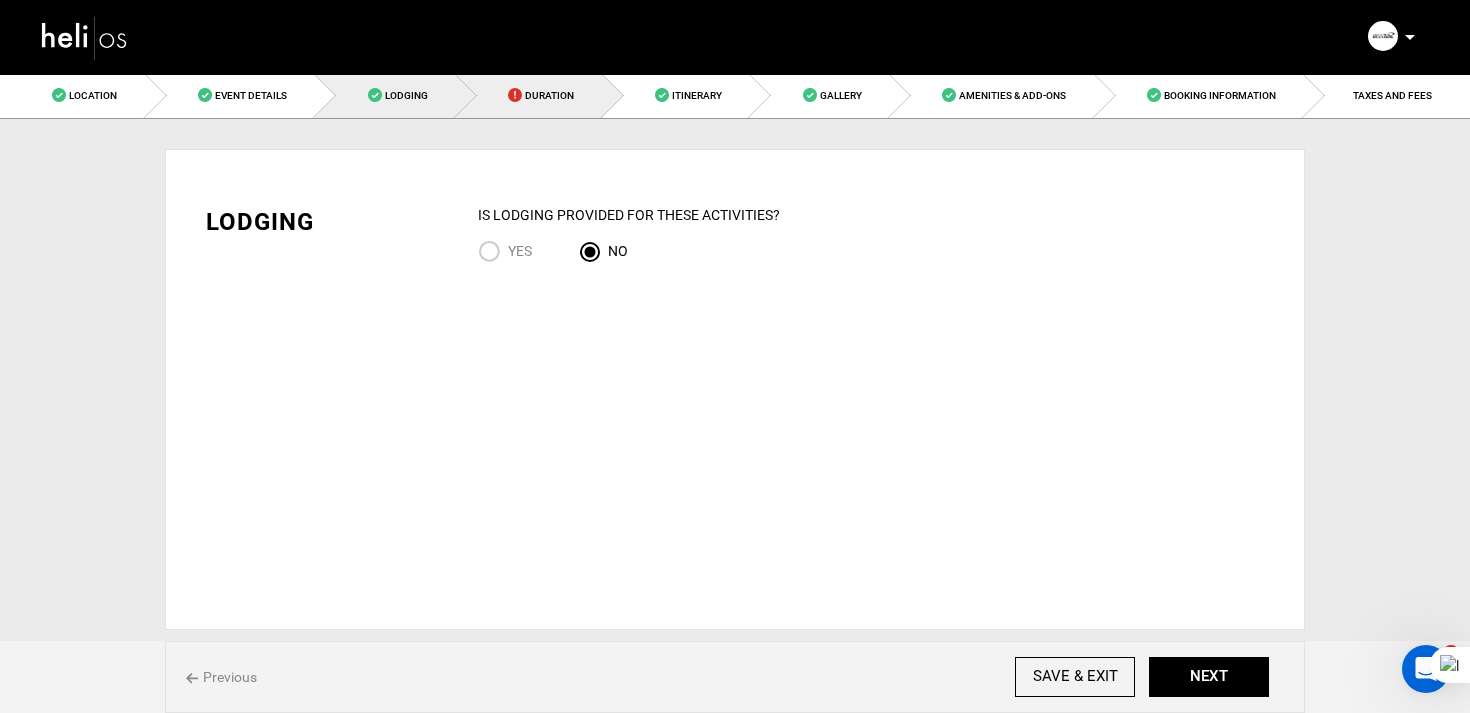 click on "Duration" at bounding box center [529, 95] 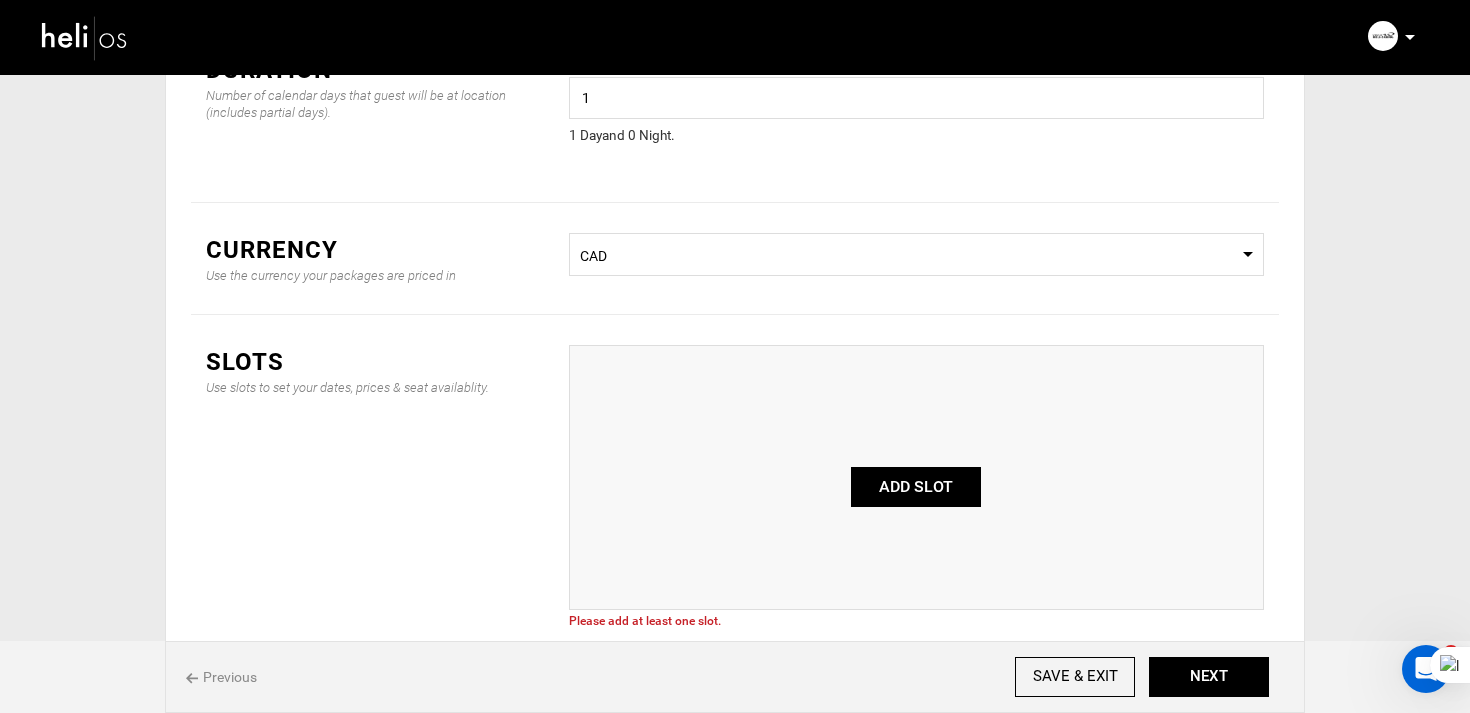 scroll, scrollTop: 158, scrollLeft: 0, axis: vertical 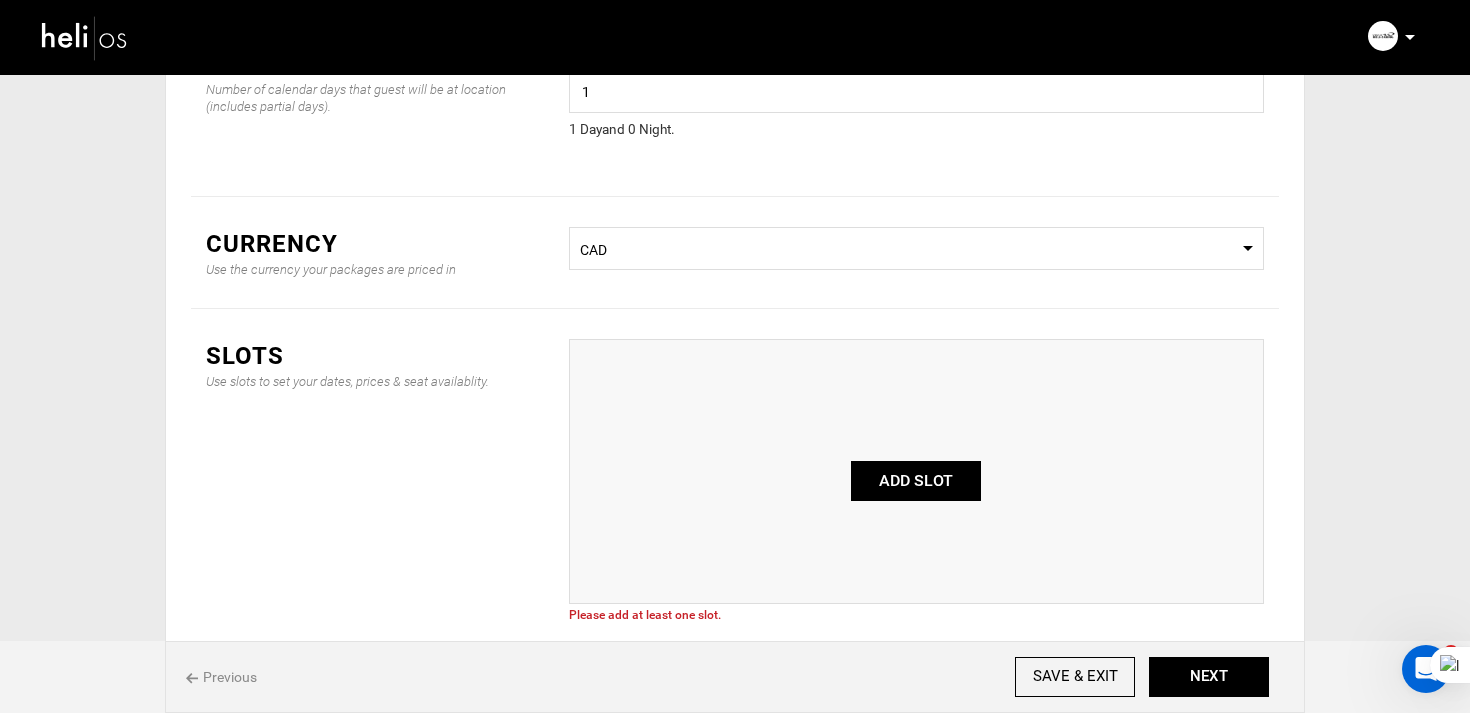 click on "ADD
SLOT" at bounding box center [916, 481] 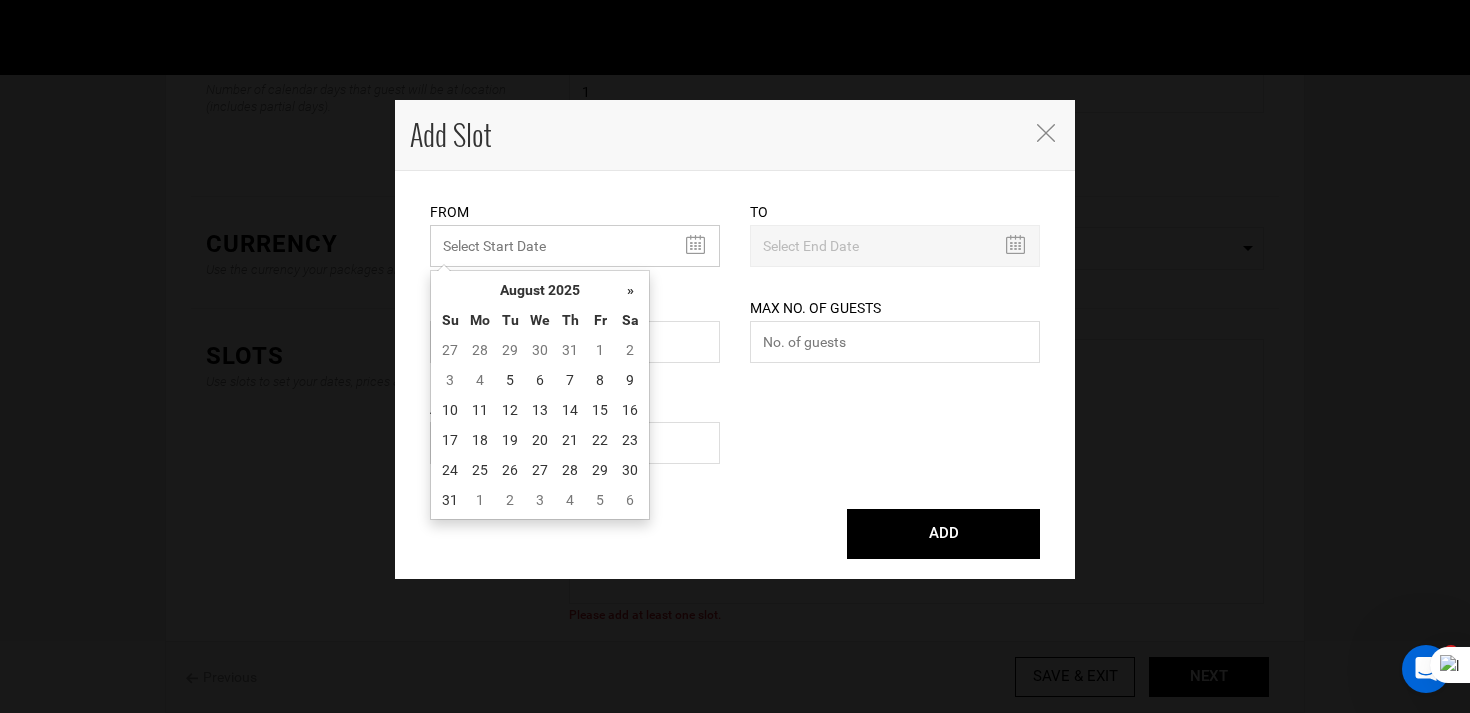 click on "MINIMUM NUMBER OF
NIGHTS" at bounding box center [575, 246] 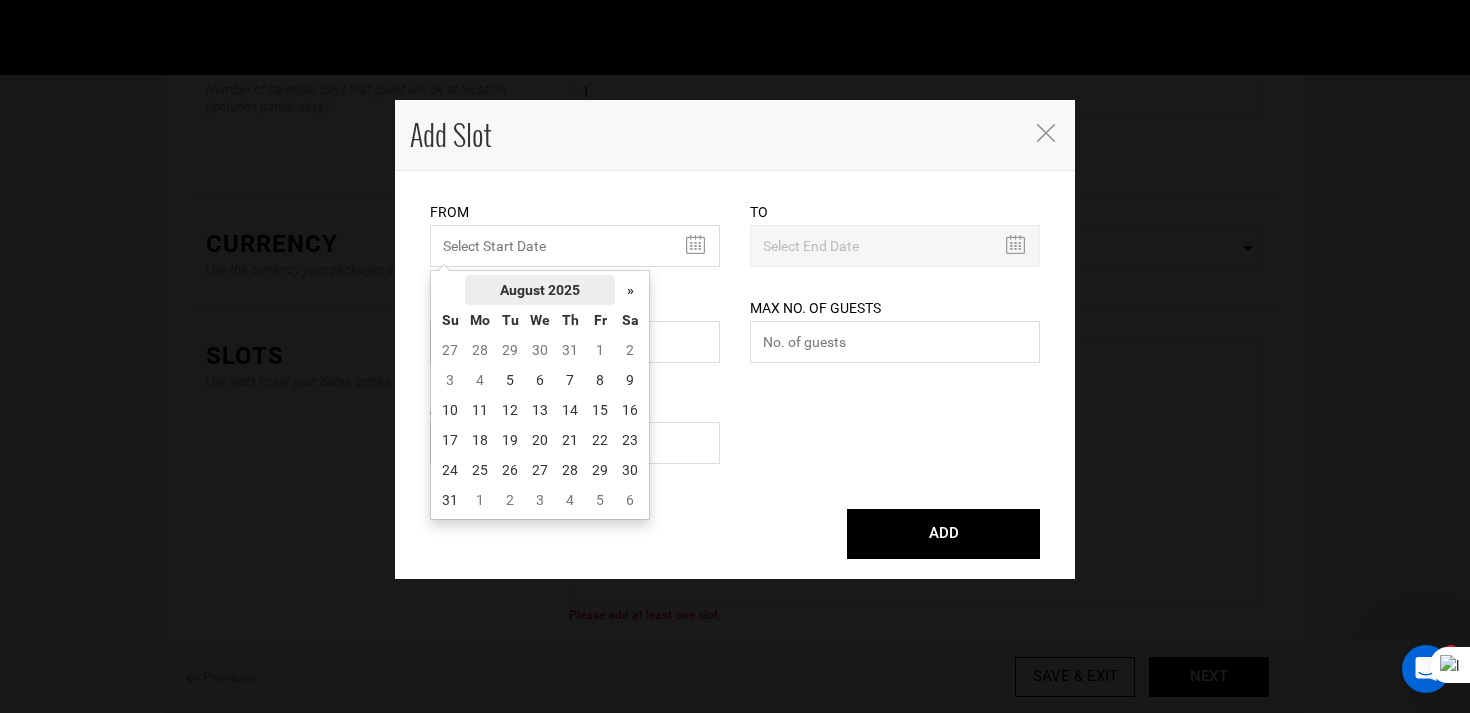 click on "August 2025" at bounding box center [540, 290] 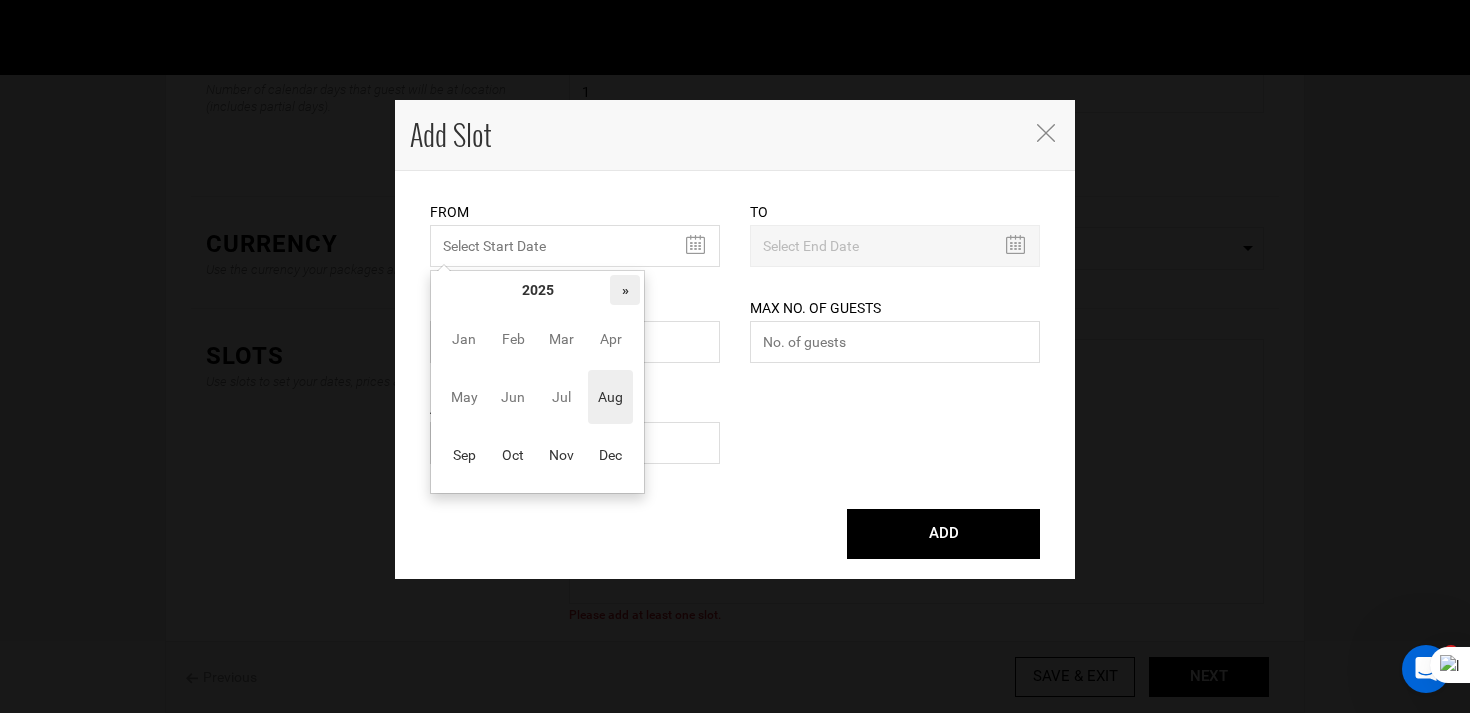 click on "»" at bounding box center (625, 290) 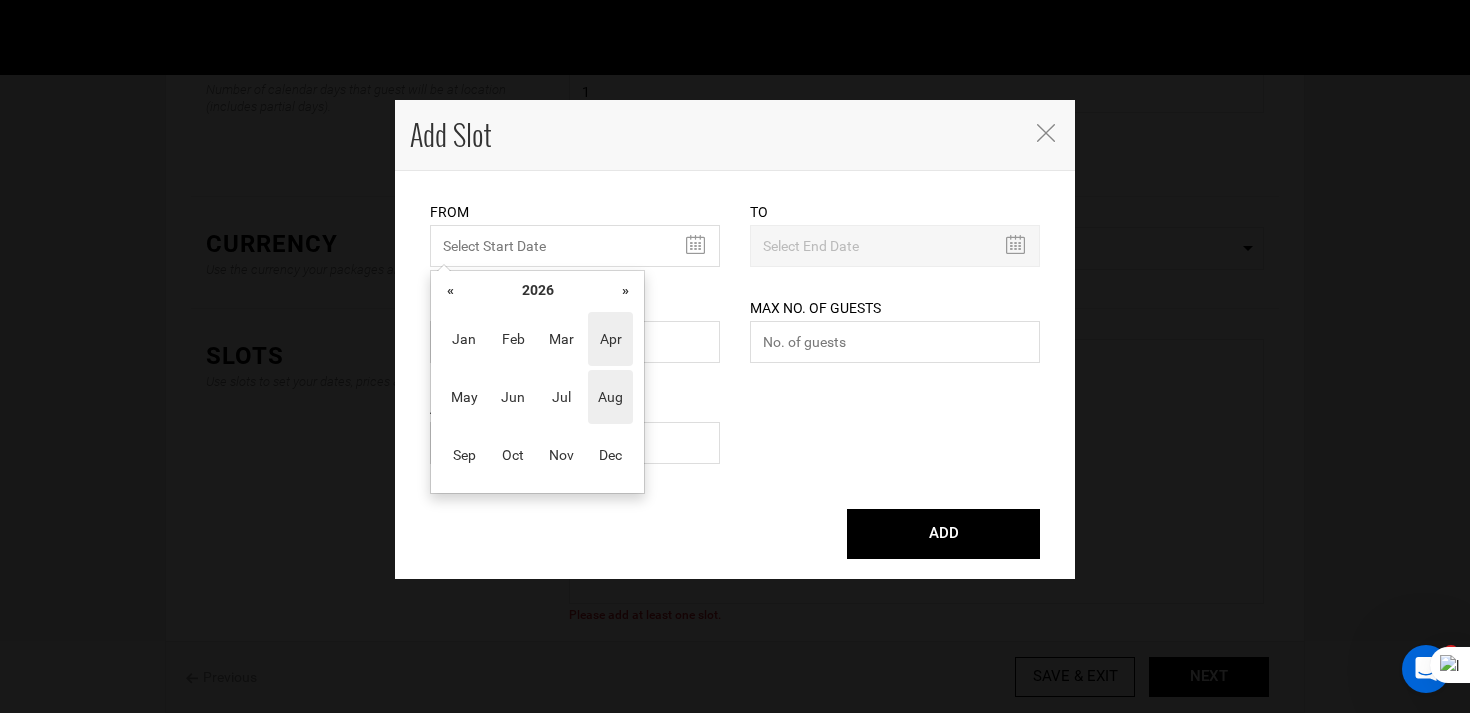 click on "Apr" at bounding box center (610, 339) 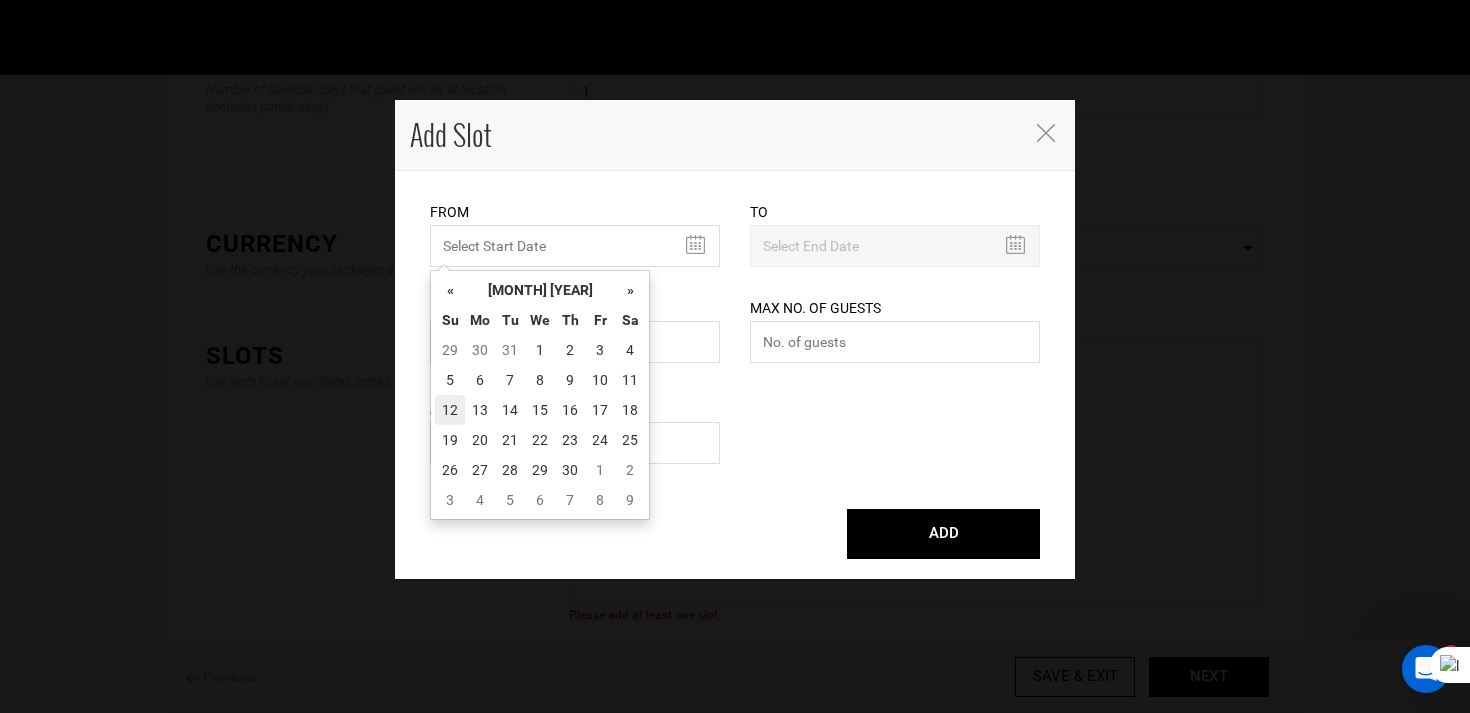 click on "12" at bounding box center (450, 410) 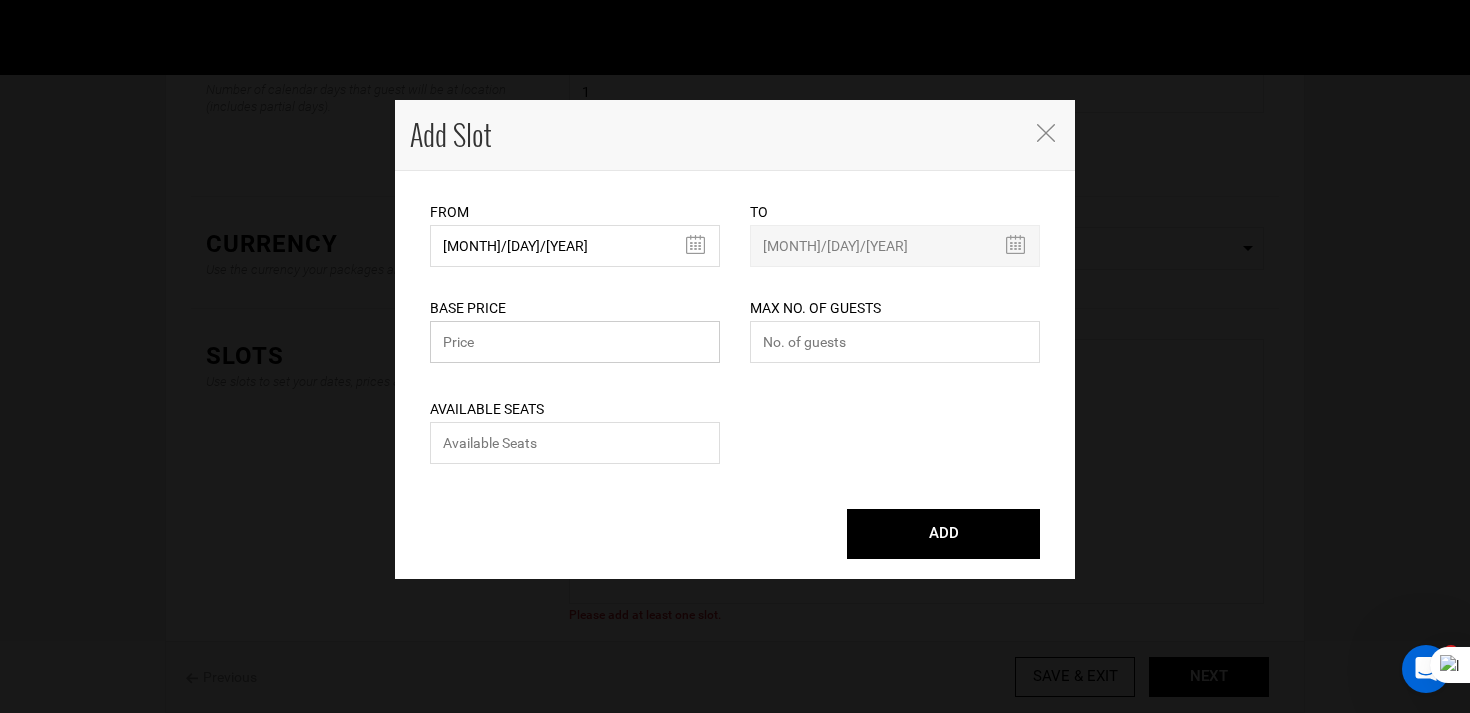 click at bounding box center (575, 342) 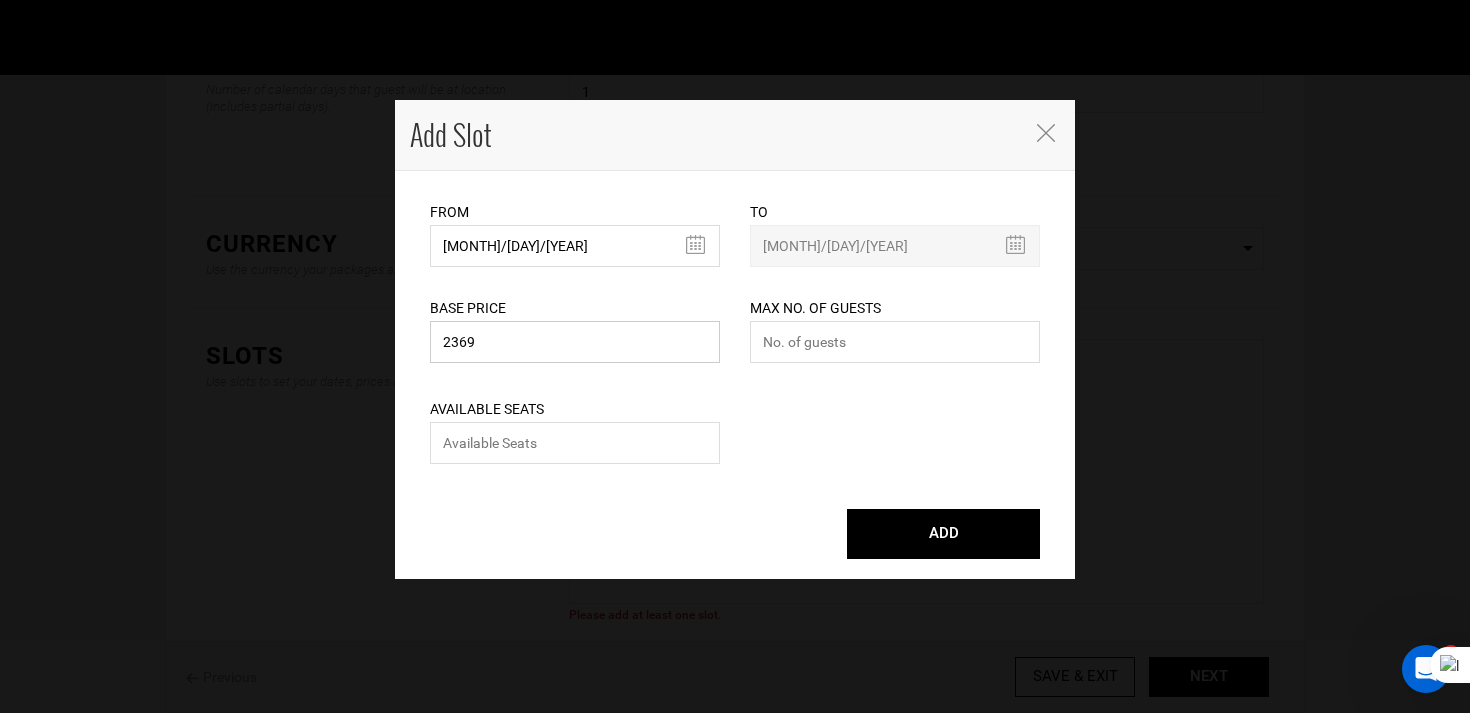 type on "2369" 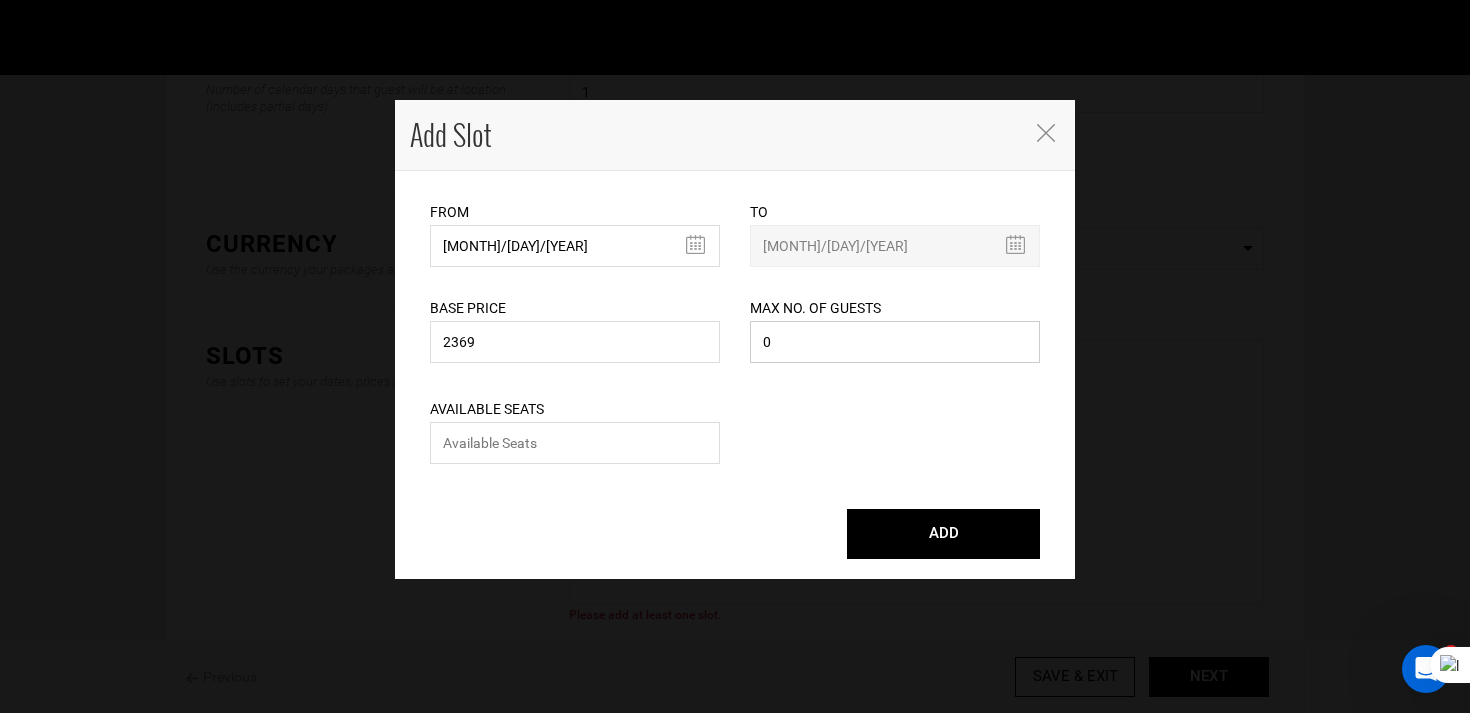 type on "0" 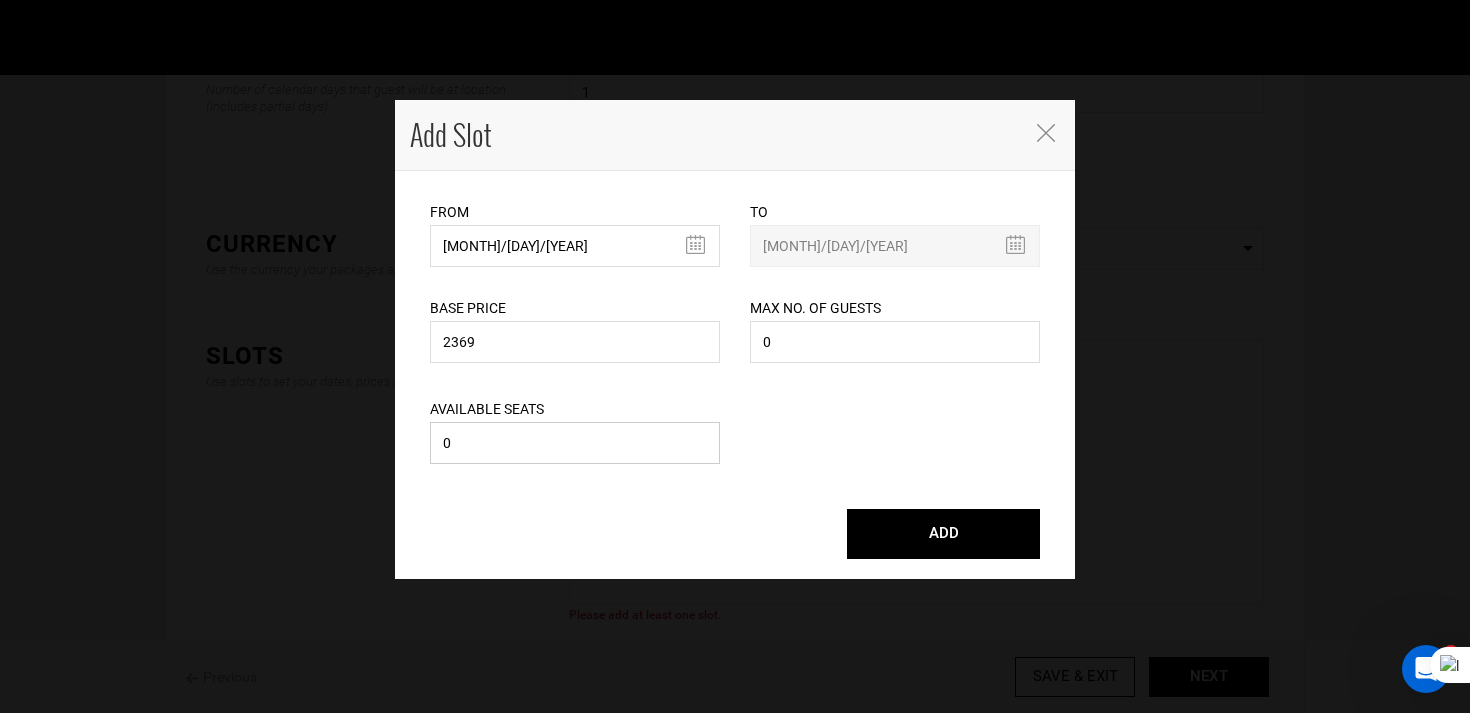 type on "0" 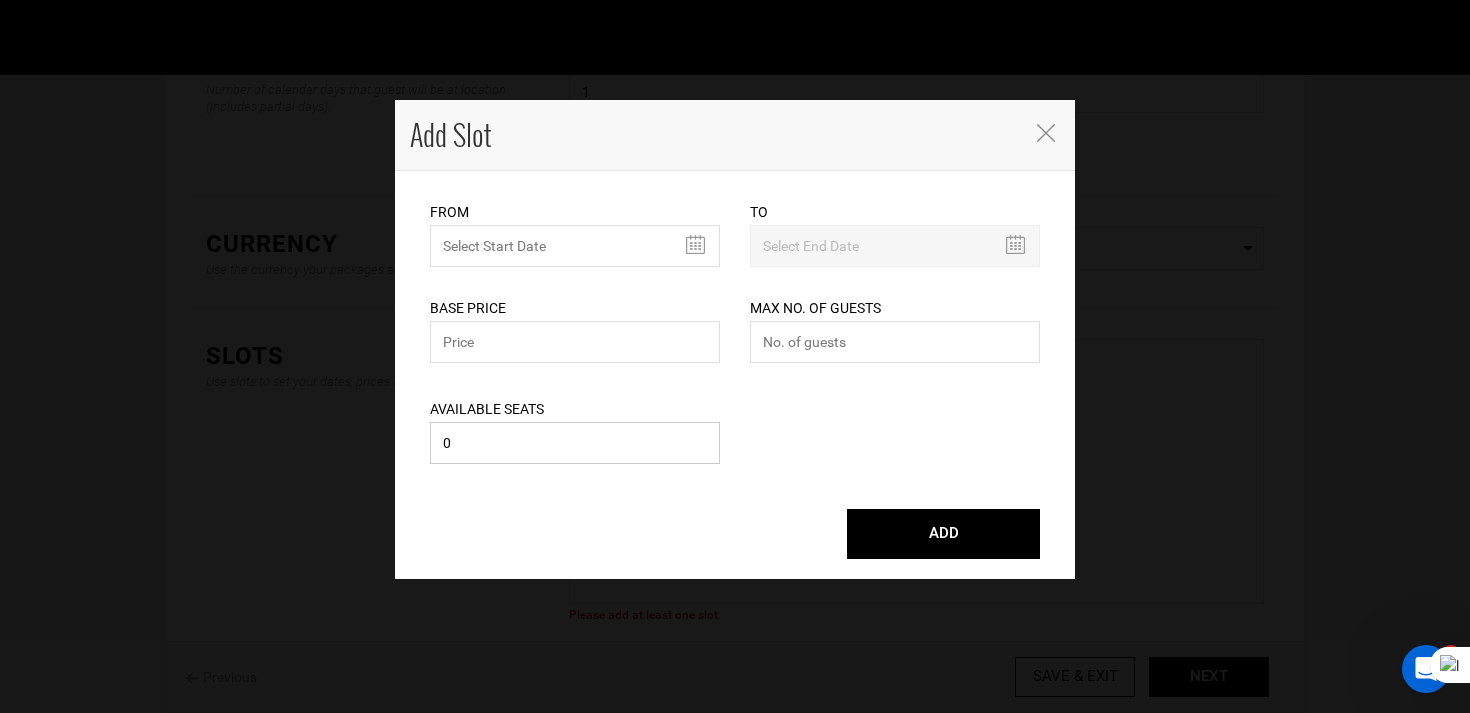 scroll, scrollTop: 151, scrollLeft: 0, axis: vertical 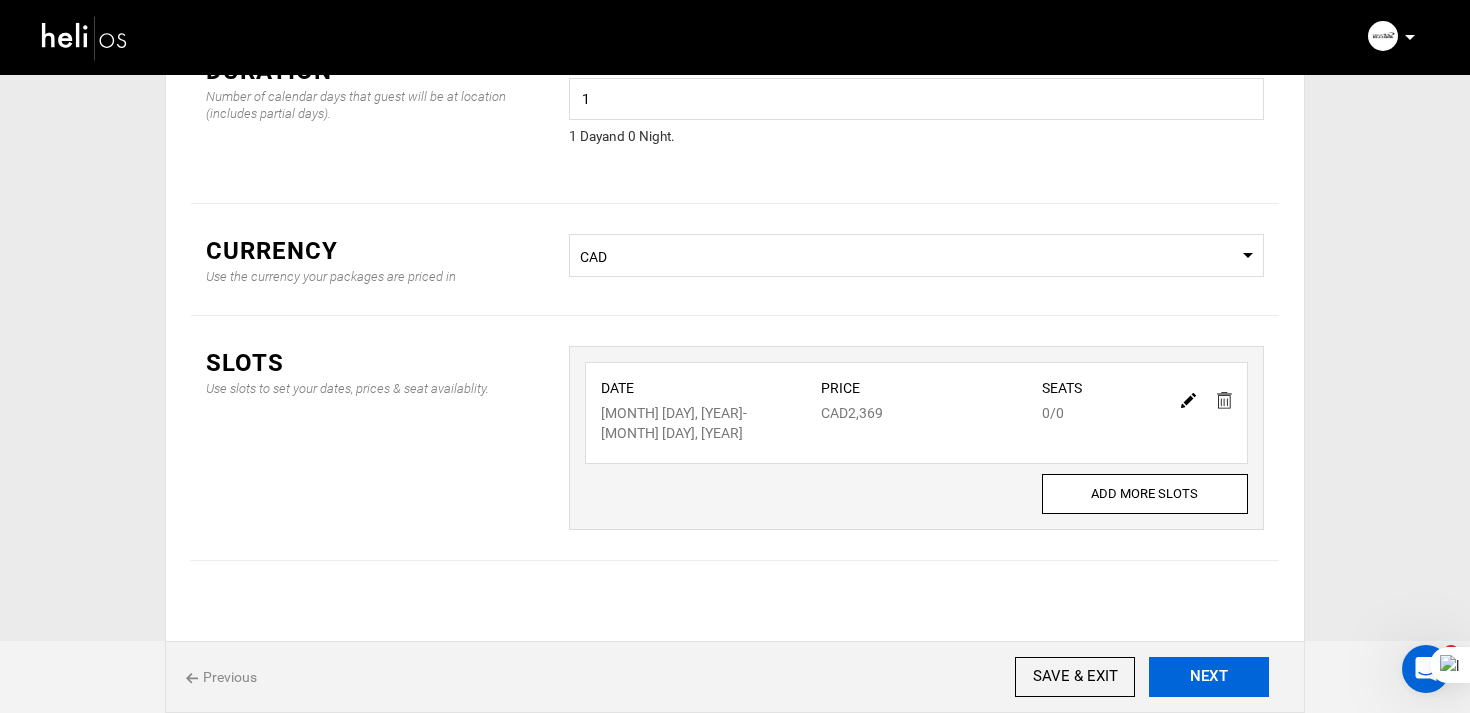 click on "NEXT" at bounding box center [1209, 677] 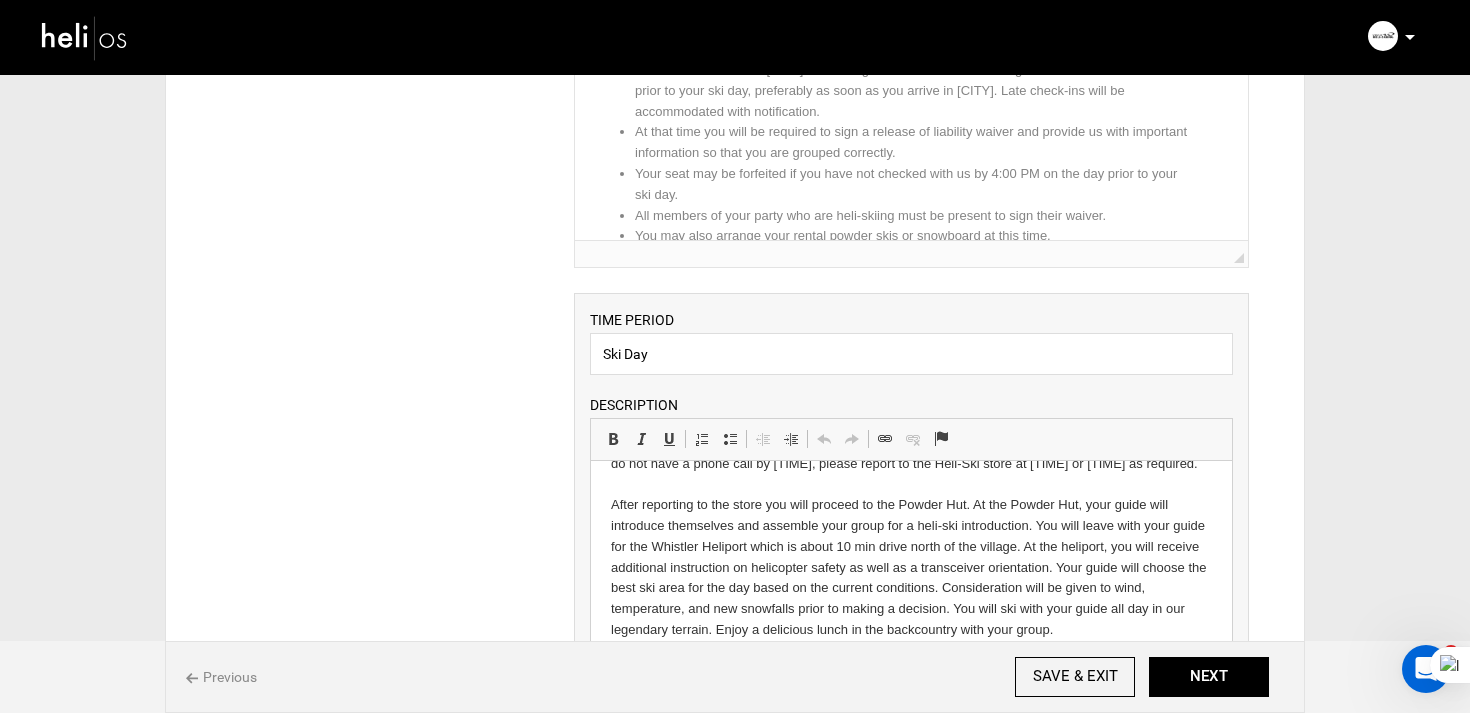 scroll, scrollTop: 1055, scrollLeft: 0, axis: vertical 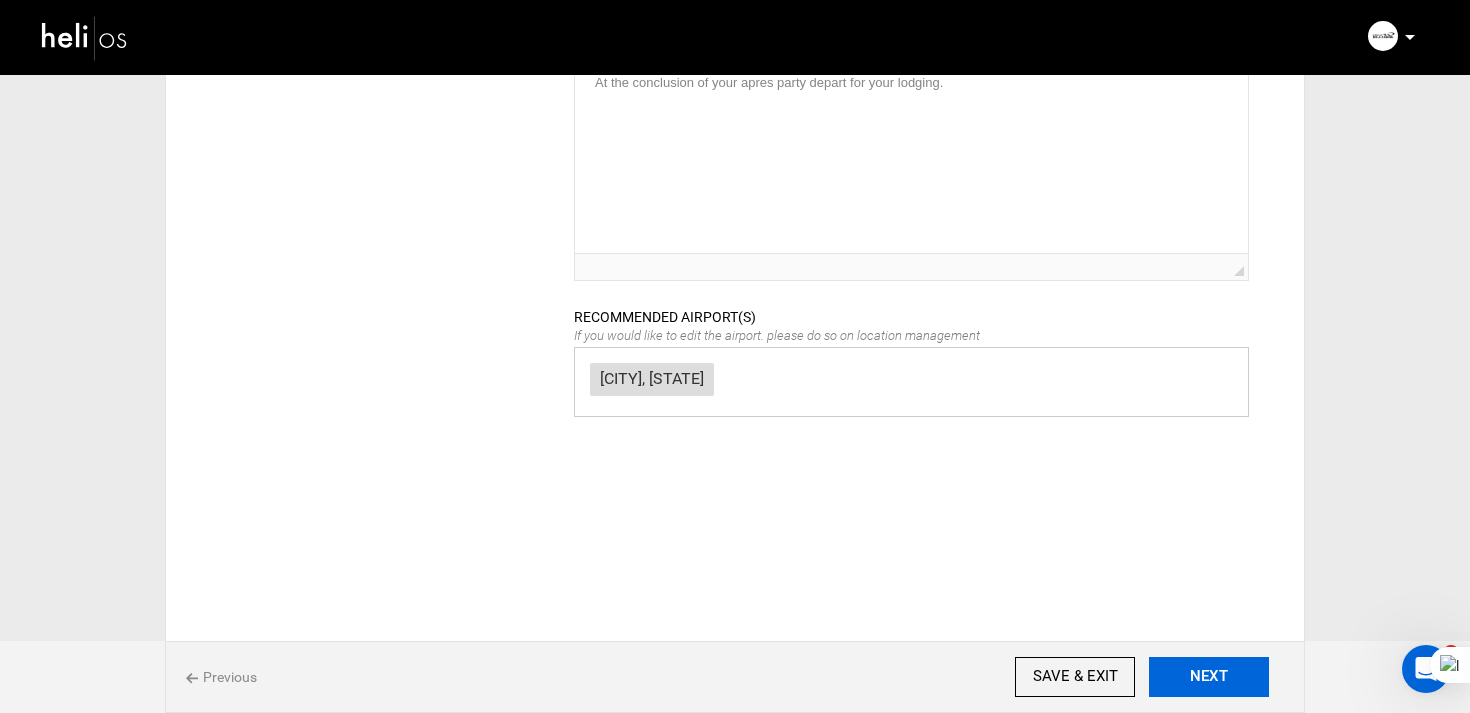 click on "NEXT" at bounding box center (1209, 677) 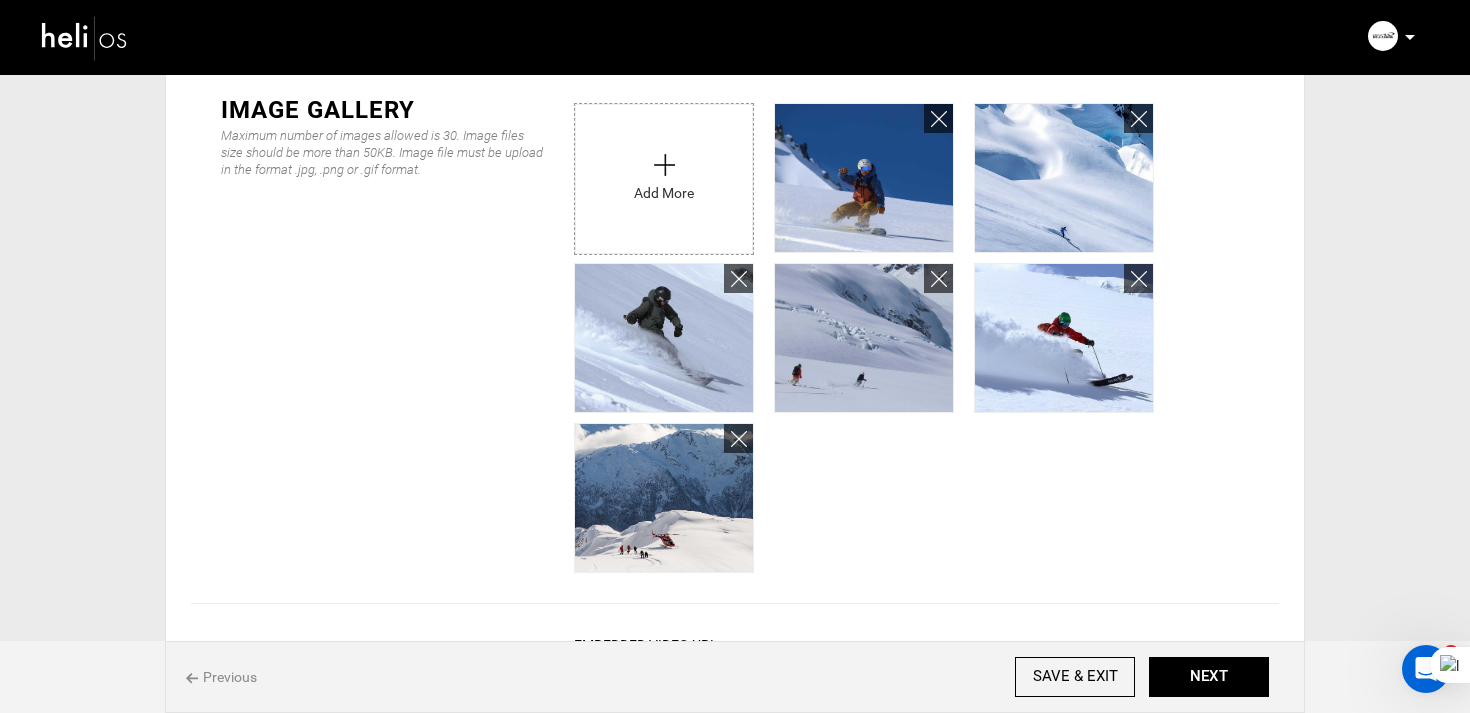 scroll, scrollTop: 0, scrollLeft: 0, axis: both 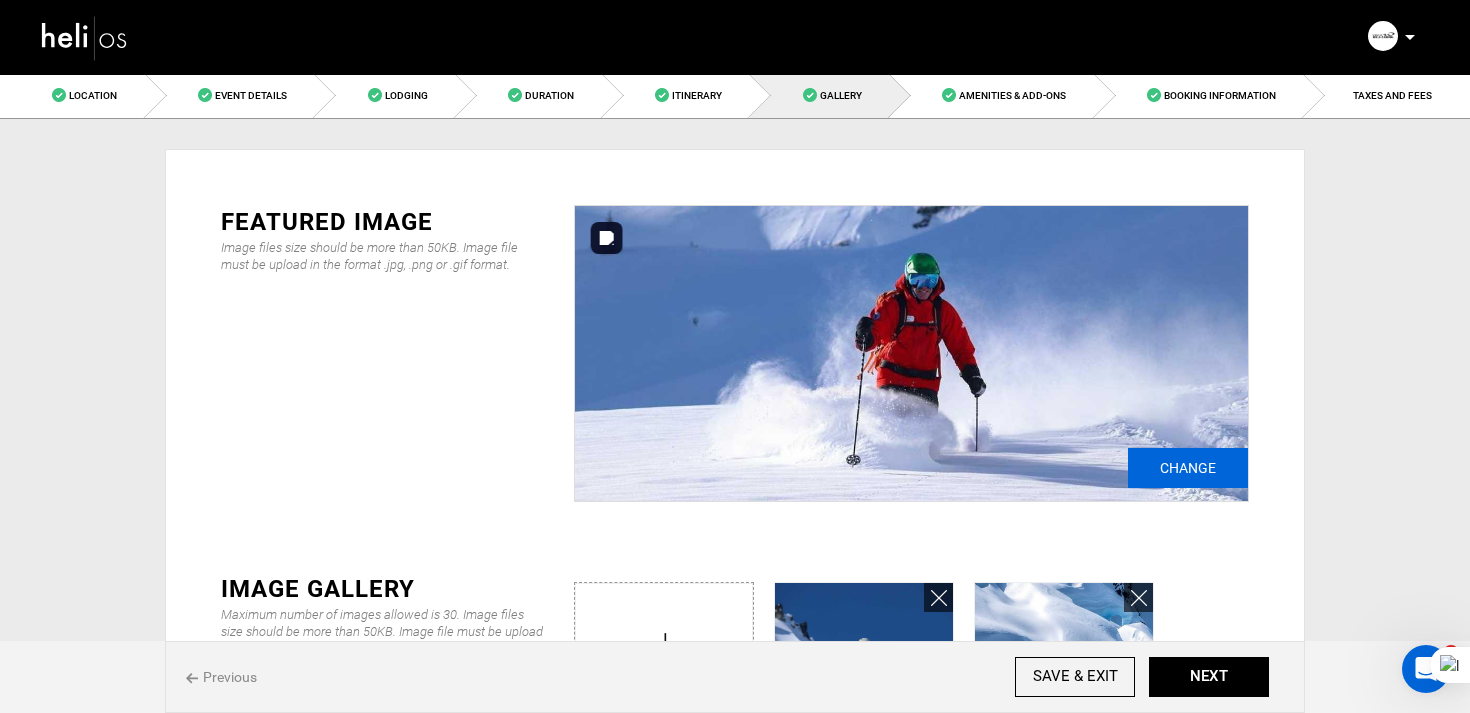 click on "Change" at bounding box center (1188, 468) 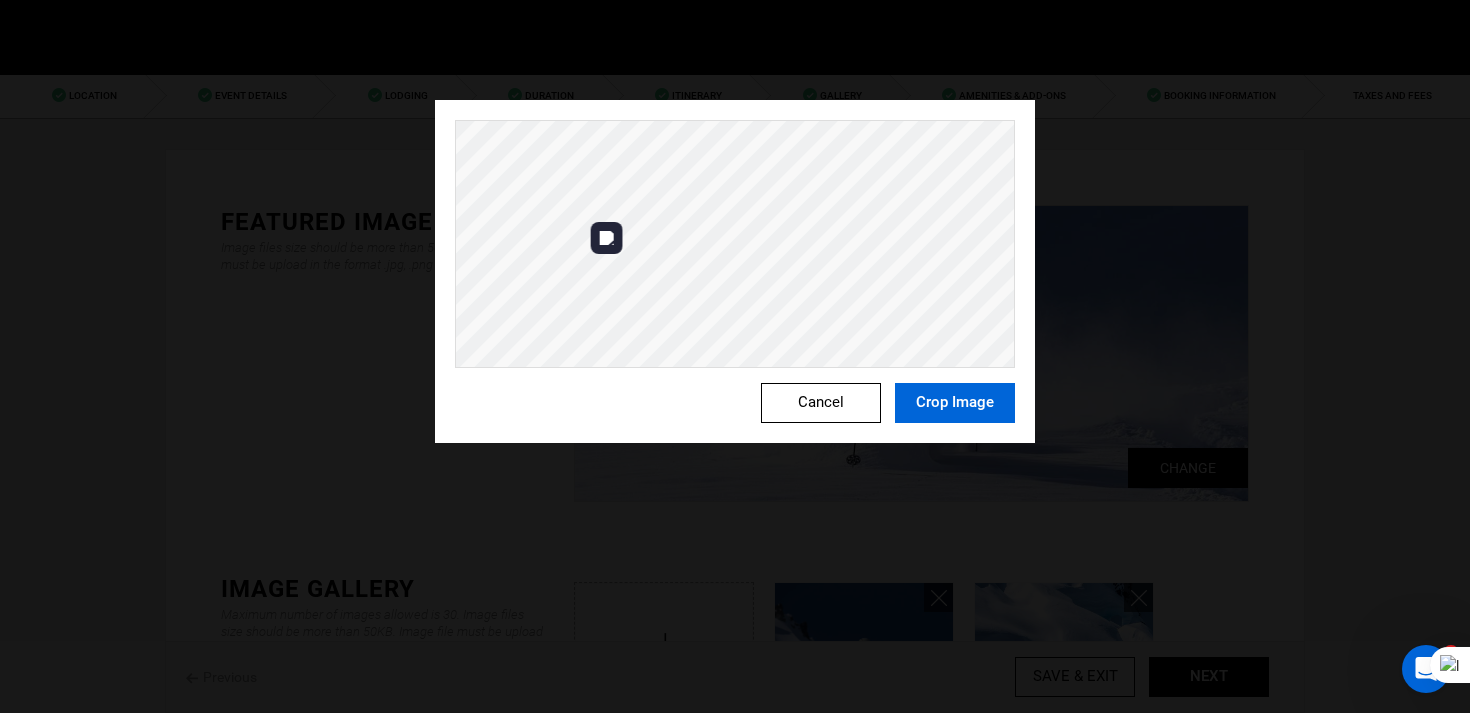 click on "Crop
Image" at bounding box center [955, 403] 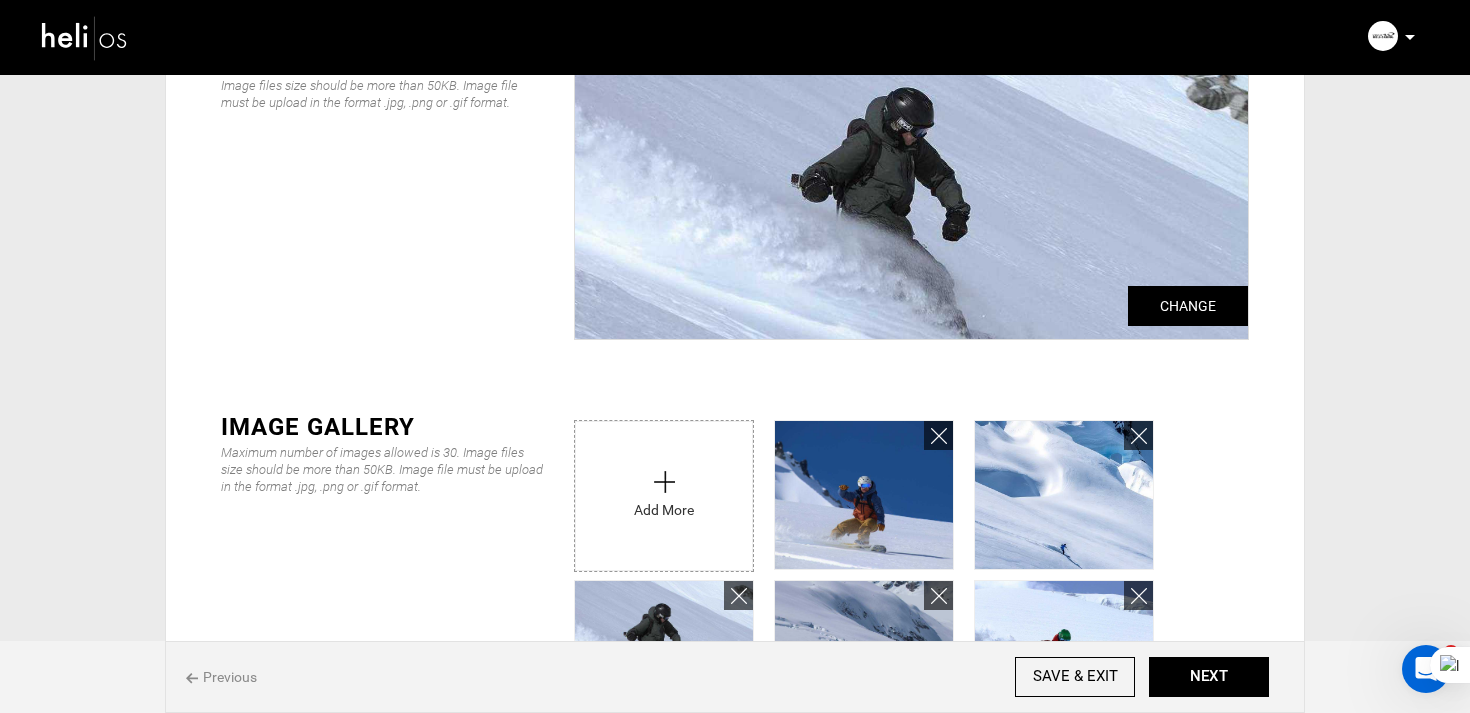 scroll, scrollTop: 185, scrollLeft: 0, axis: vertical 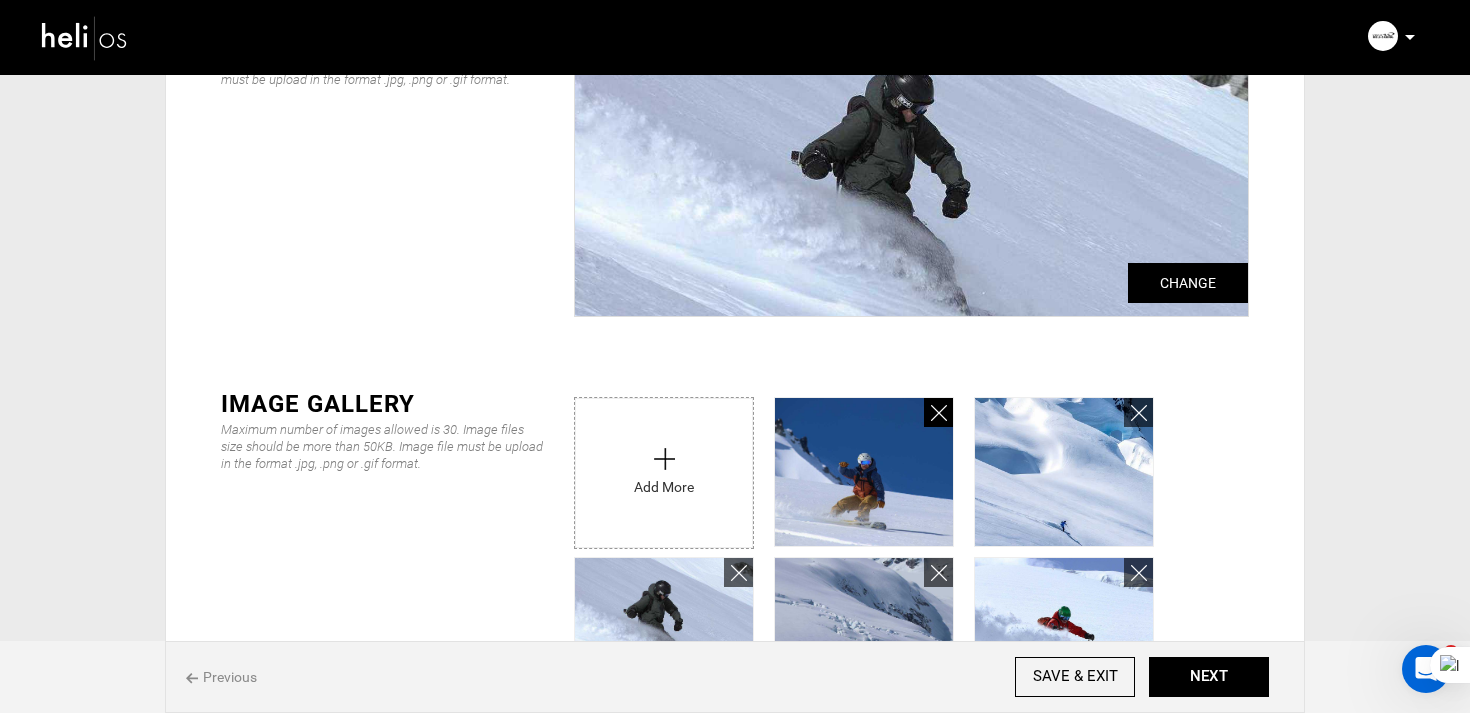 click at bounding box center [939, 413] 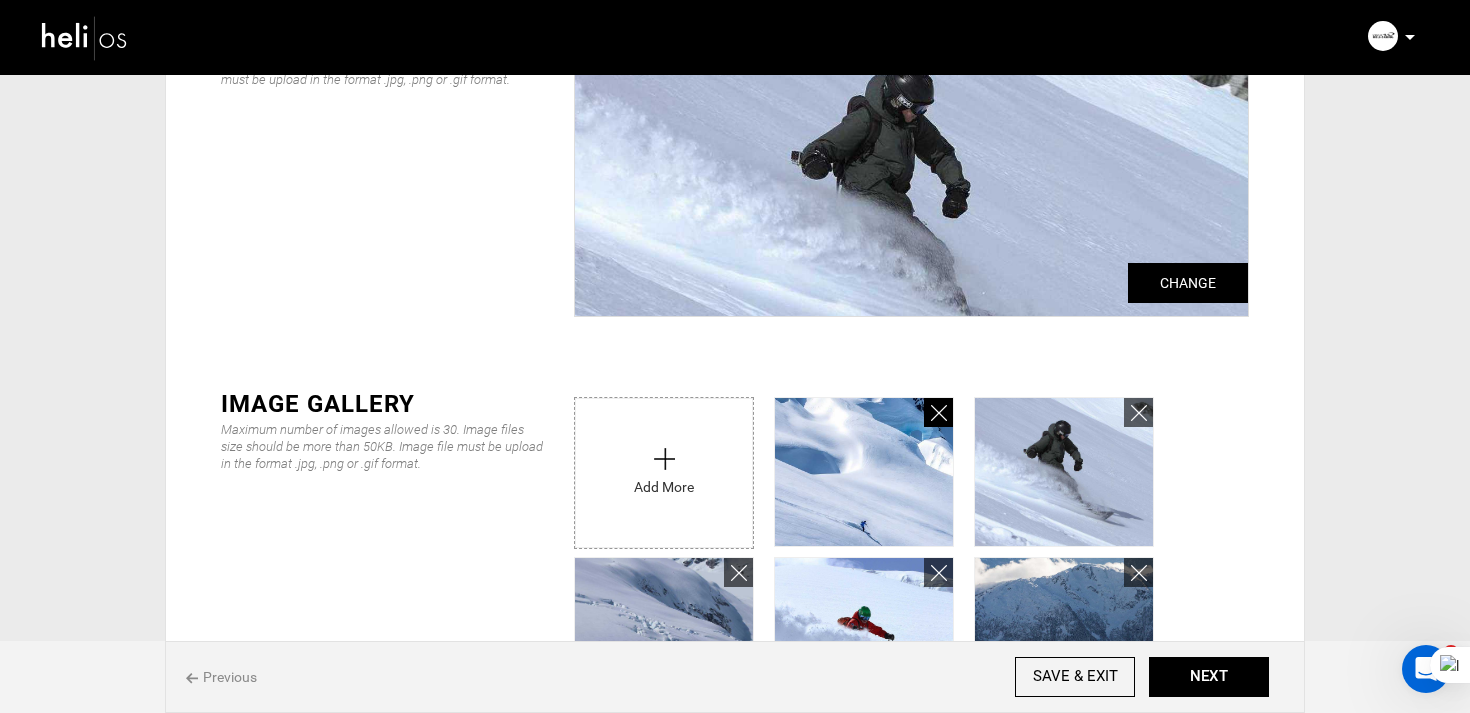click at bounding box center [939, 413] 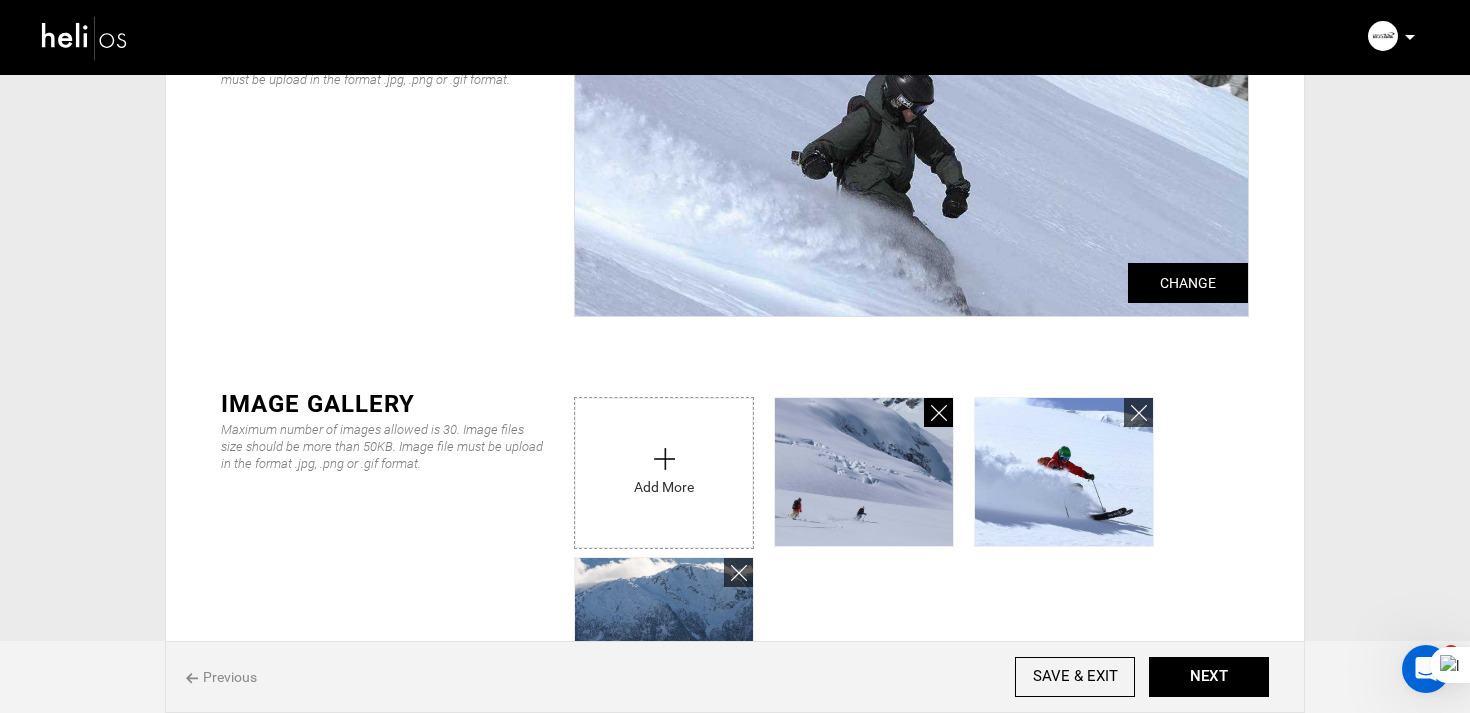 click at bounding box center [939, 413] 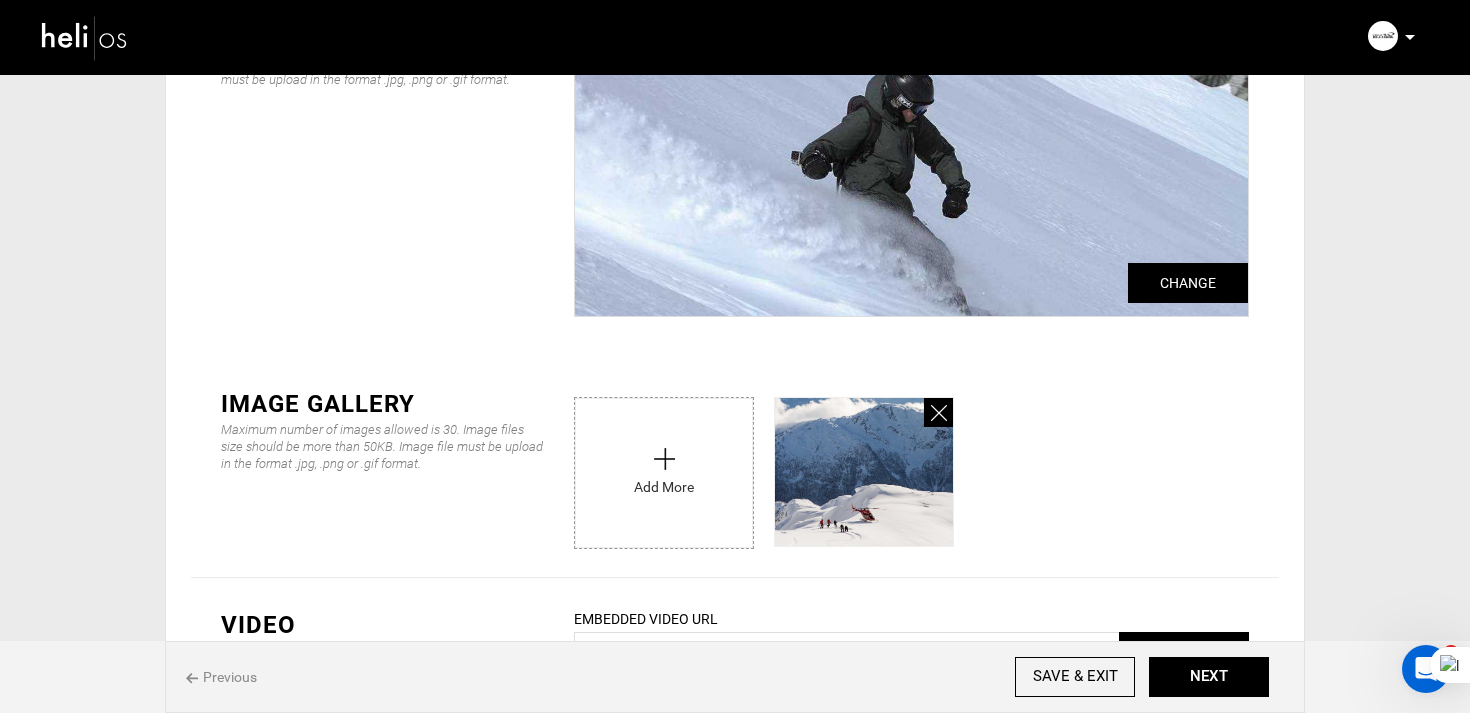 click at bounding box center (939, 413) 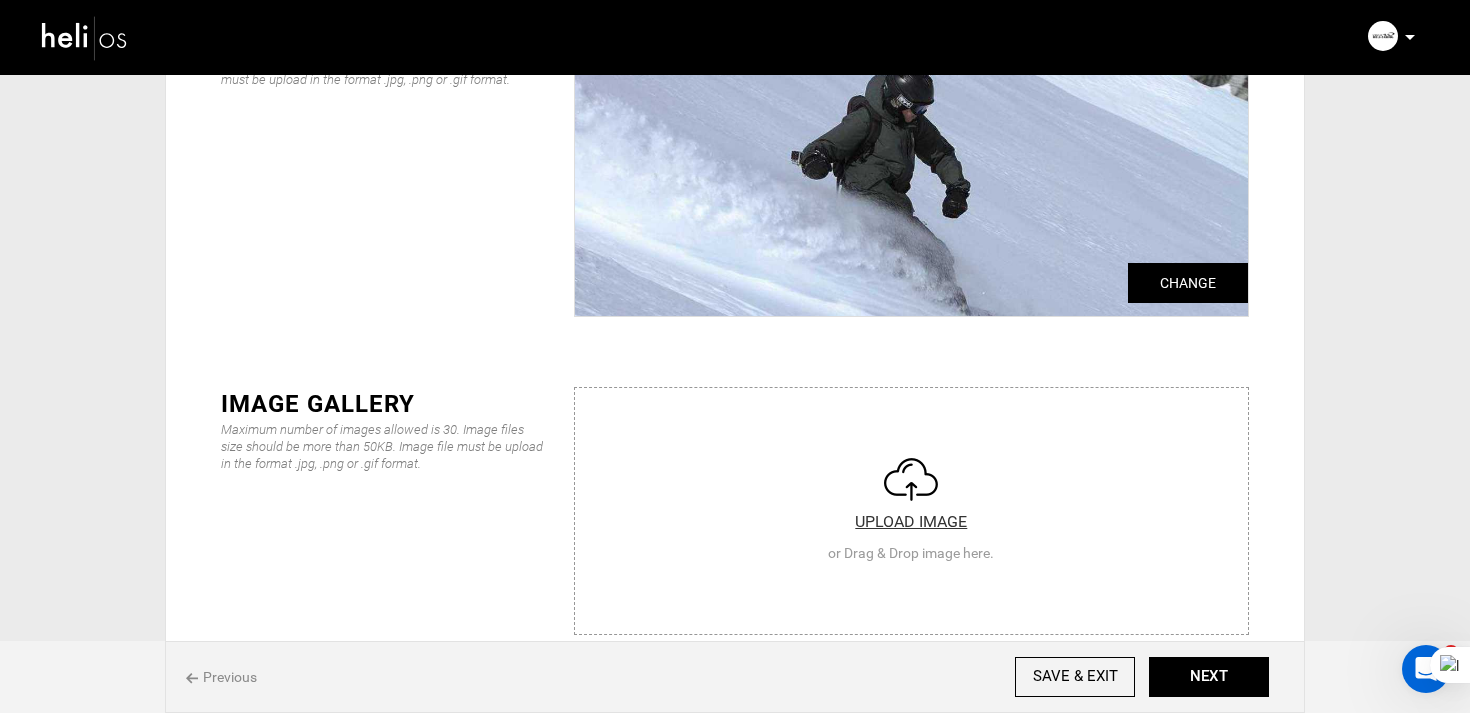 type on "C:\fakepath\0c8089bf-e647-42be-957f-f2bb24324e46_9042_6ccfa36d9804972dc692374cd3e49c2d_pkg_cgl.jpg" 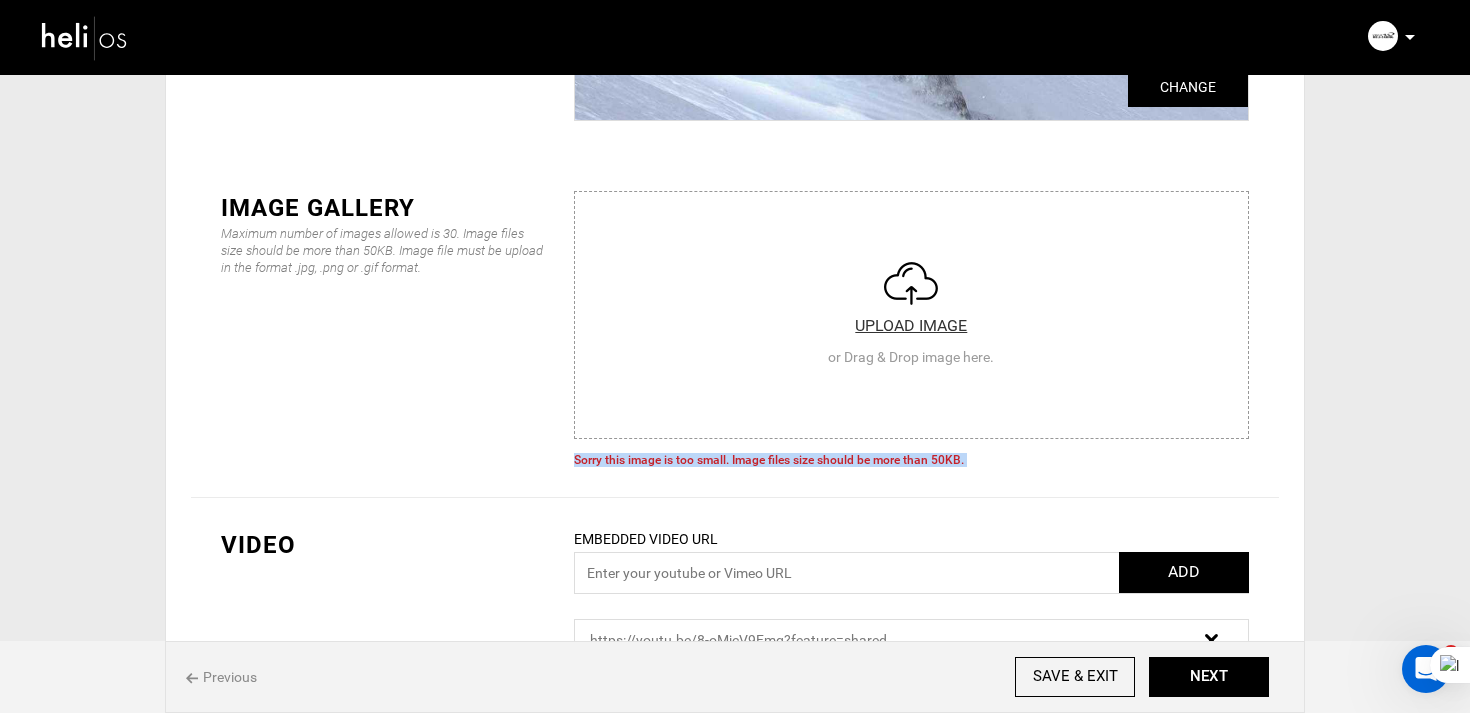 scroll, scrollTop: 406, scrollLeft: 0, axis: vertical 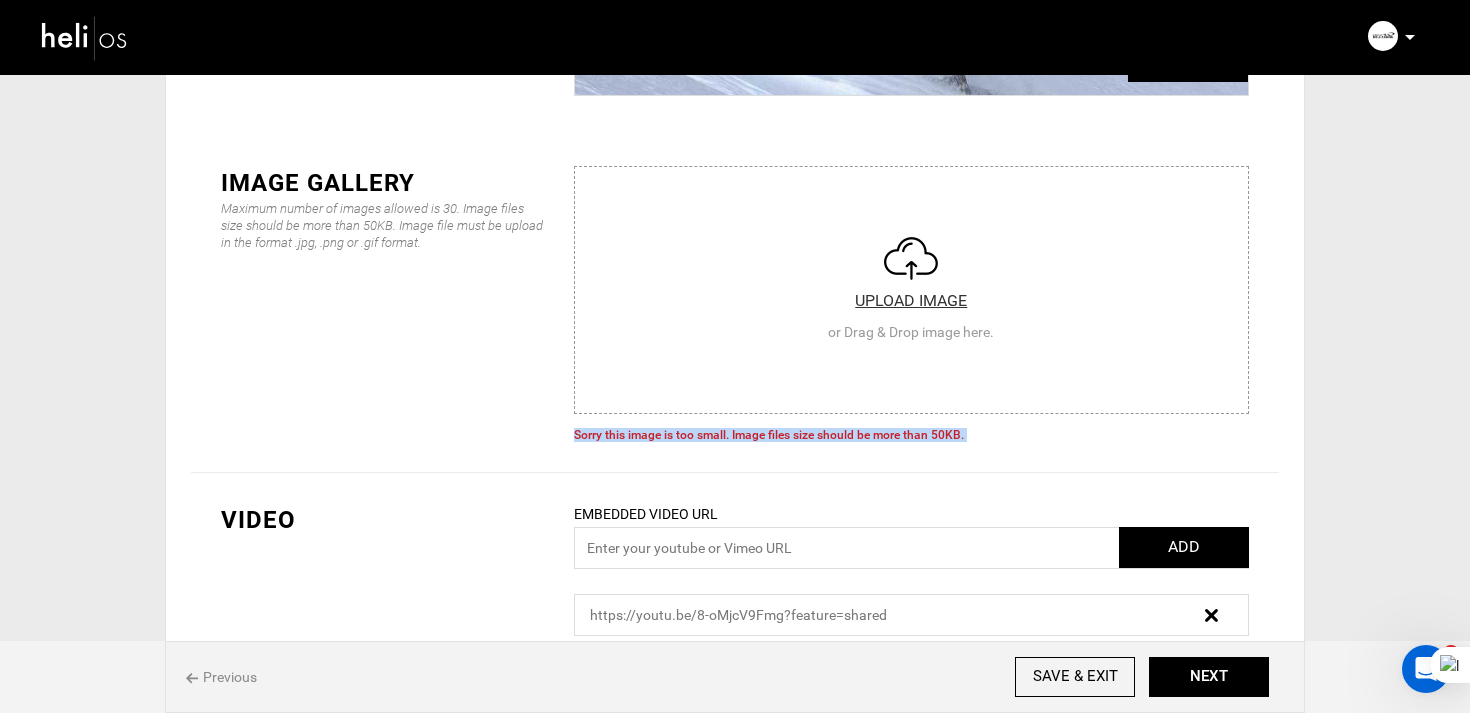 click at bounding box center (911, 287) 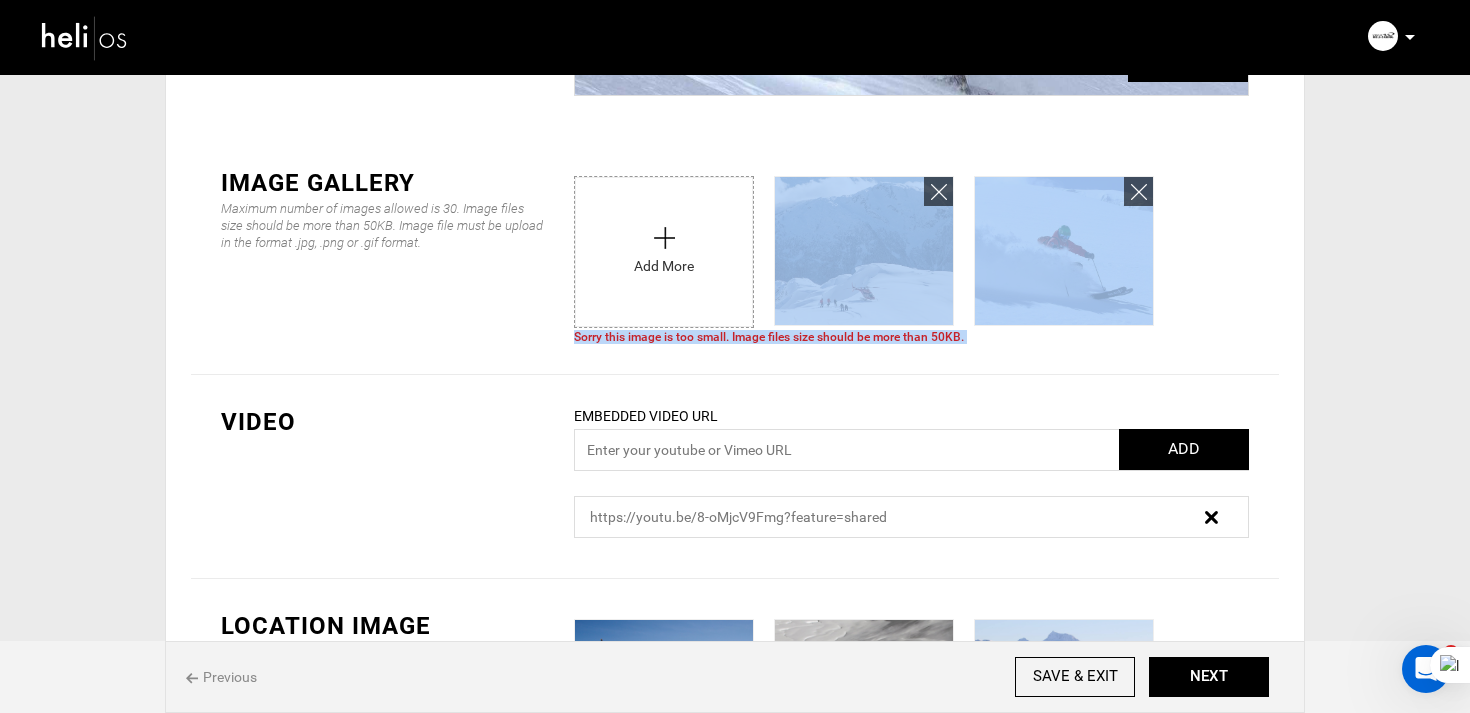 scroll, scrollTop: 564, scrollLeft: 0, axis: vertical 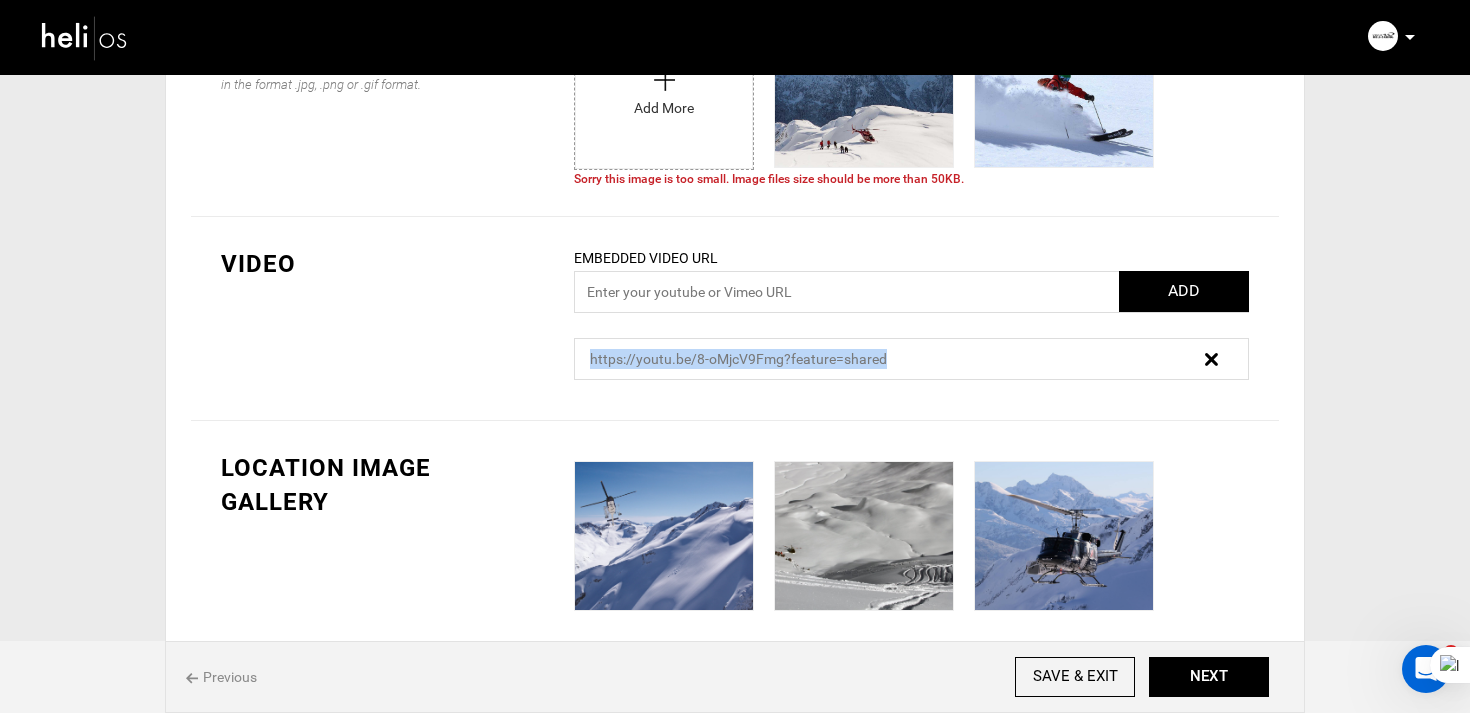 drag, startPoint x: 917, startPoint y: 355, endPoint x: 586, endPoint y: 356, distance: 331.0015 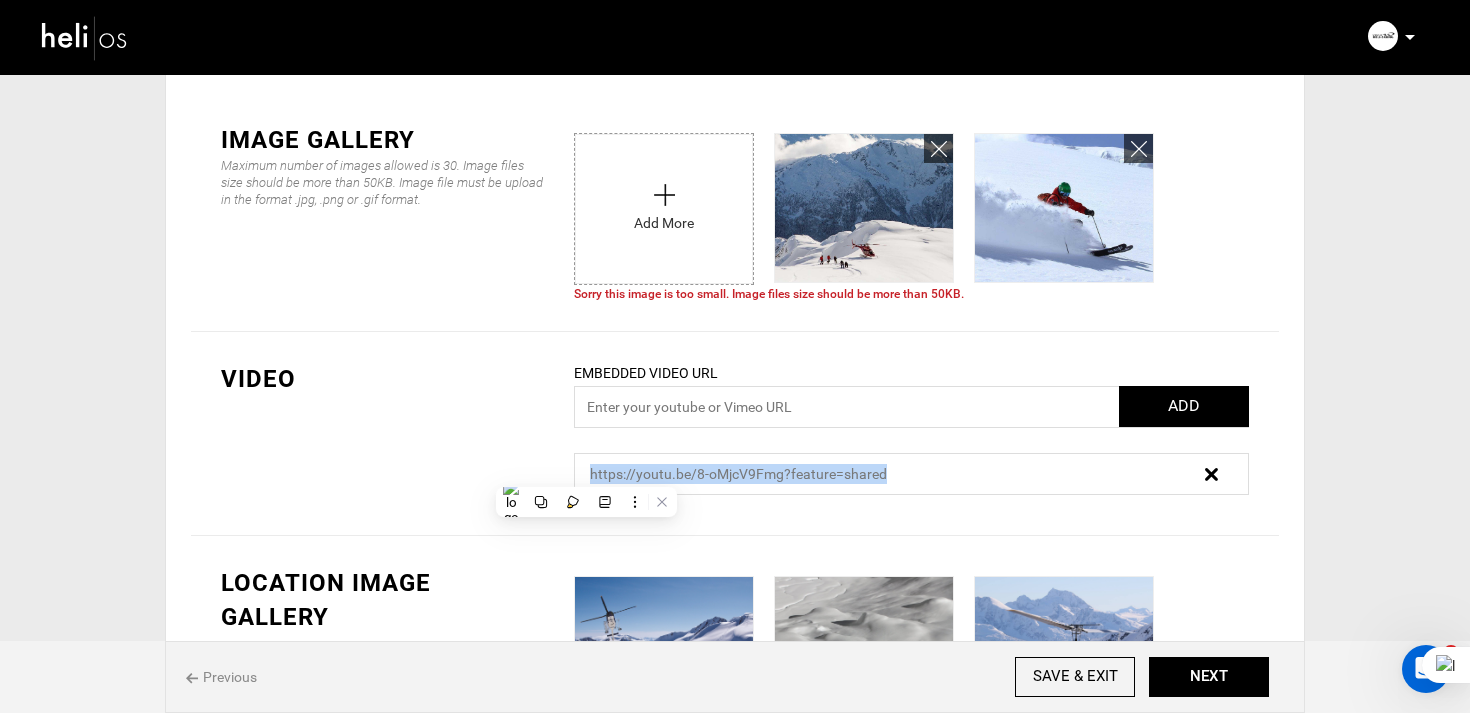 scroll, scrollTop: 441, scrollLeft: 0, axis: vertical 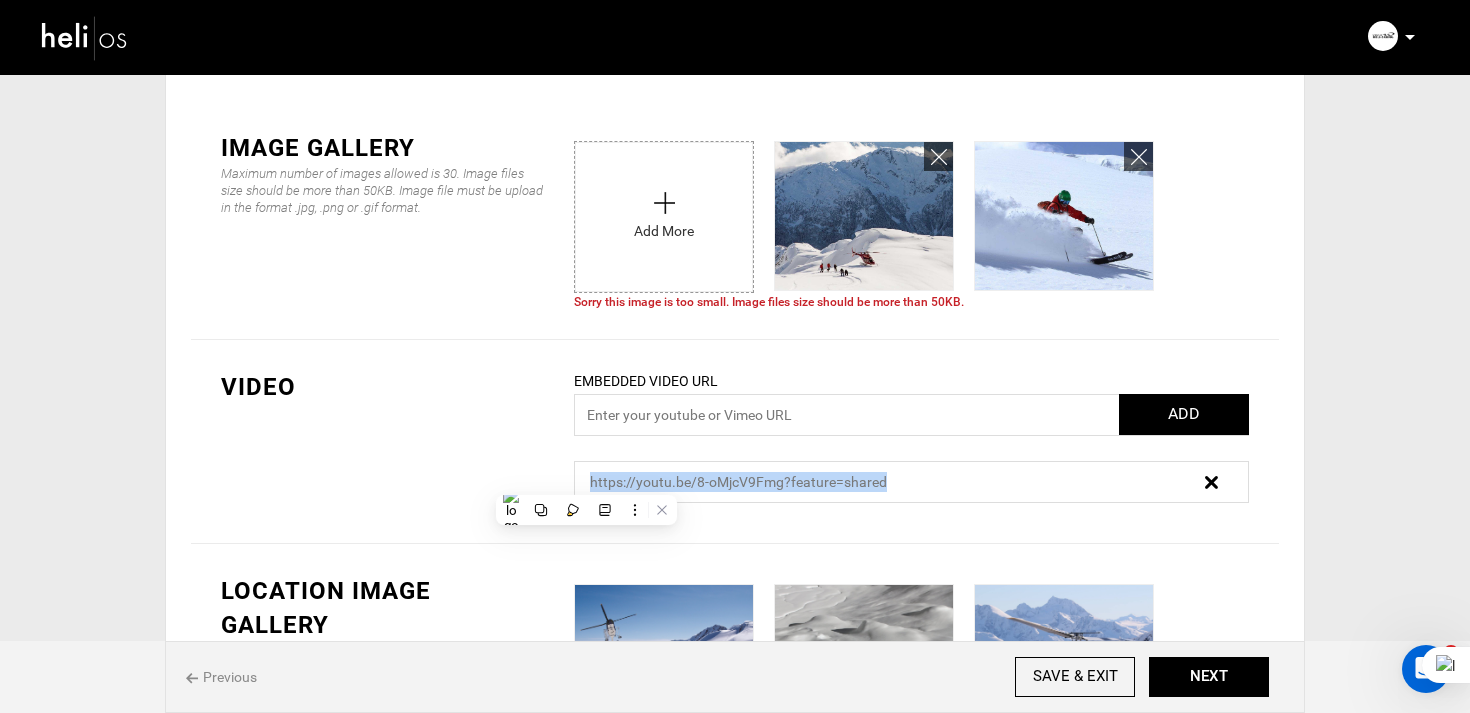 click at bounding box center [664, 212] 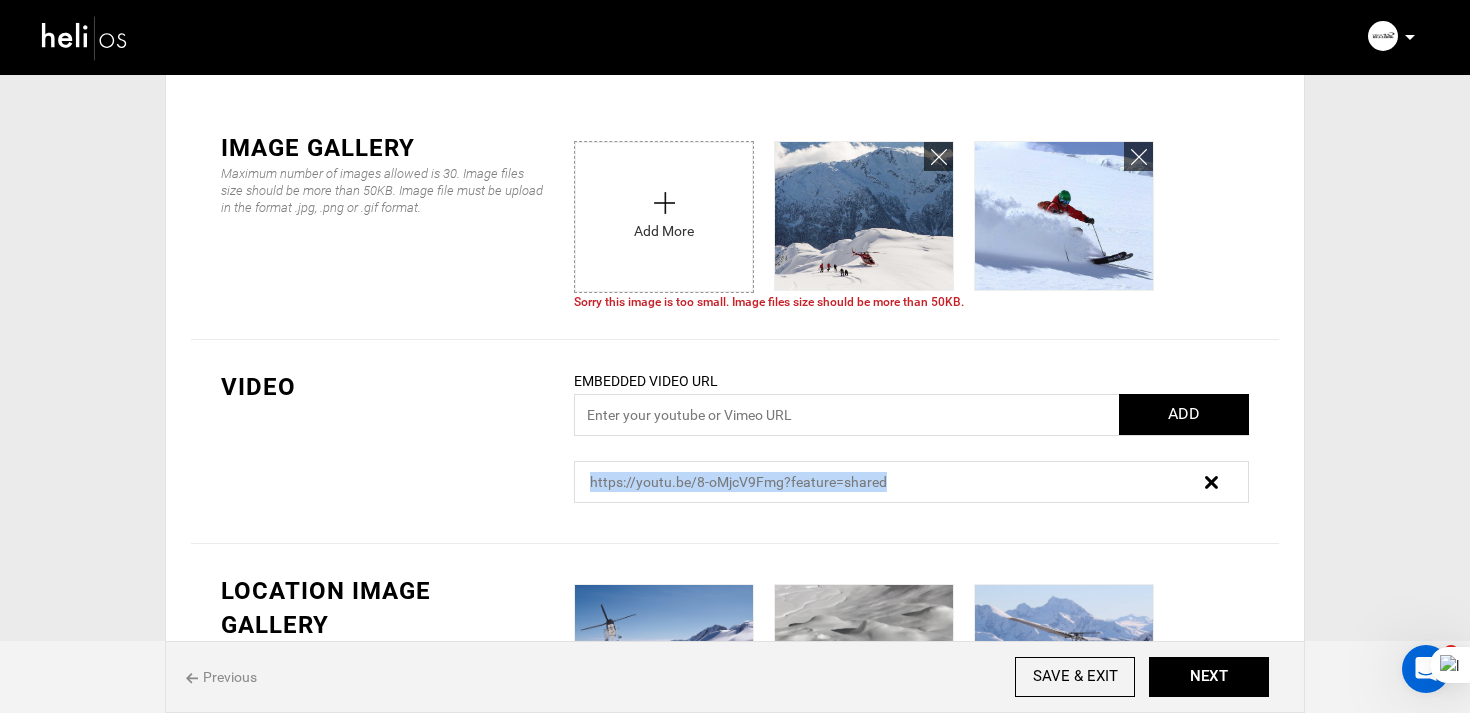 scroll, scrollTop: 564, scrollLeft: 0, axis: vertical 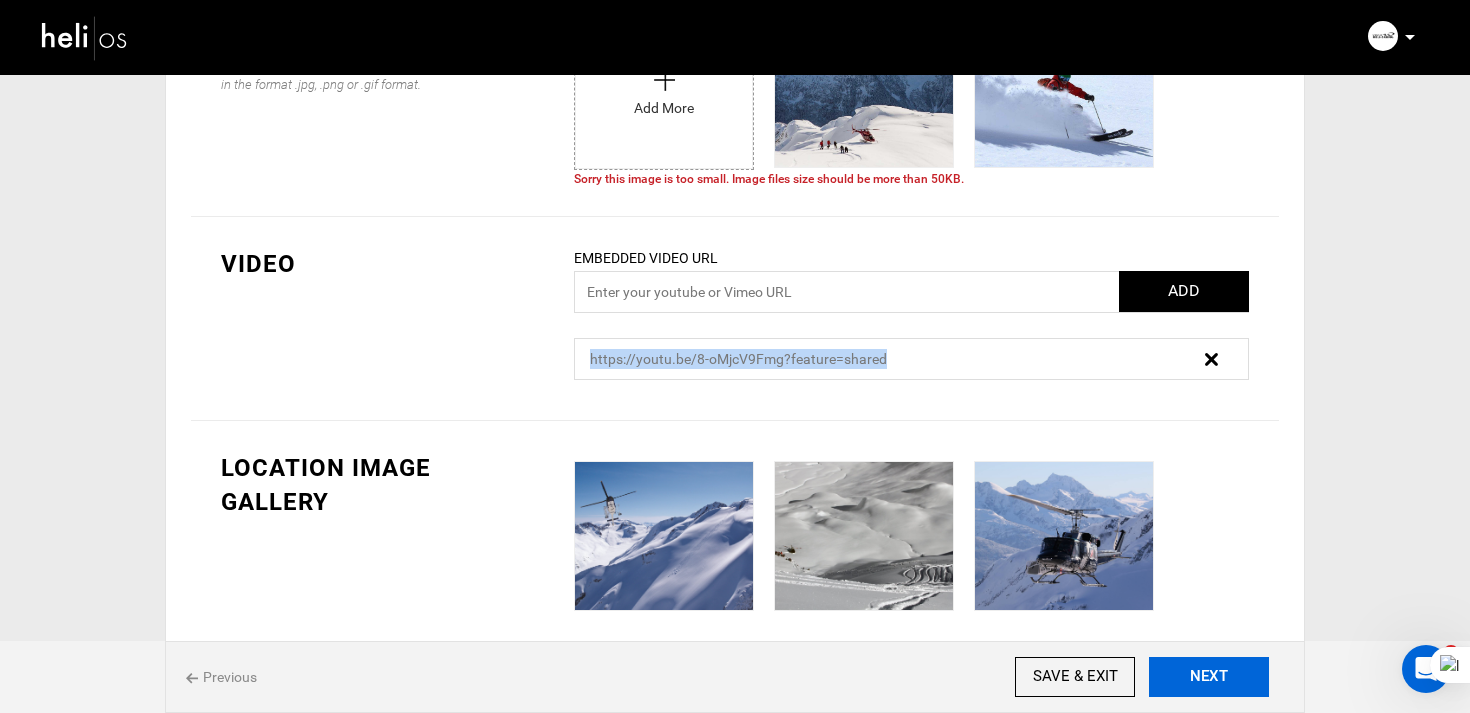 click on "NEXT" at bounding box center [1209, 677] 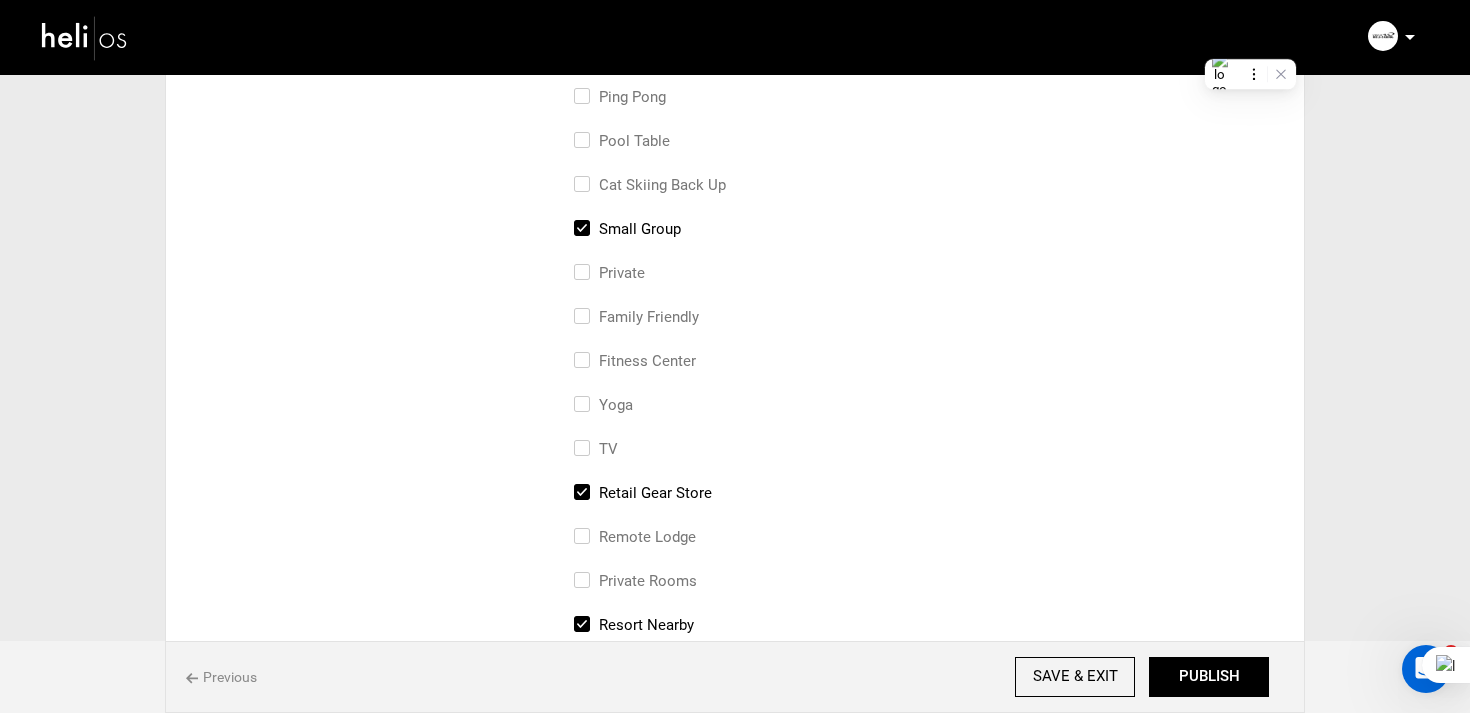 click on "PUBLISH" at bounding box center (1209, 677) 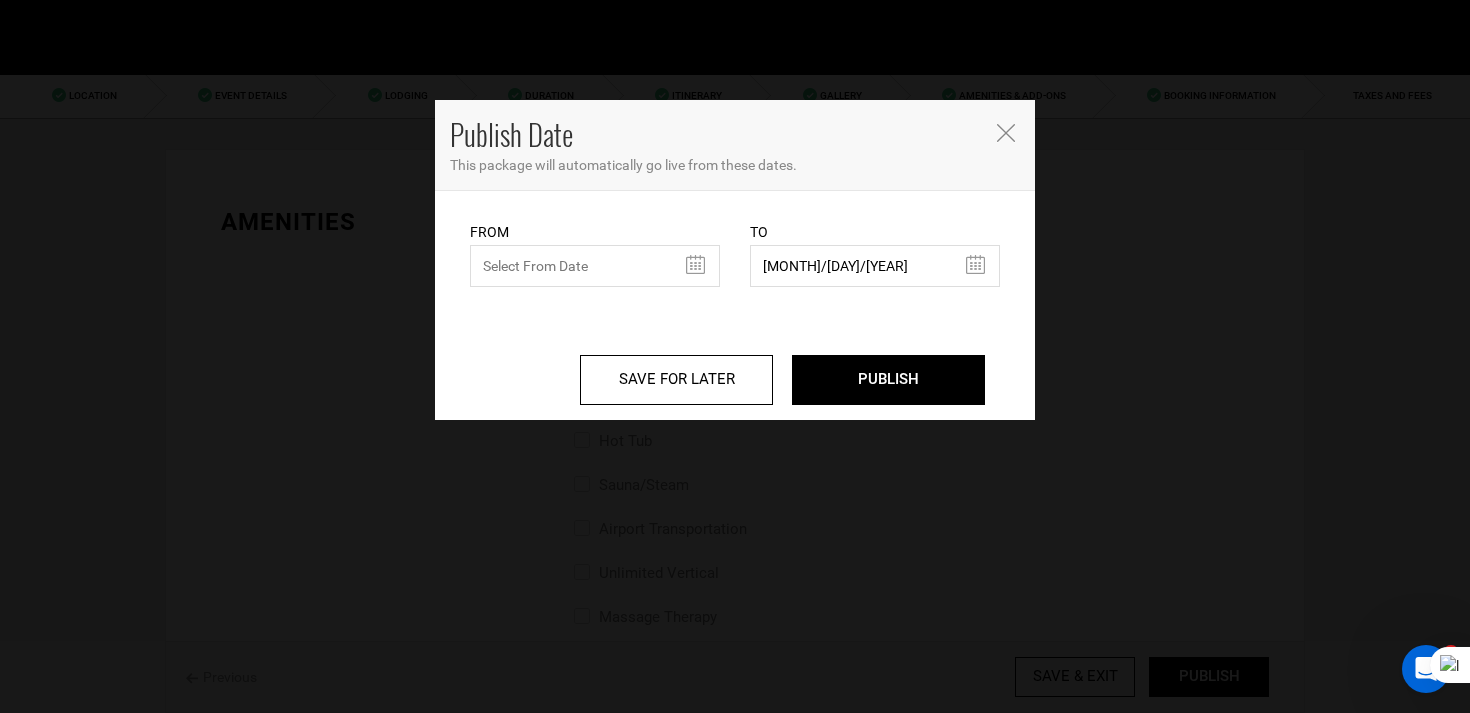 click on "Manifest Calendar Analytics Adventures Bookings Payout History Agents My Profile Feed Manual Payment Guest Forms Account Settings Change Password Logout Complete Your Profile Account Settings Change Password Logout search Suggested Searches Change Your Password Change Password Cancel Please confirm your email address. If you haven't recieved anything you can update your email or resend confirmation . Please check your spam folder if mail is not delivered in your Inbox within 2 minutes. Done! OK Done! Your profile has been updated successfully. OK Done! Payment has been done successfully. OK OOPS! An unexpected error occurred. OK OOPS! Your account has not been created. OK OOPS! . OK Alert! Your account has been temporarily deactivated. Please contact administrator at [EMAIL] for further assistance. OK Alert! OK Alert! Looks like you logged in with operator credentials. Please login with user credentials to purchase any package. OK Alert! Success! OK" at bounding box center [735, 356] 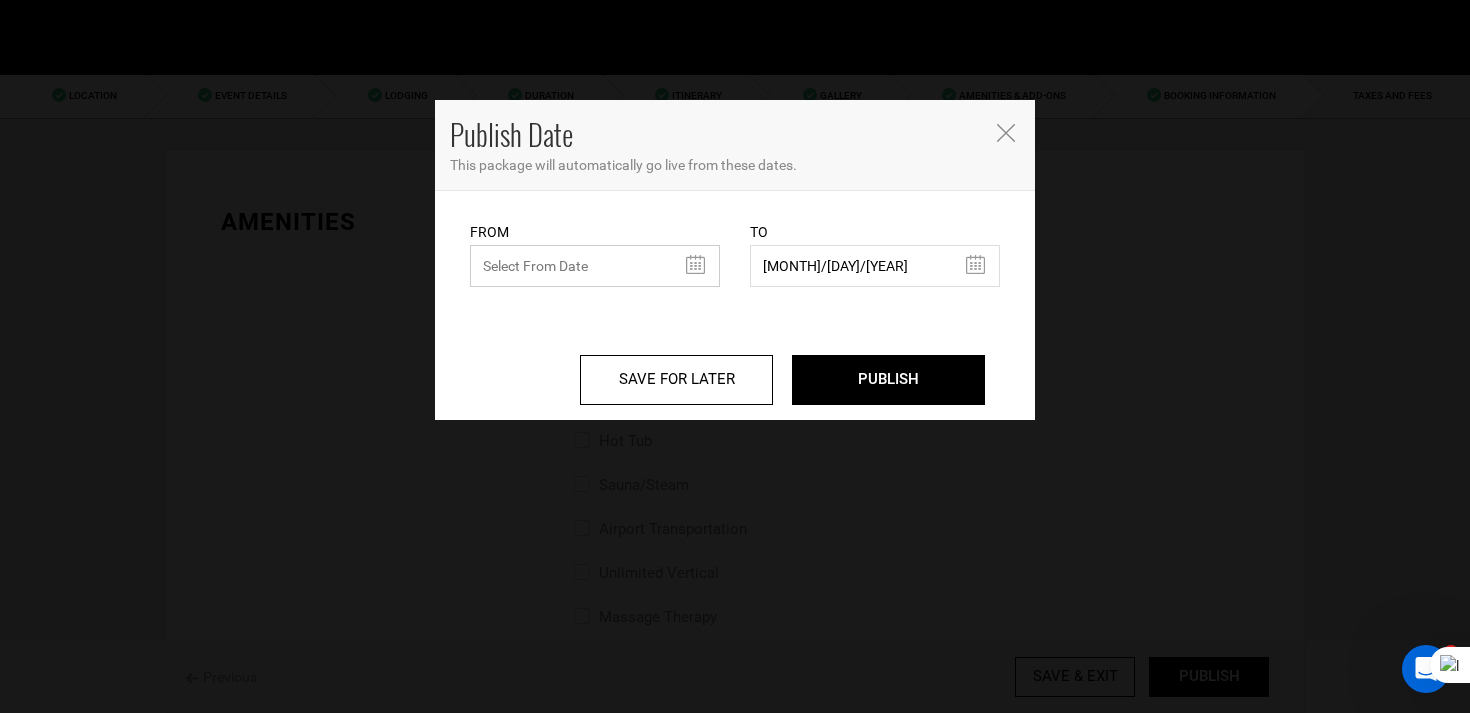 click at bounding box center [595, 266] 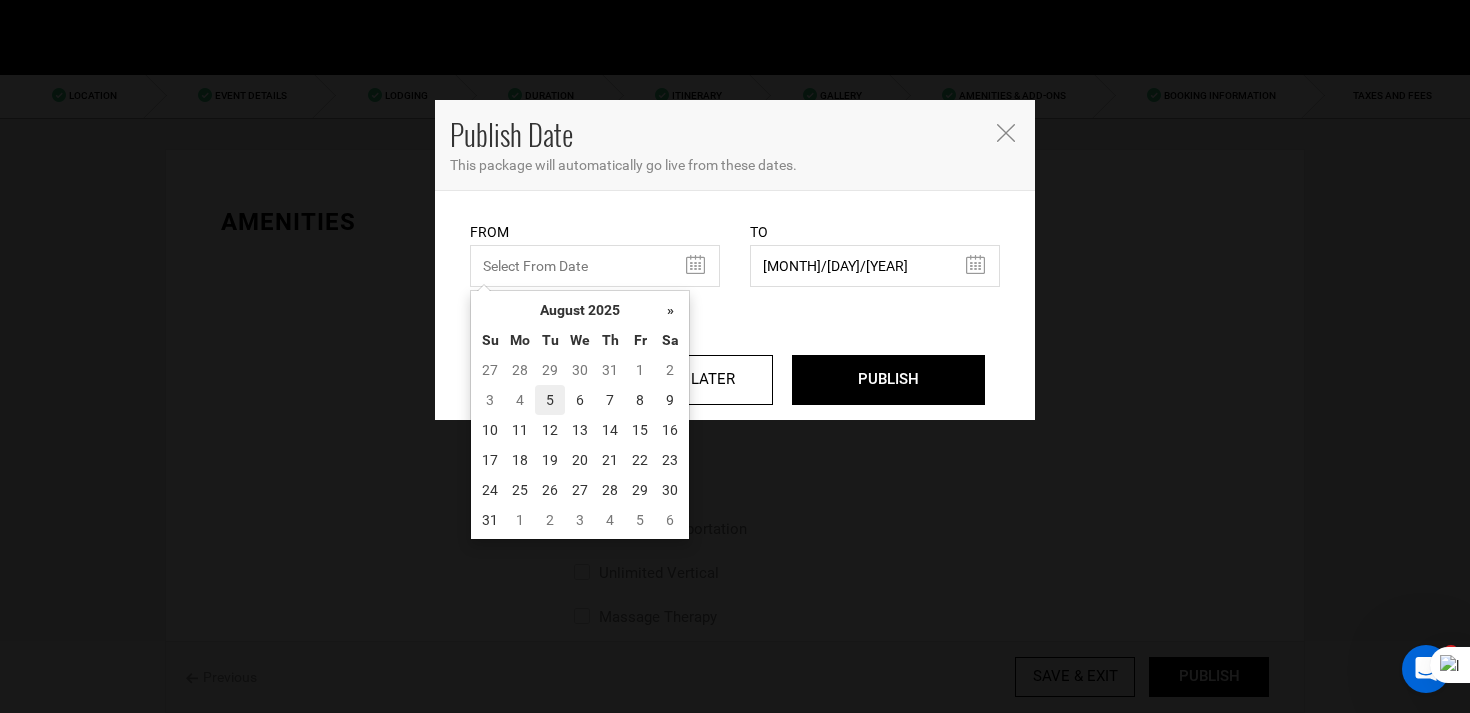 click on "5" at bounding box center (550, 400) 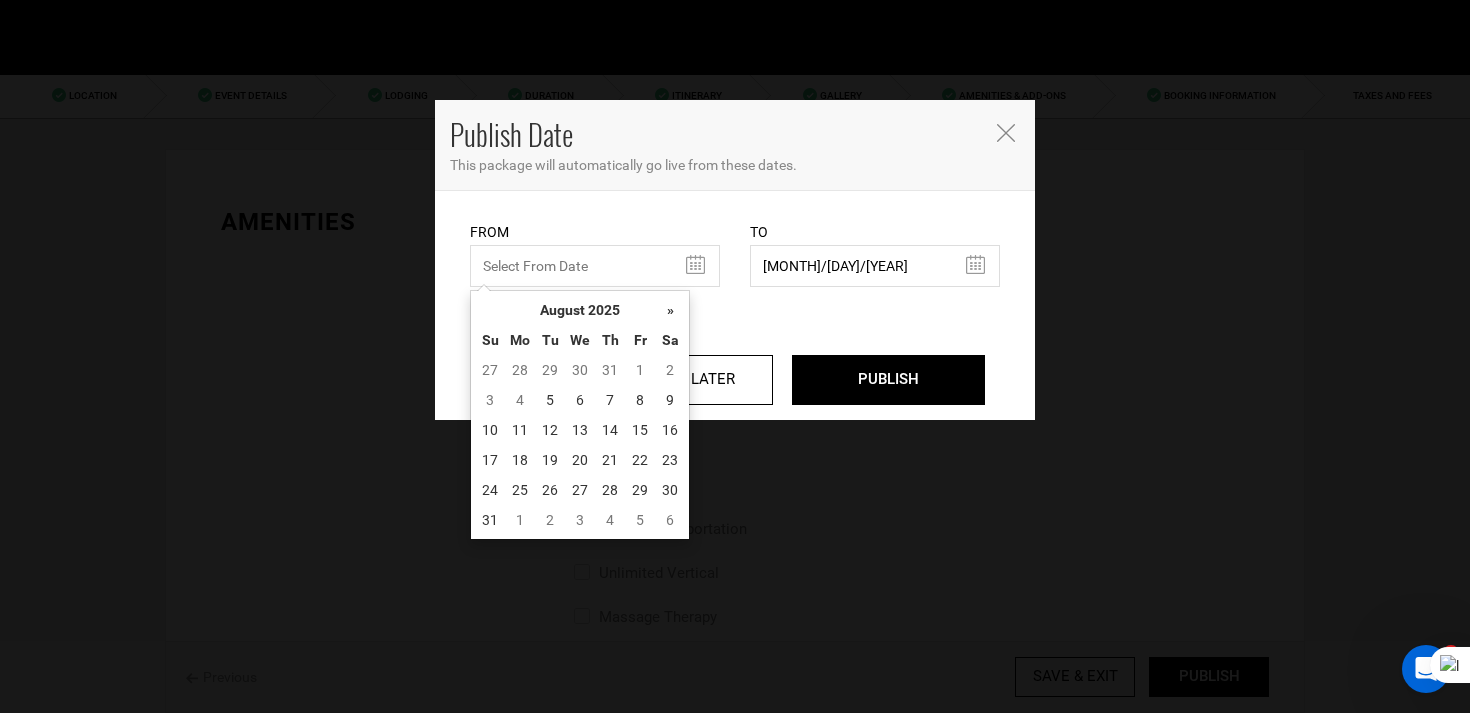 type on "08/05/2025" 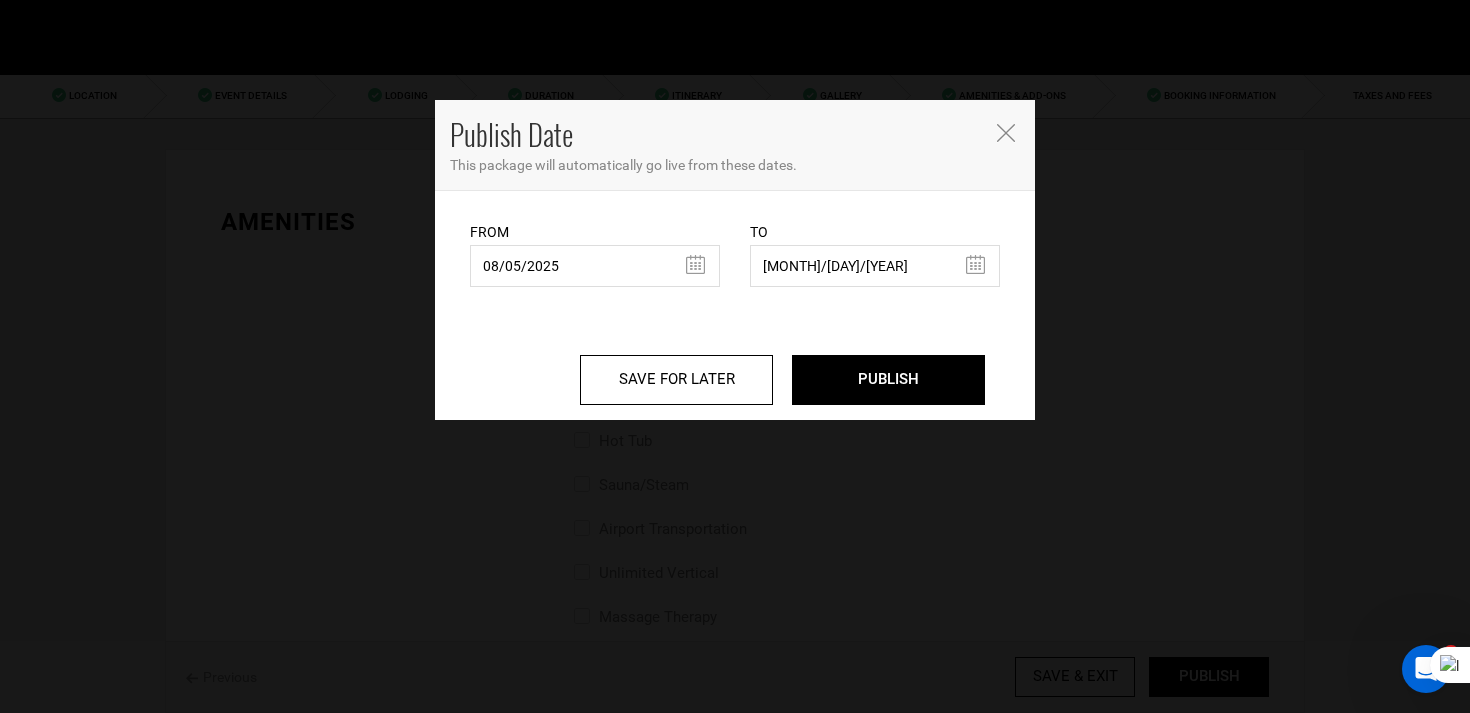 click at bounding box center [1006, 133] 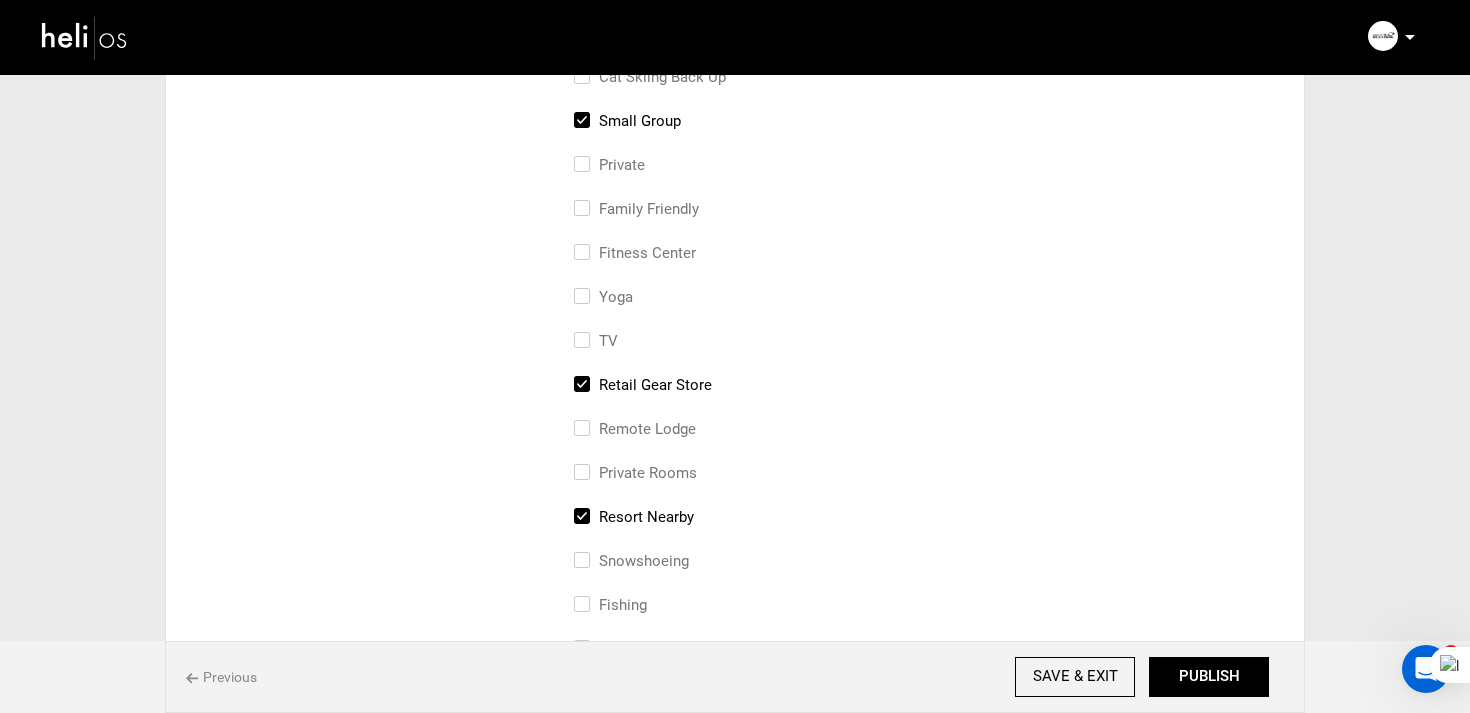 scroll, scrollTop: 818, scrollLeft: 0, axis: vertical 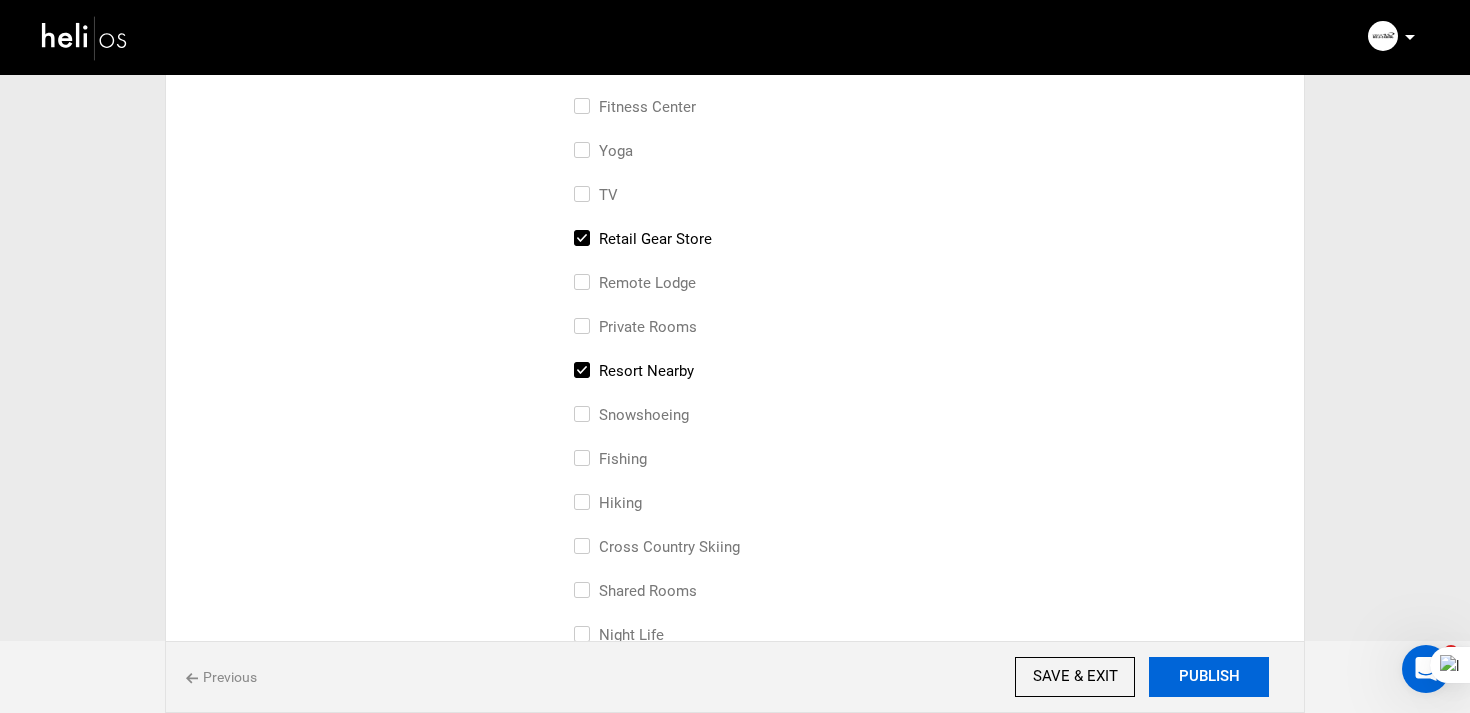 click on "PUBLISH" at bounding box center (1209, 677) 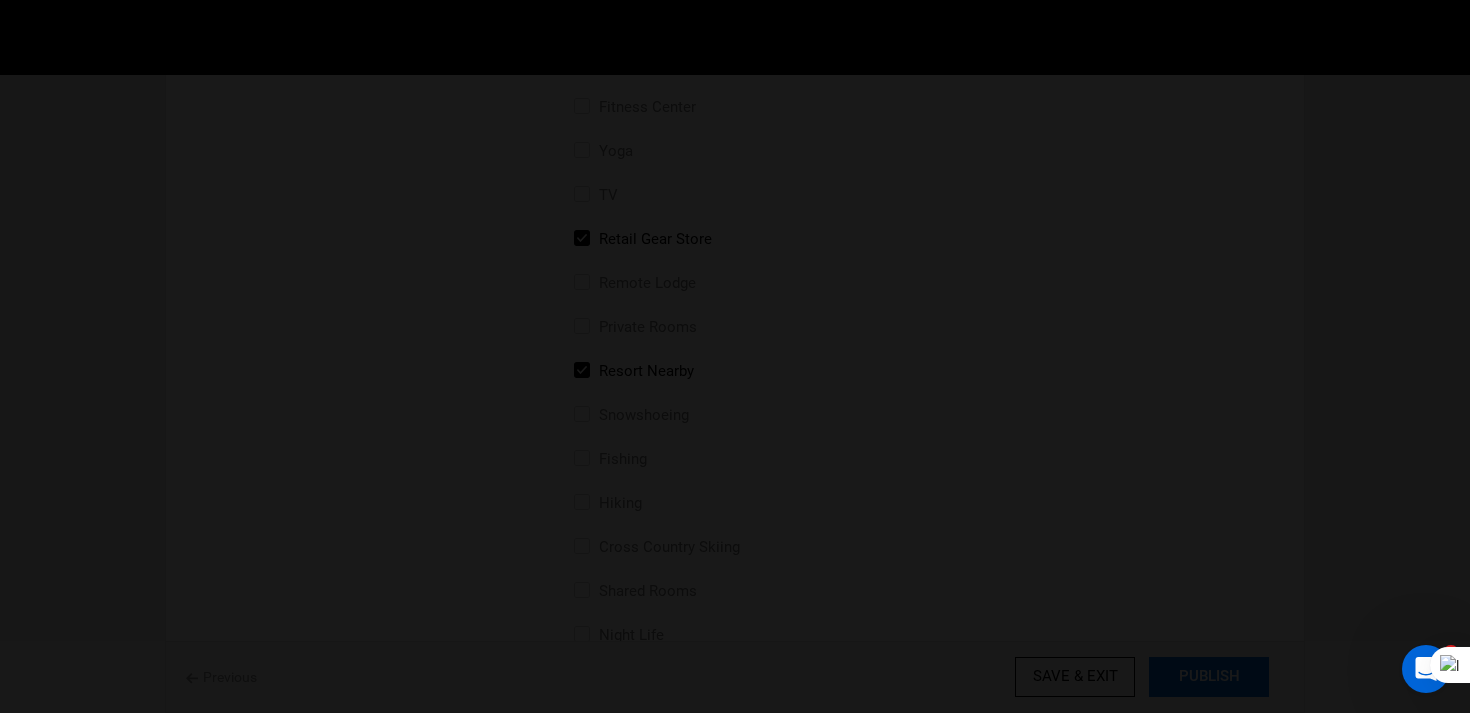 click at bounding box center [735, 356] 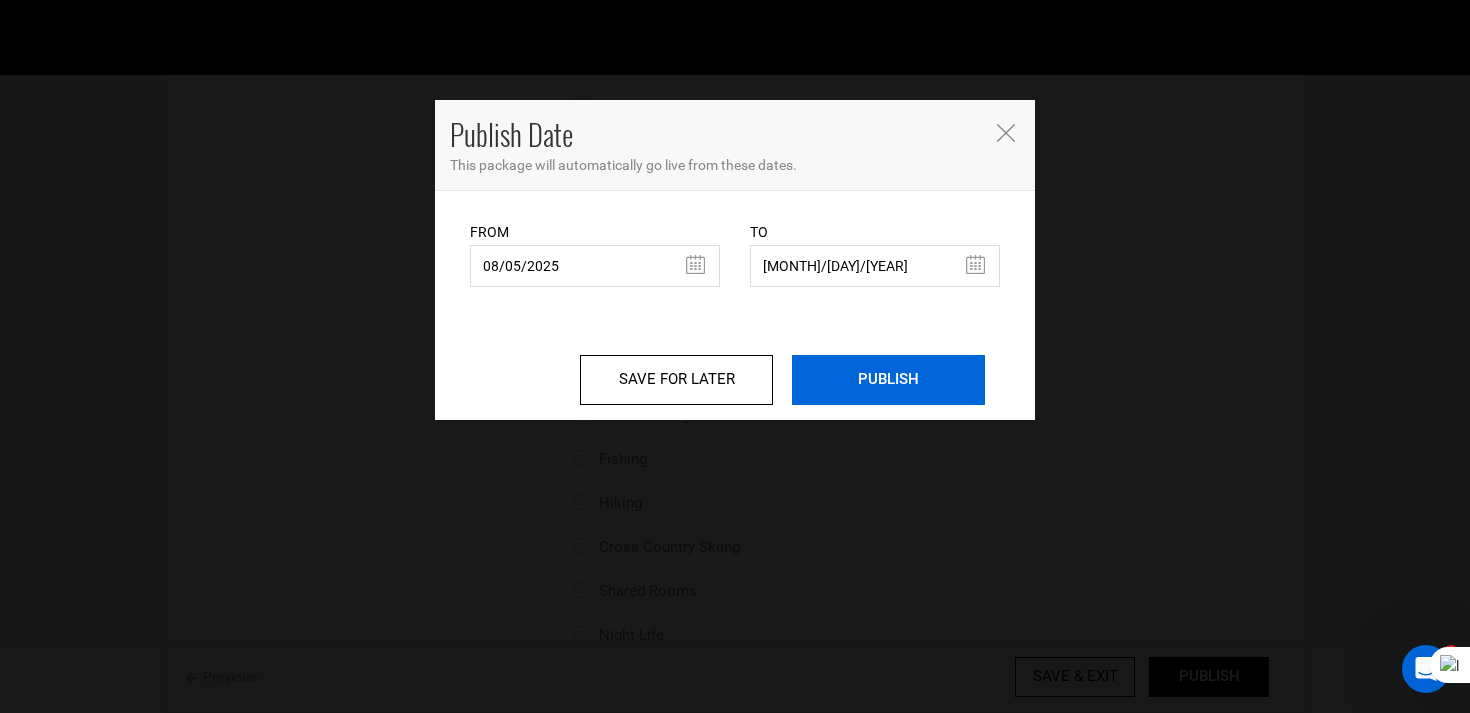 click on "PUBLISH" at bounding box center [888, 380] 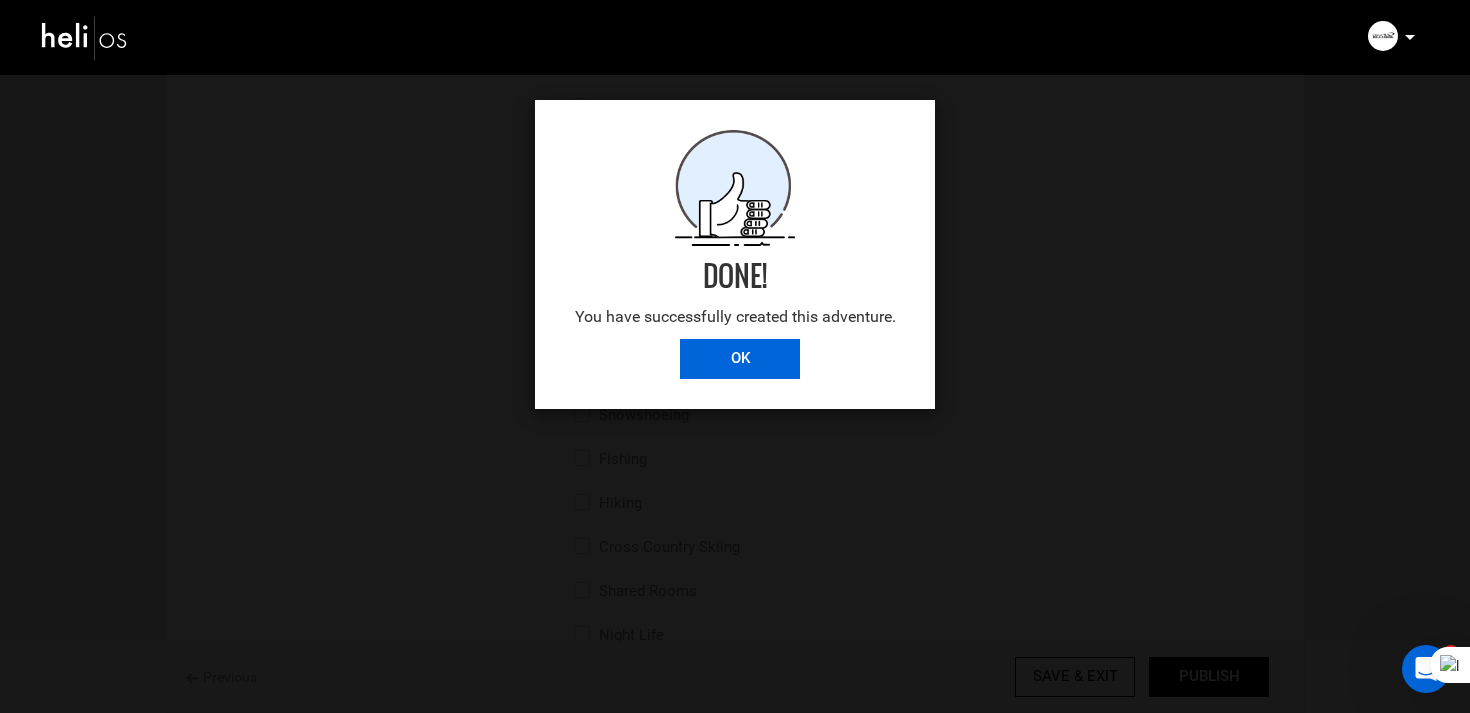 click on "OK" at bounding box center [740, 359] 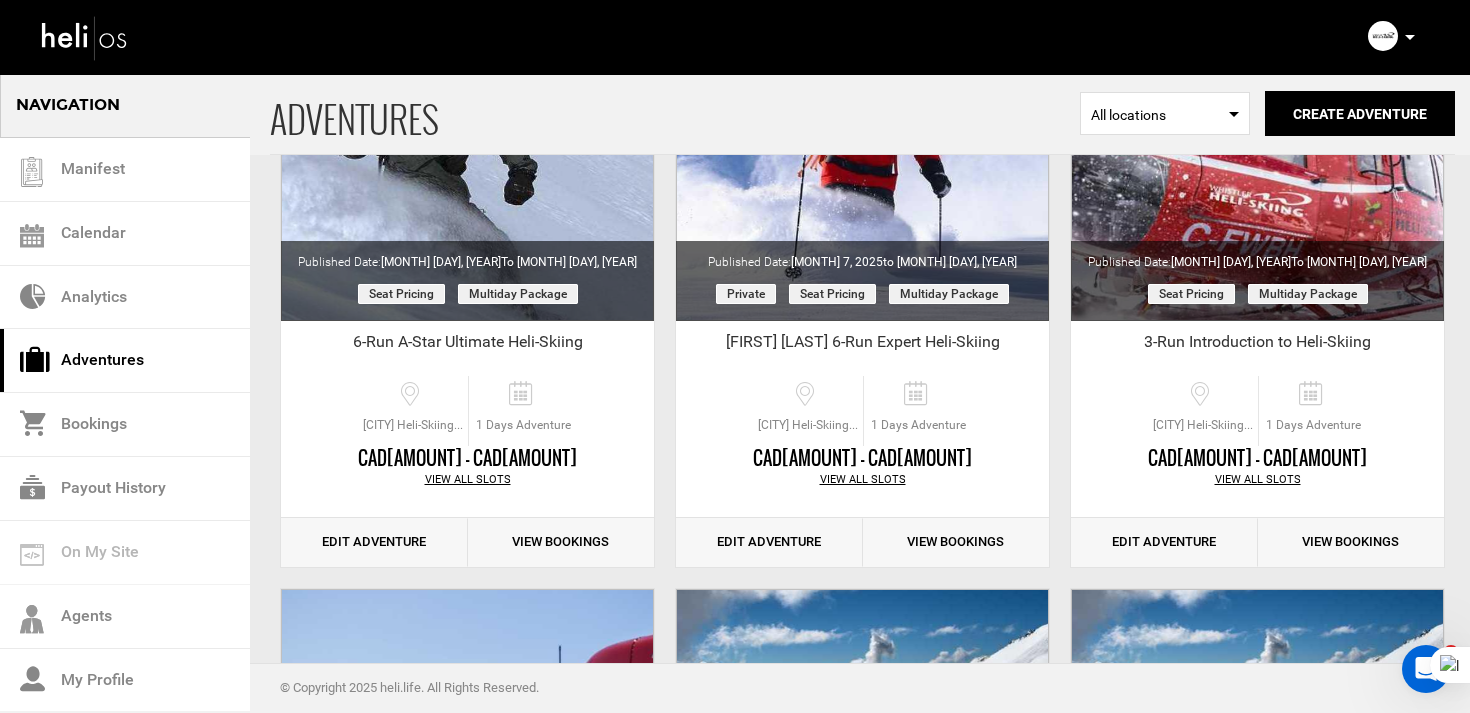scroll, scrollTop: 324, scrollLeft: 0, axis: vertical 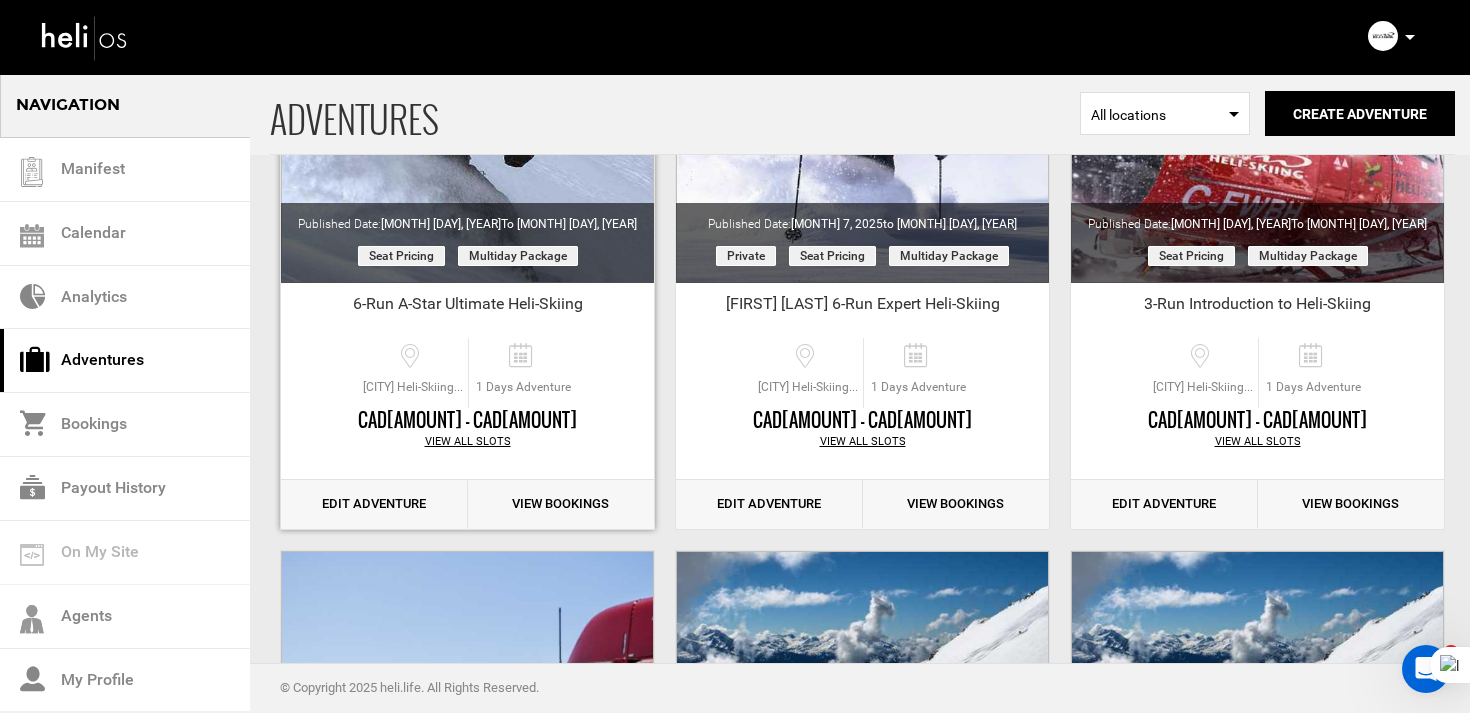 click on "Edit Adventure" at bounding box center [374, 504] 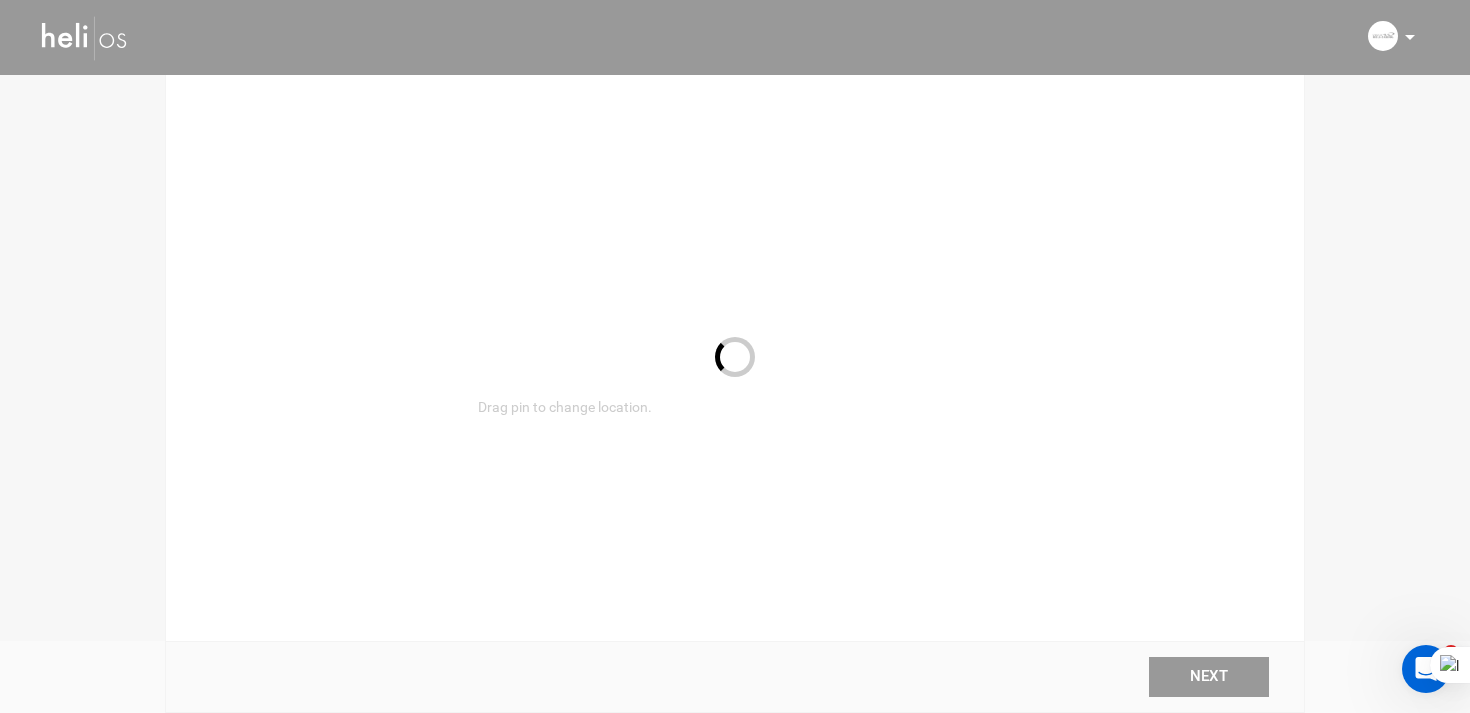 scroll, scrollTop: 0, scrollLeft: 0, axis: both 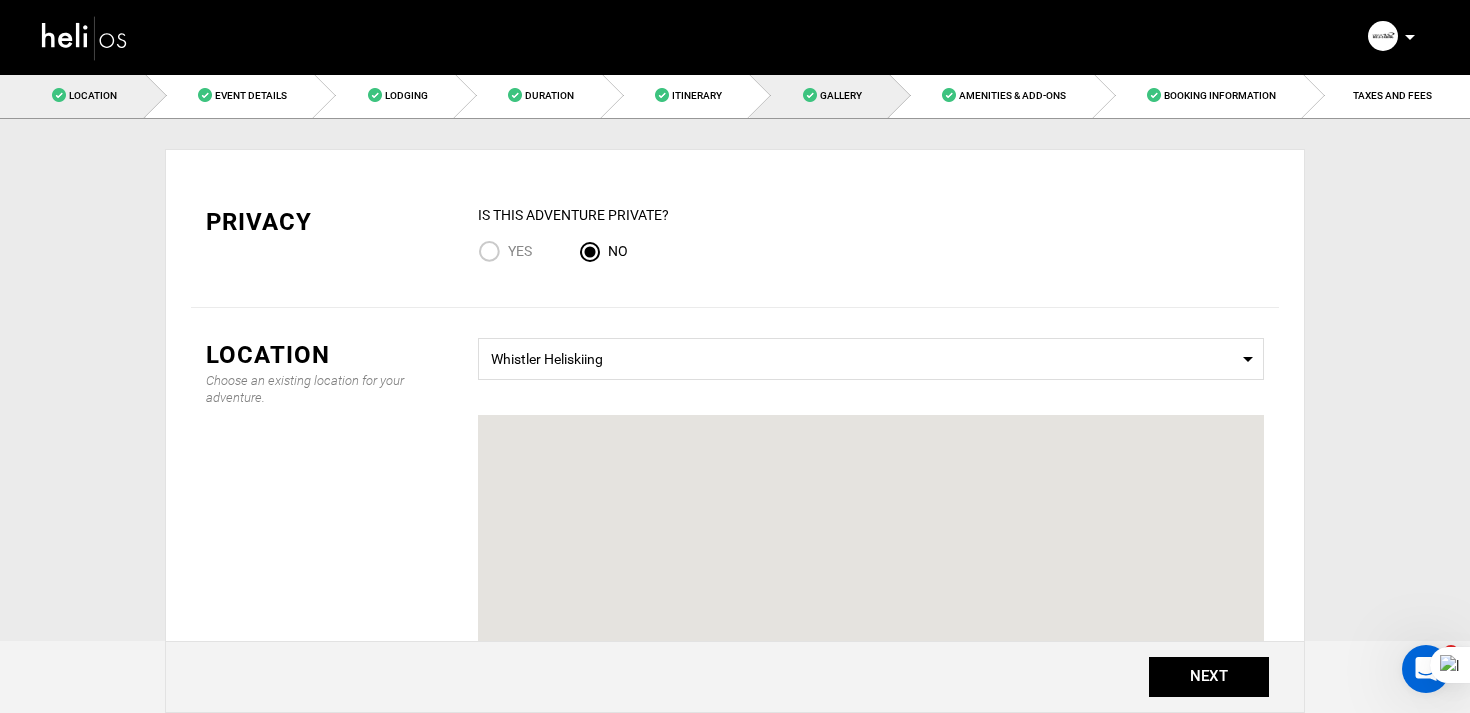 click on "Gallery" at bounding box center [820, 95] 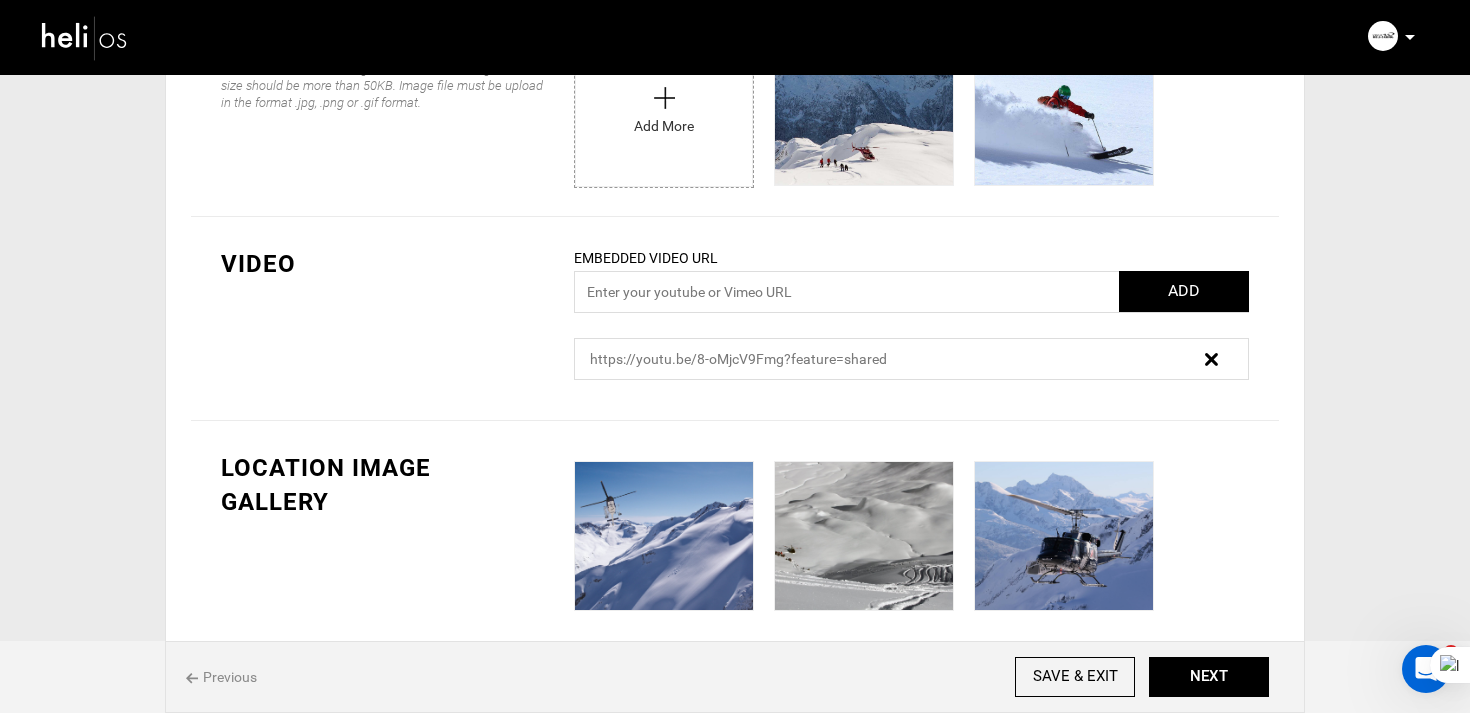 scroll, scrollTop: 0, scrollLeft: 0, axis: both 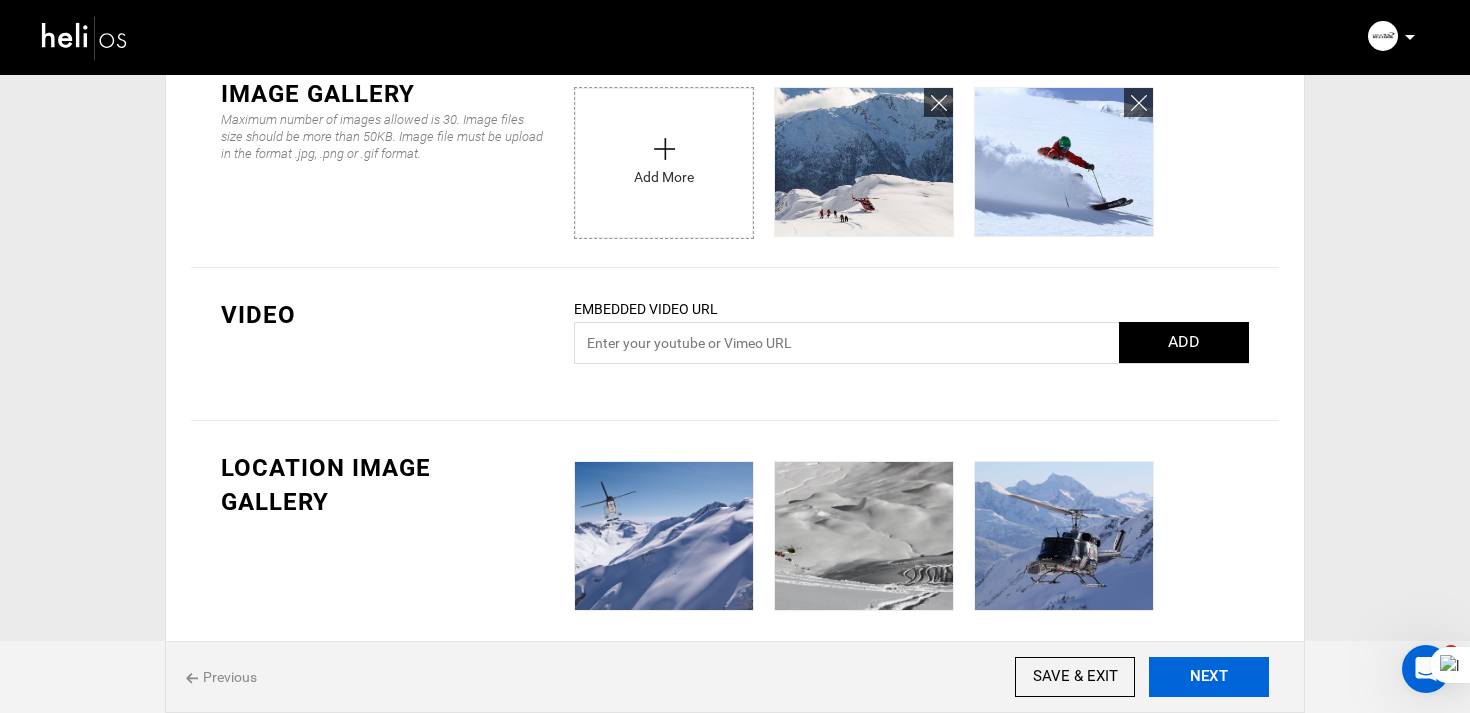 click on "NEXT" at bounding box center (1209, 677) 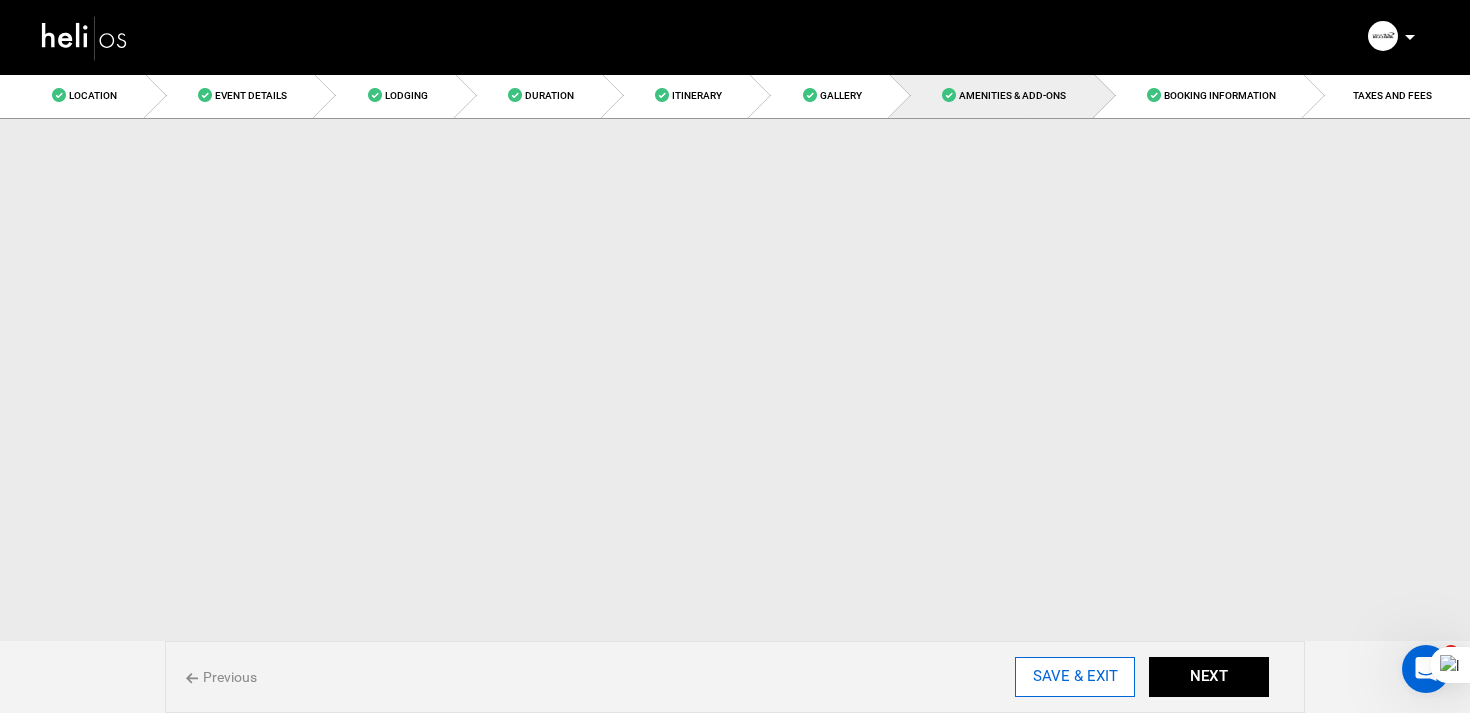 click on "SAVE & EXIT" at bounding box center [1075, 677] 